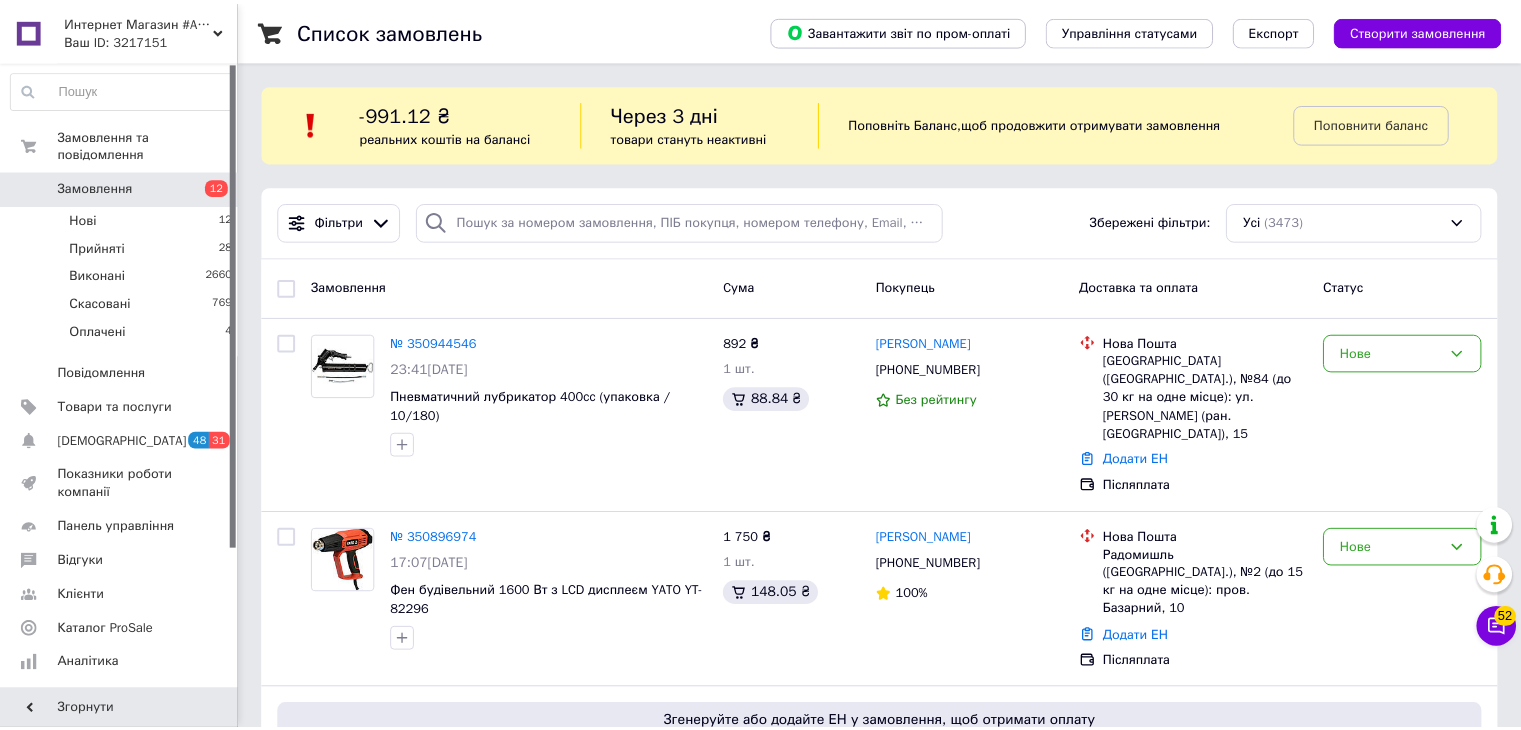 scroll, scrollTop: 0, scrollLeft: 0, axis: both 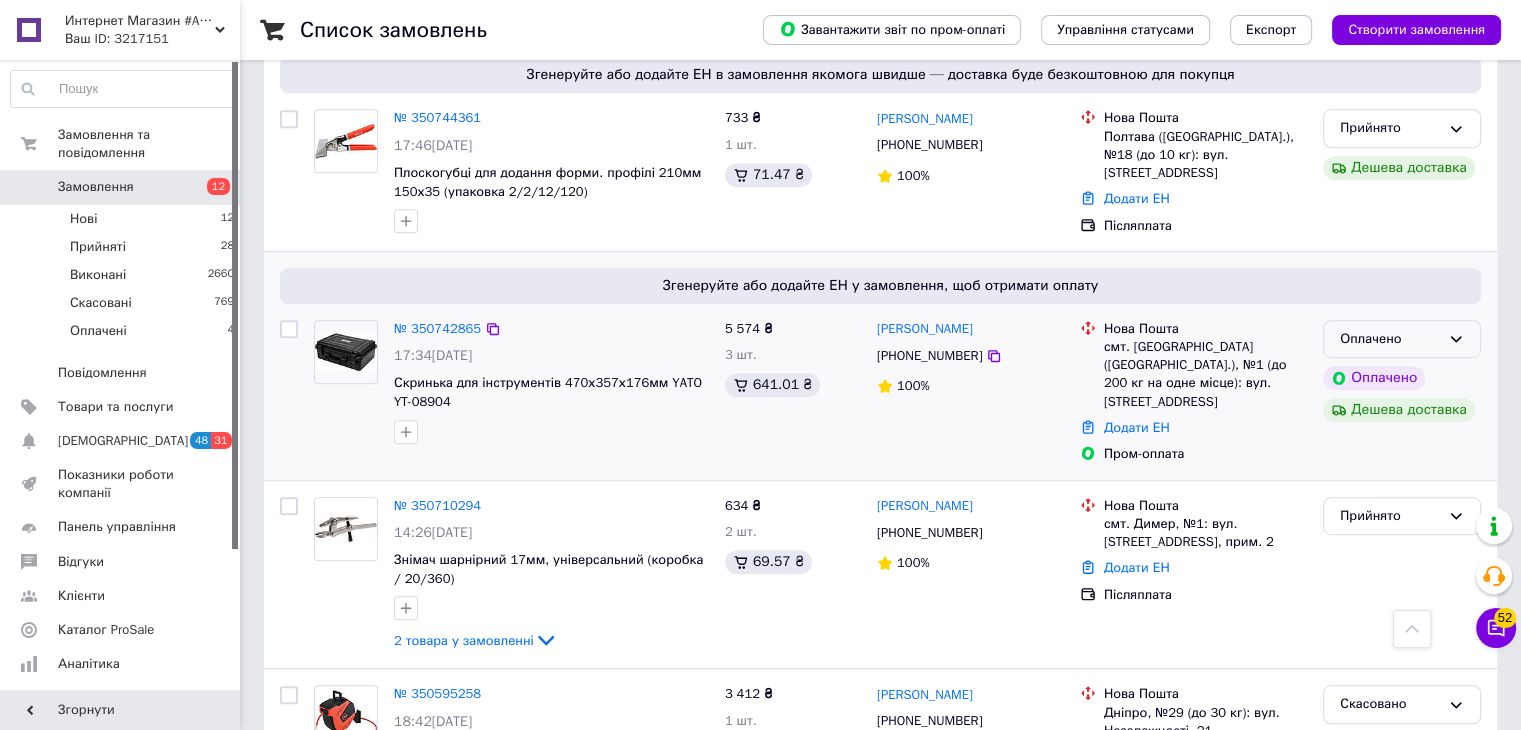 click on "Оплачено" at bounding box center (1402, 339) 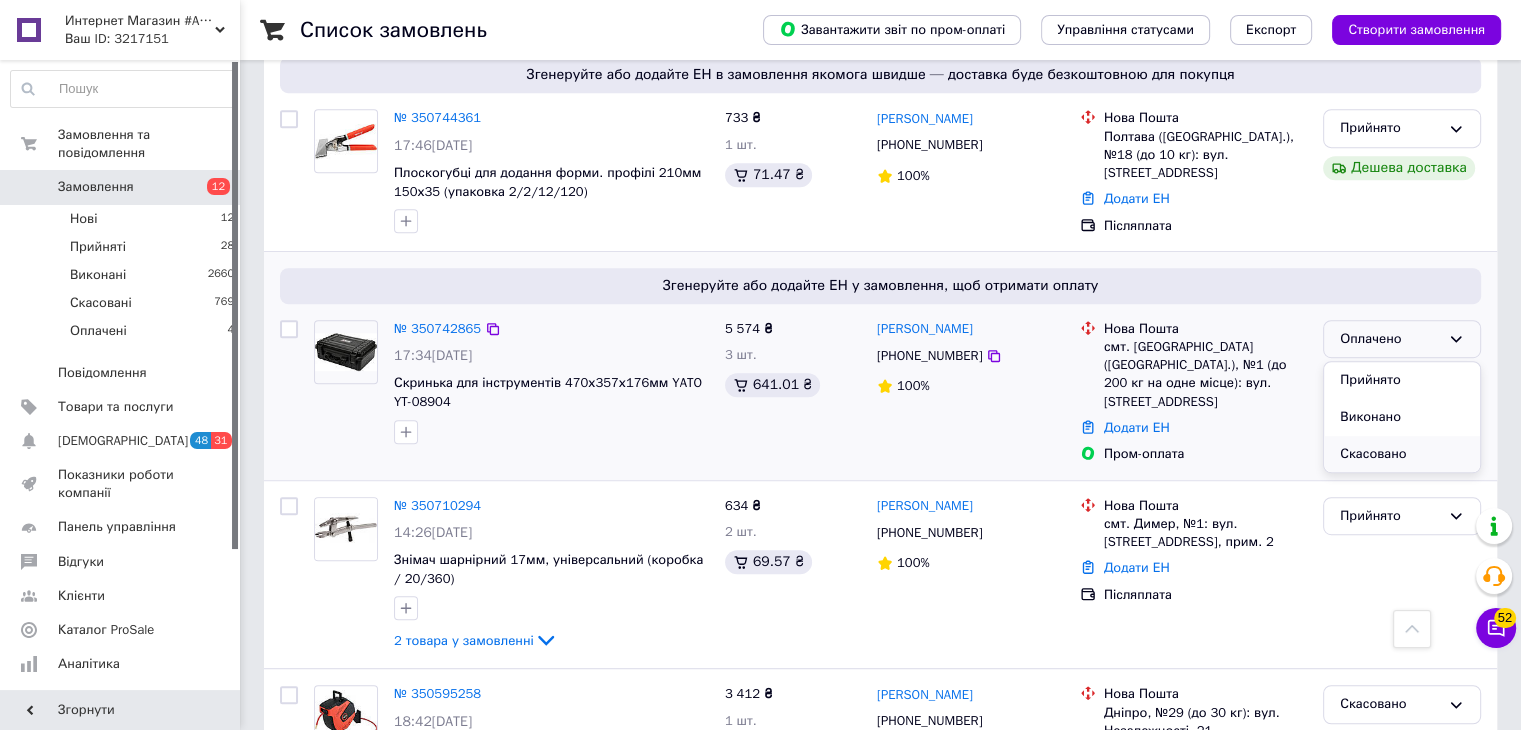 click on "Скасовано" at bounding box center [1402, 454] 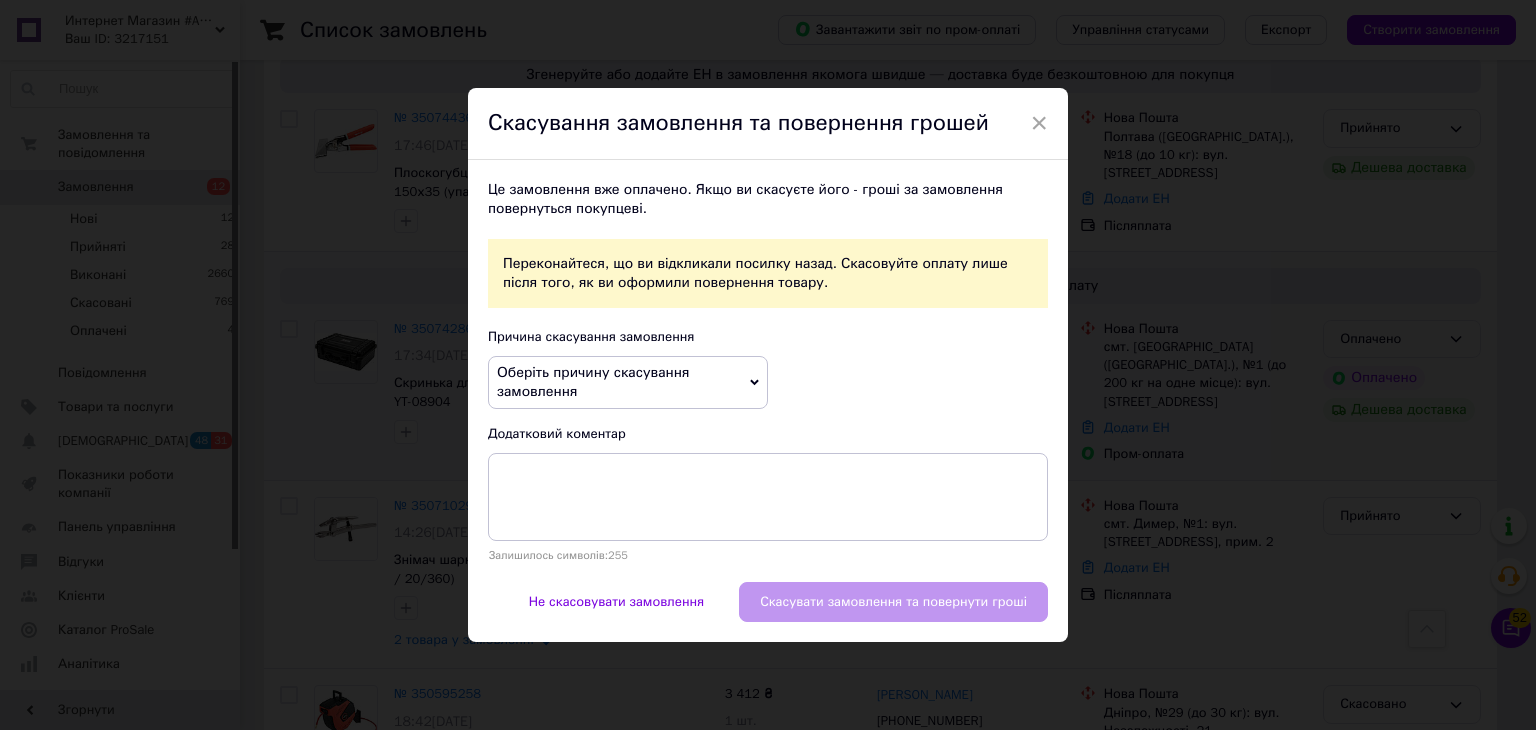 click 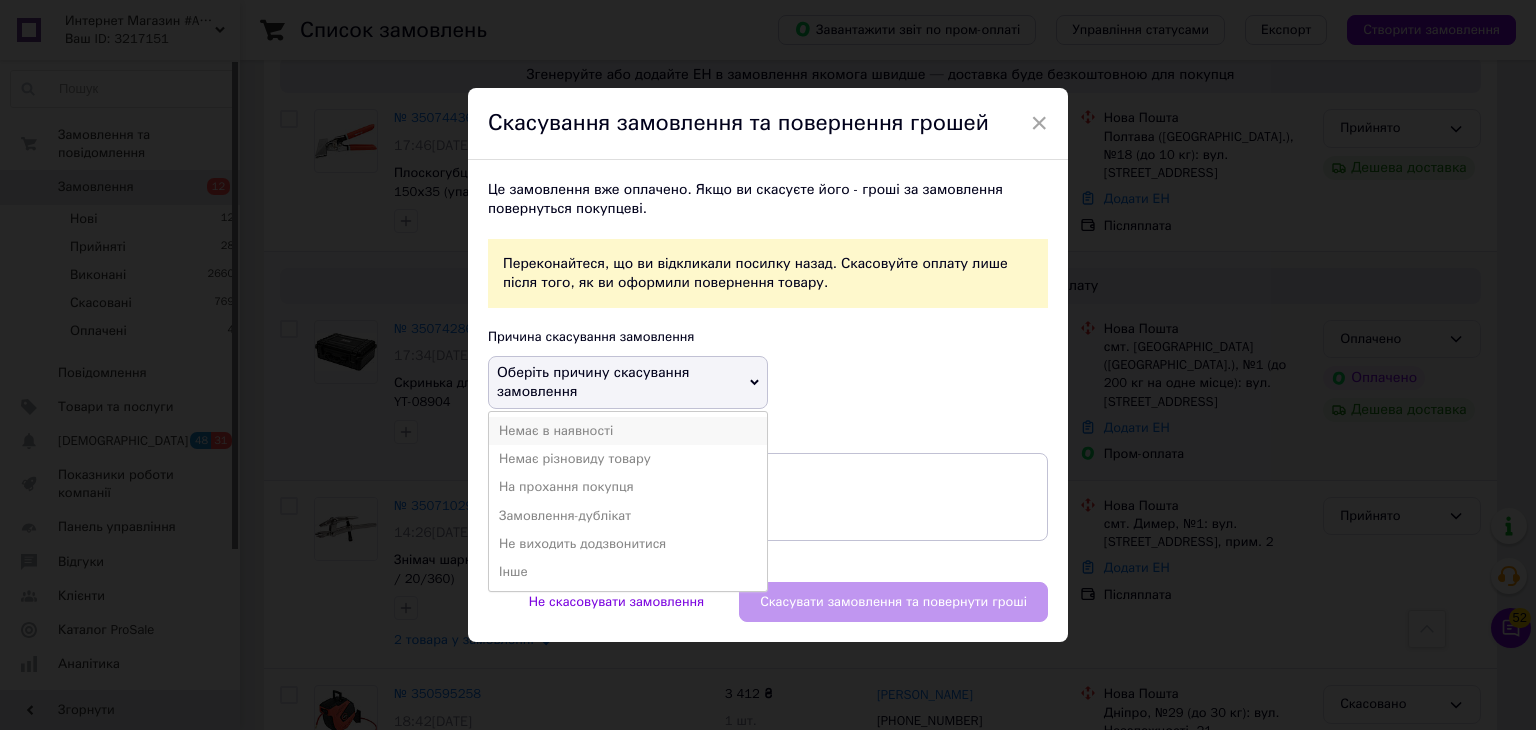 click on "Немає в наявності" at bounding box center (628, 431) 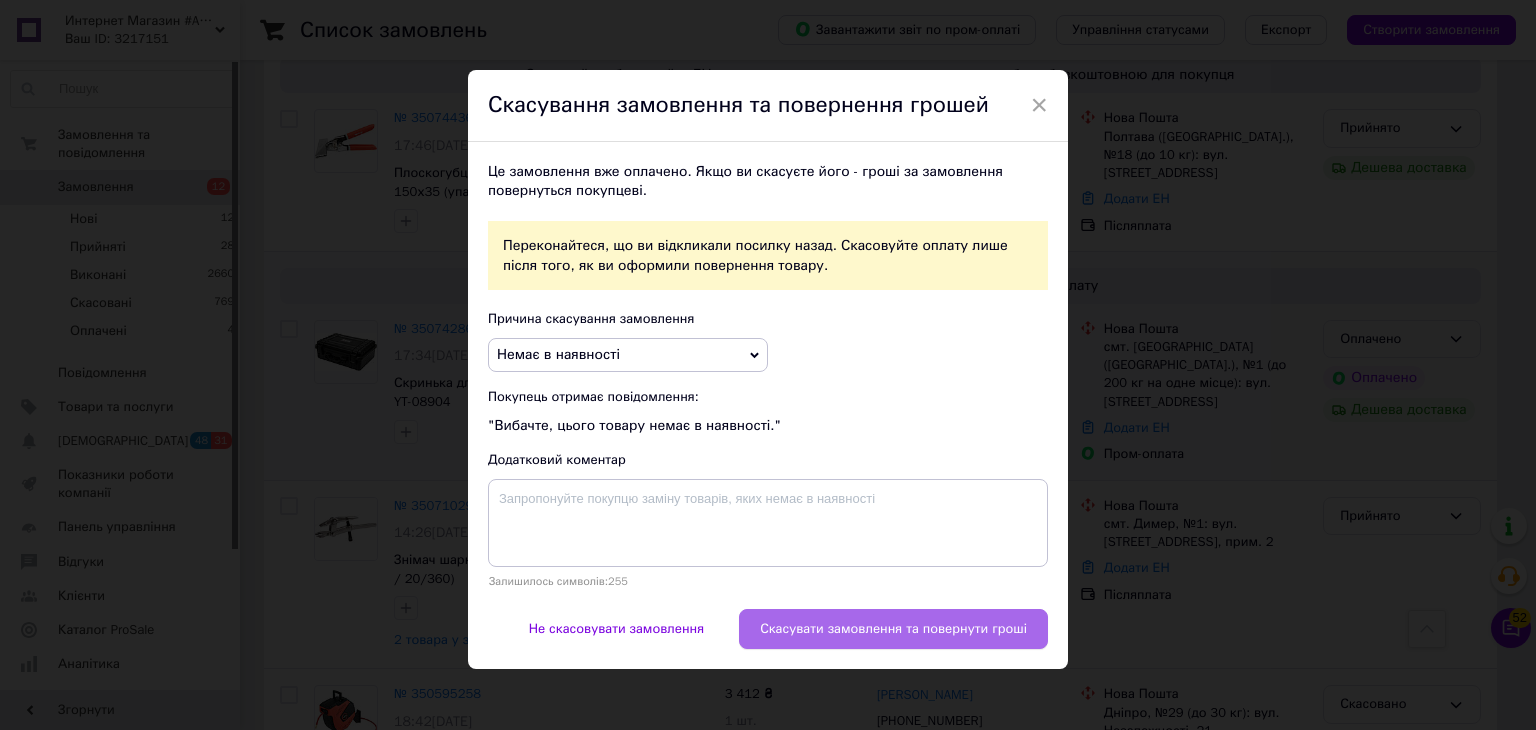 click on "Скасувати замовлення та повернути гроші" at bounding box center (893, 629) 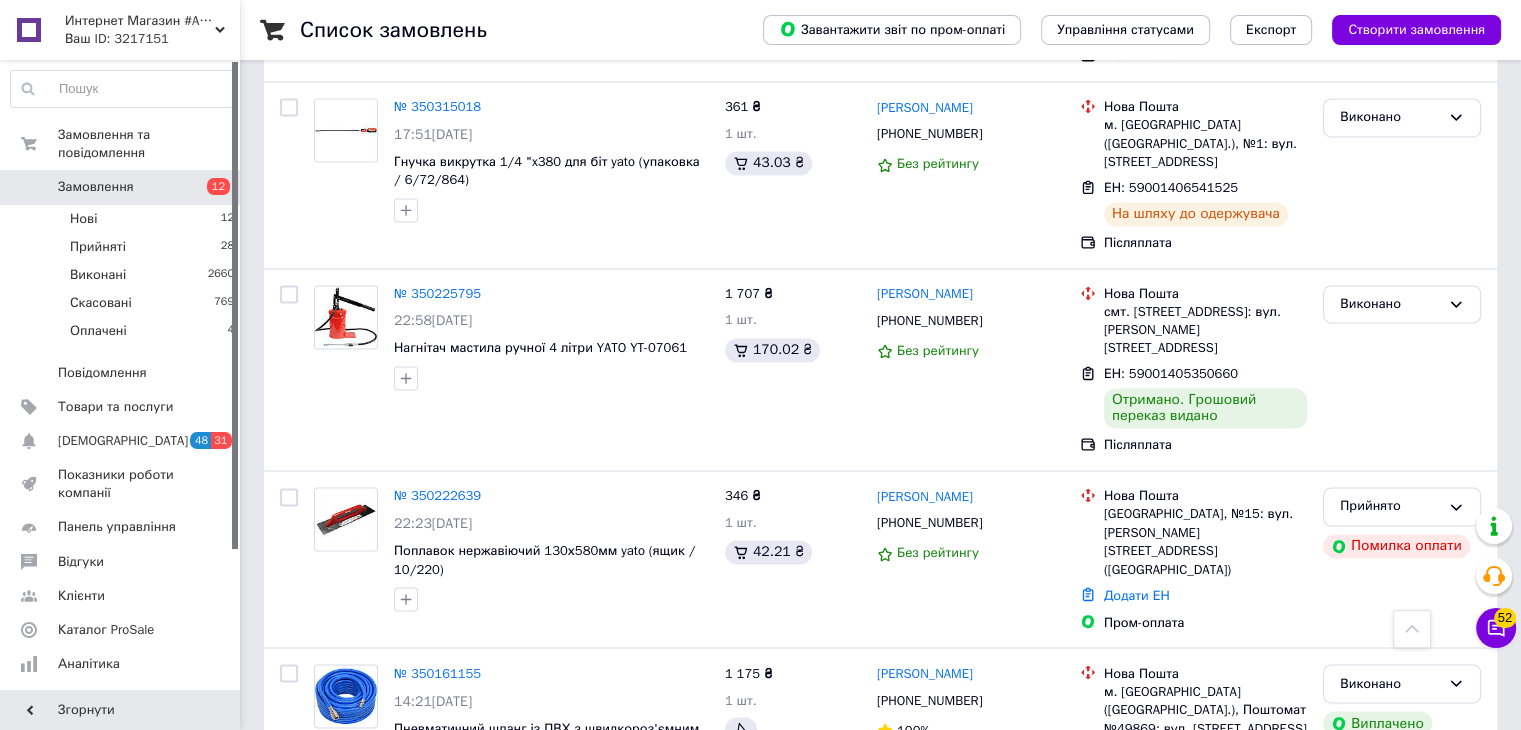 scroll, scrollTop: 3248, scrollLeft: 0, axis: vertical 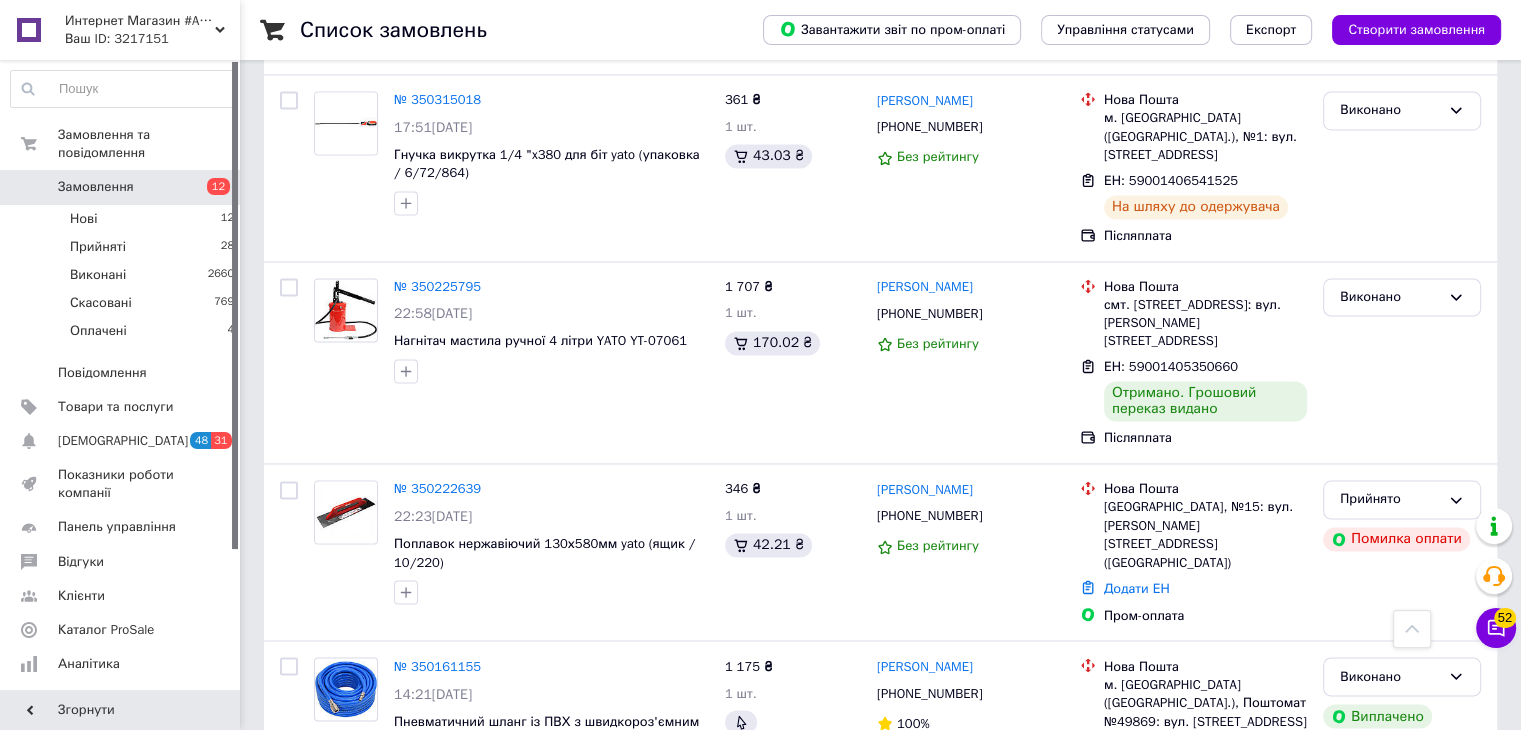 click on "2" at bounding box center [327, 890] 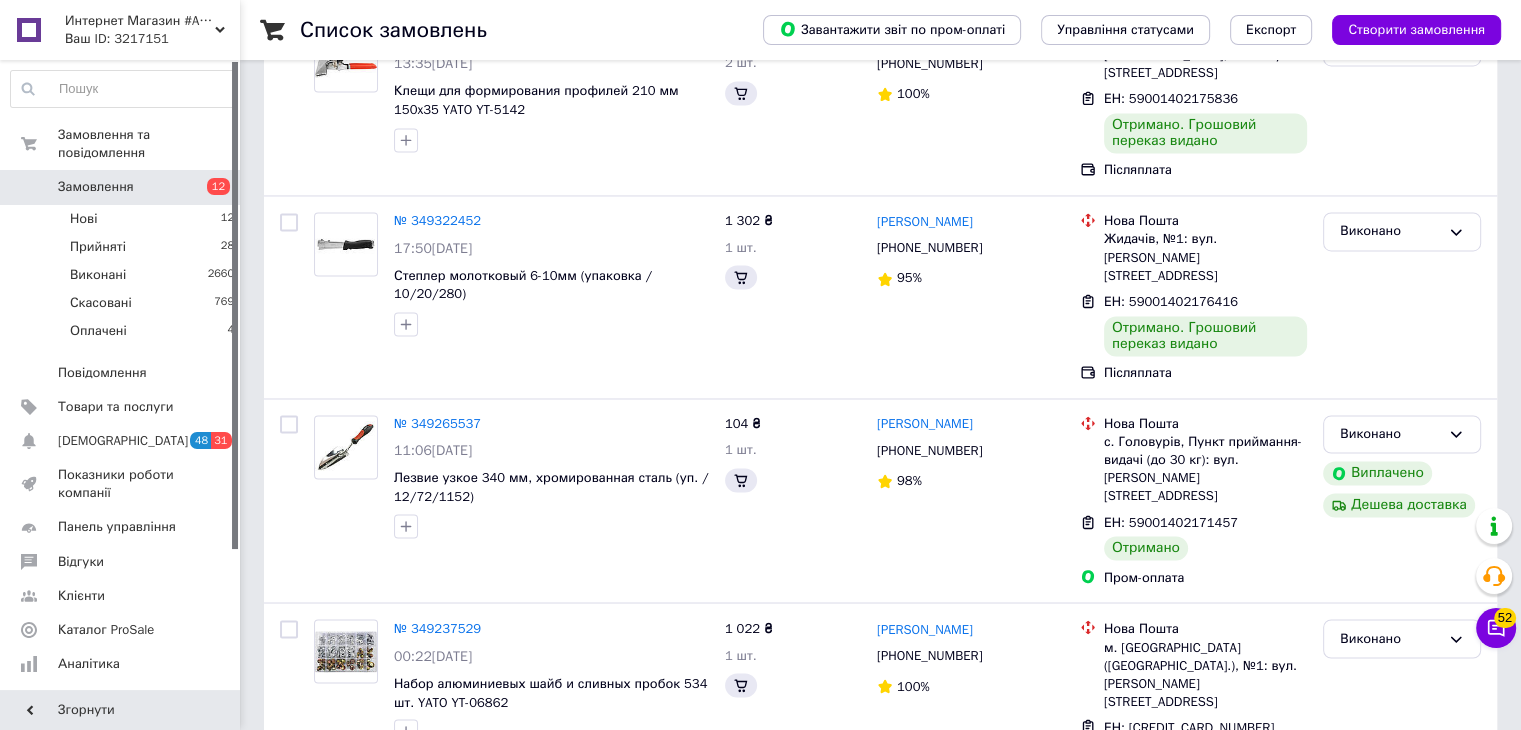 scroll, scrollTop: 0, scrollLeft: 0, axis: both 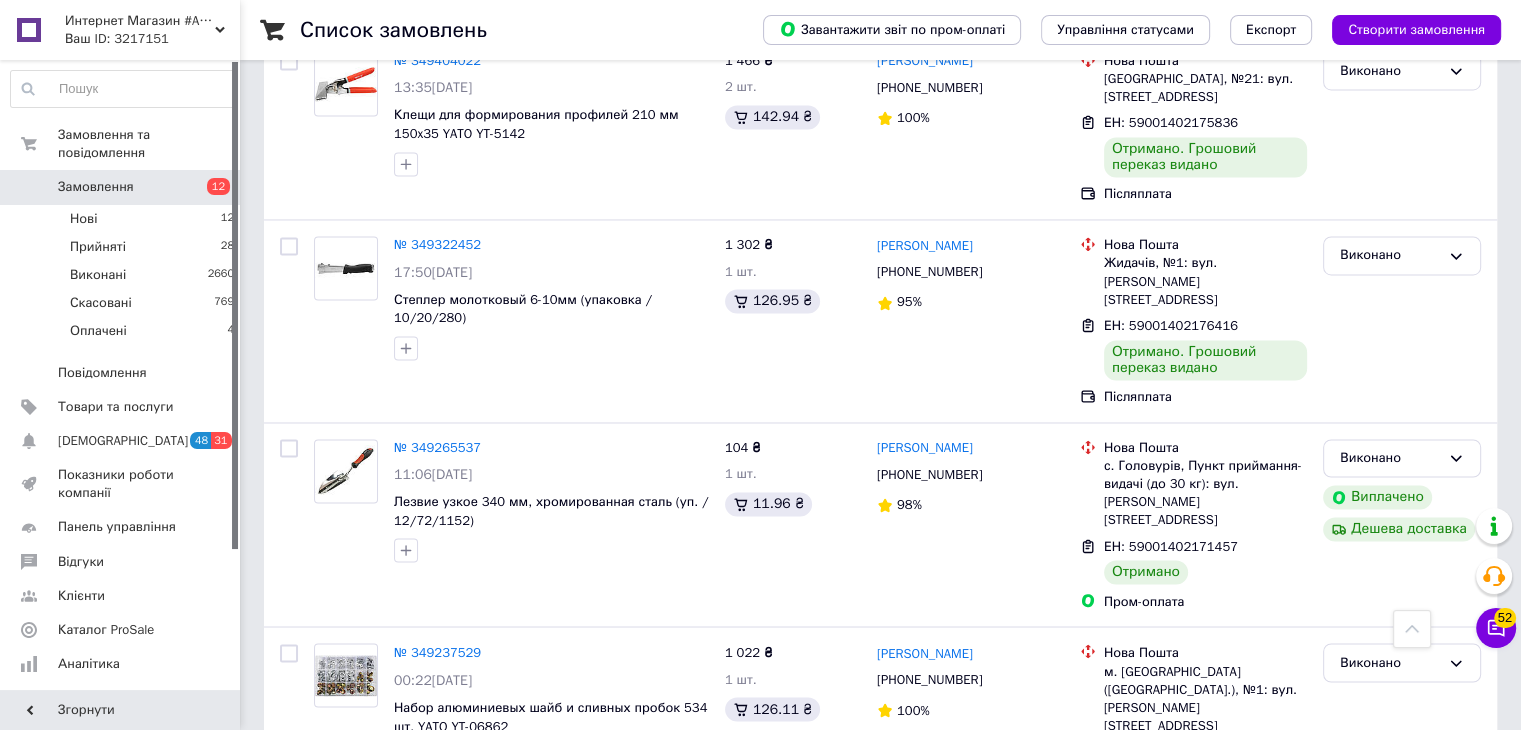 click on "1" at bounding box center [404, 892] 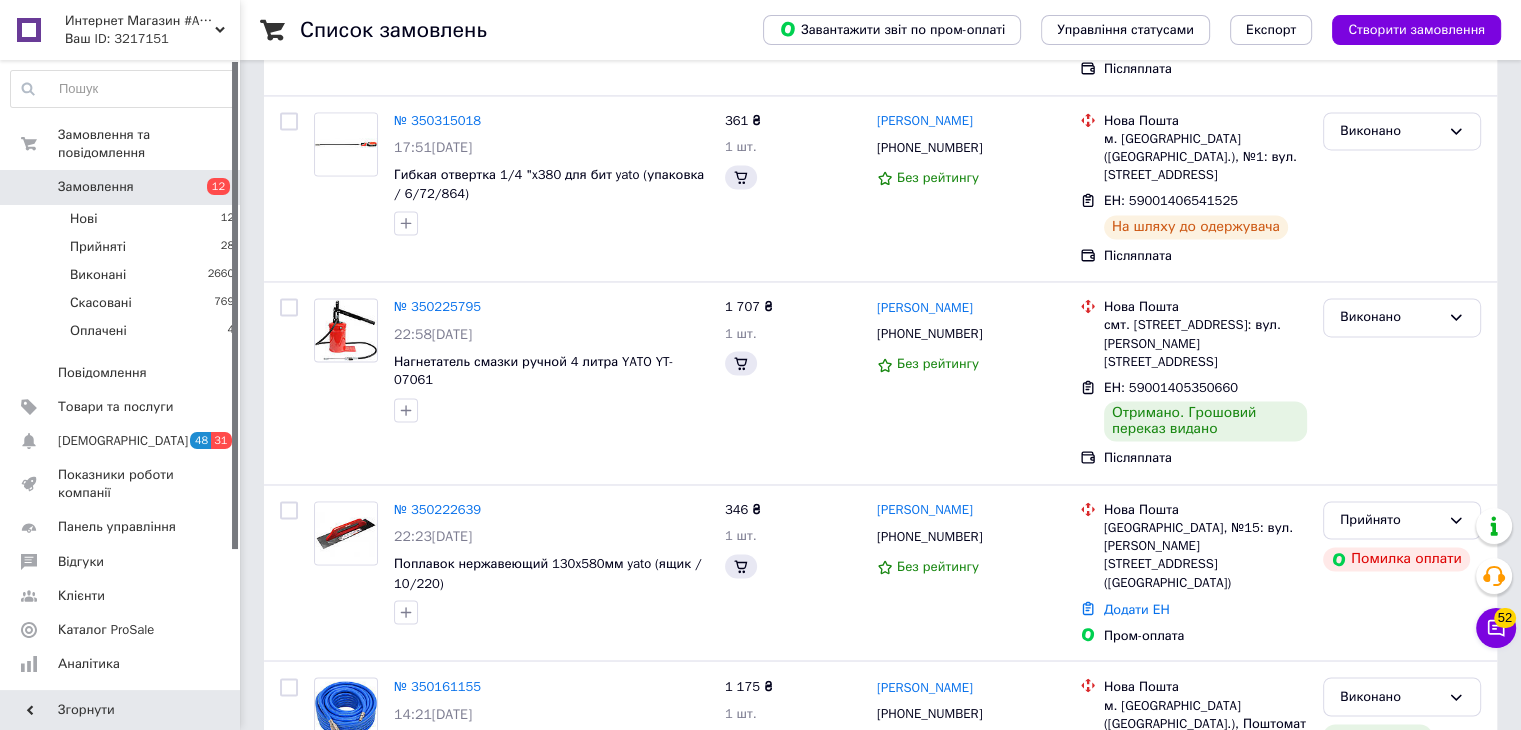 scroll, scrollTop: 0, scrollLeft: 0, axis: both 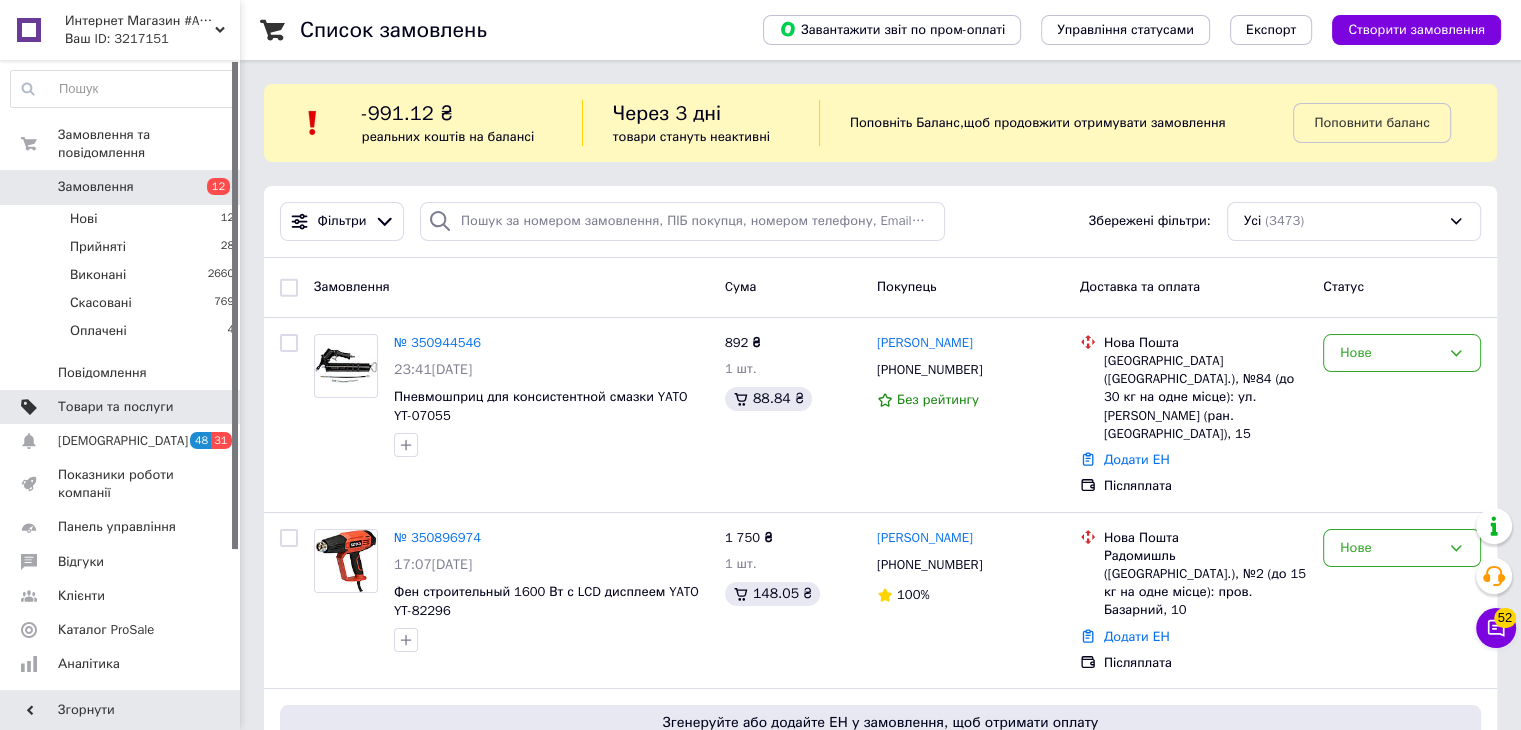 click on "Товари та послуги" at bounding box center [115, 407] 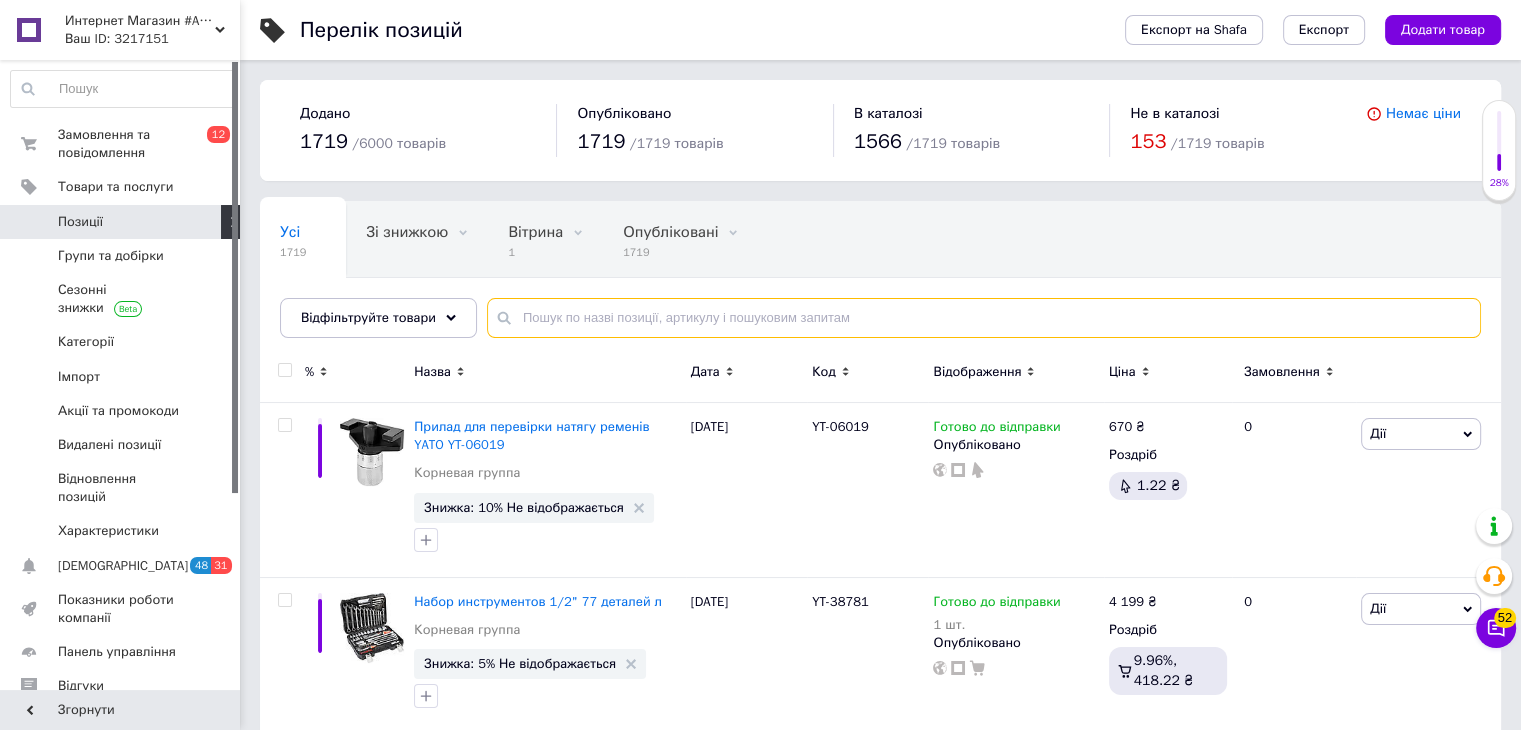 click at bounding box center [984, 318] 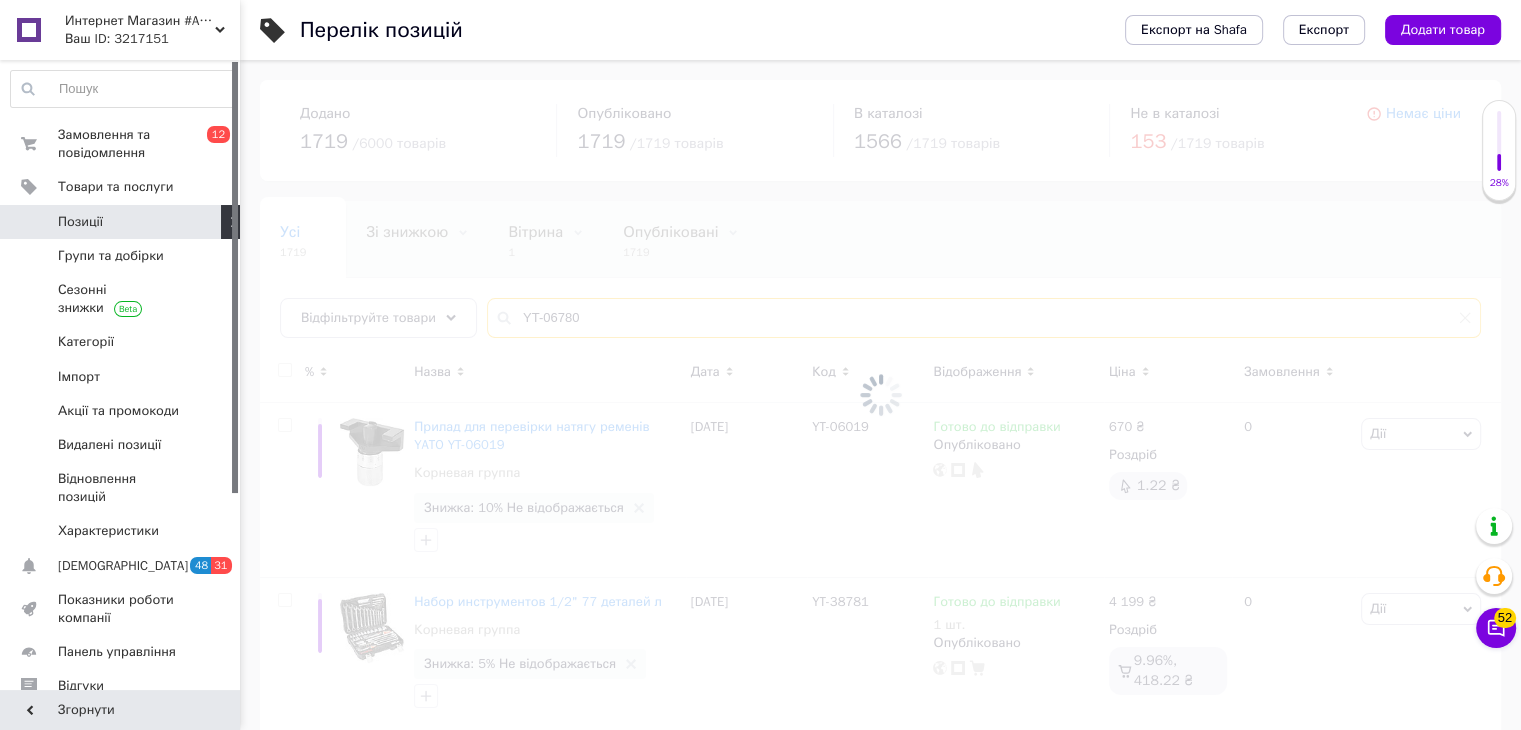 type on "YT-06780" 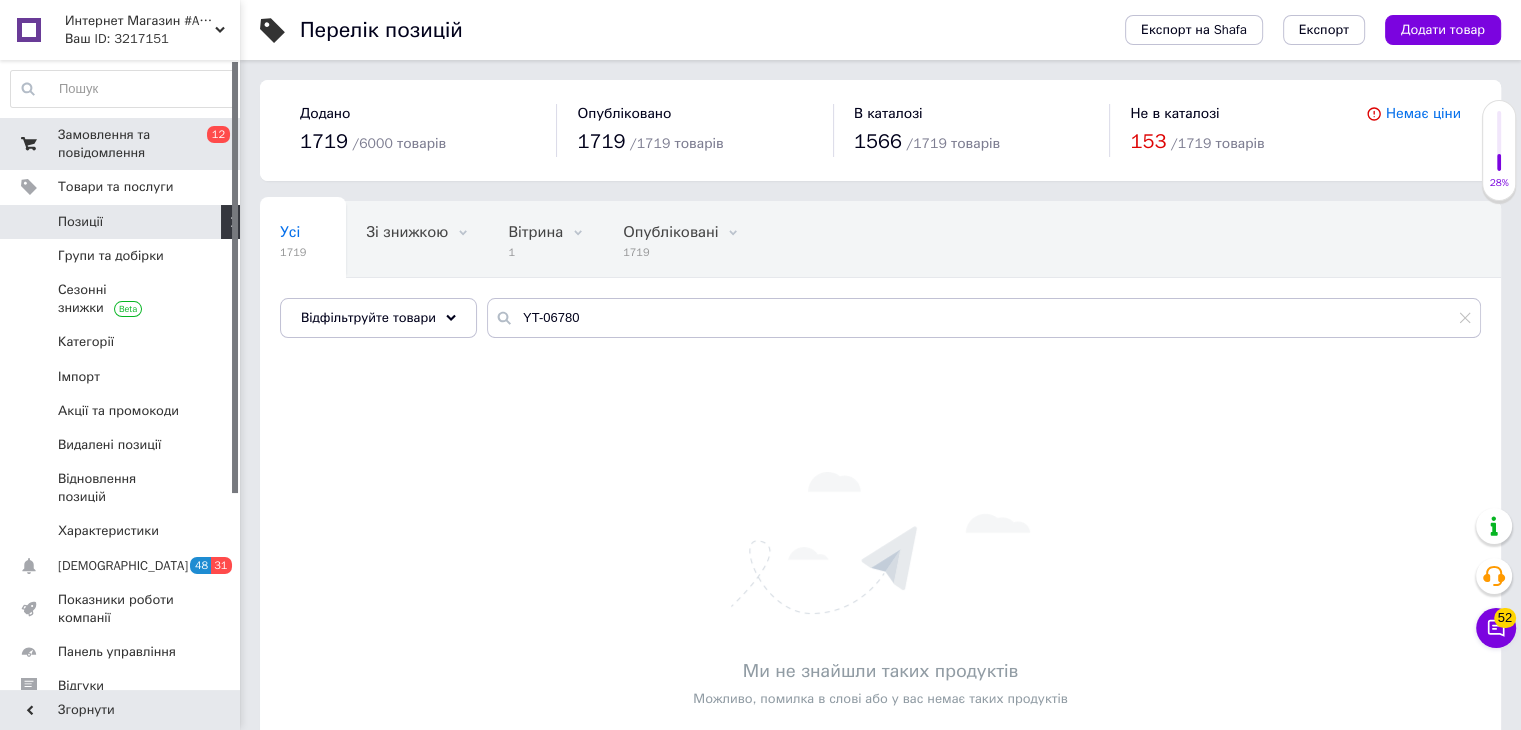 click on "Замовлення та повідомлення" at bounding box center [121, 144] 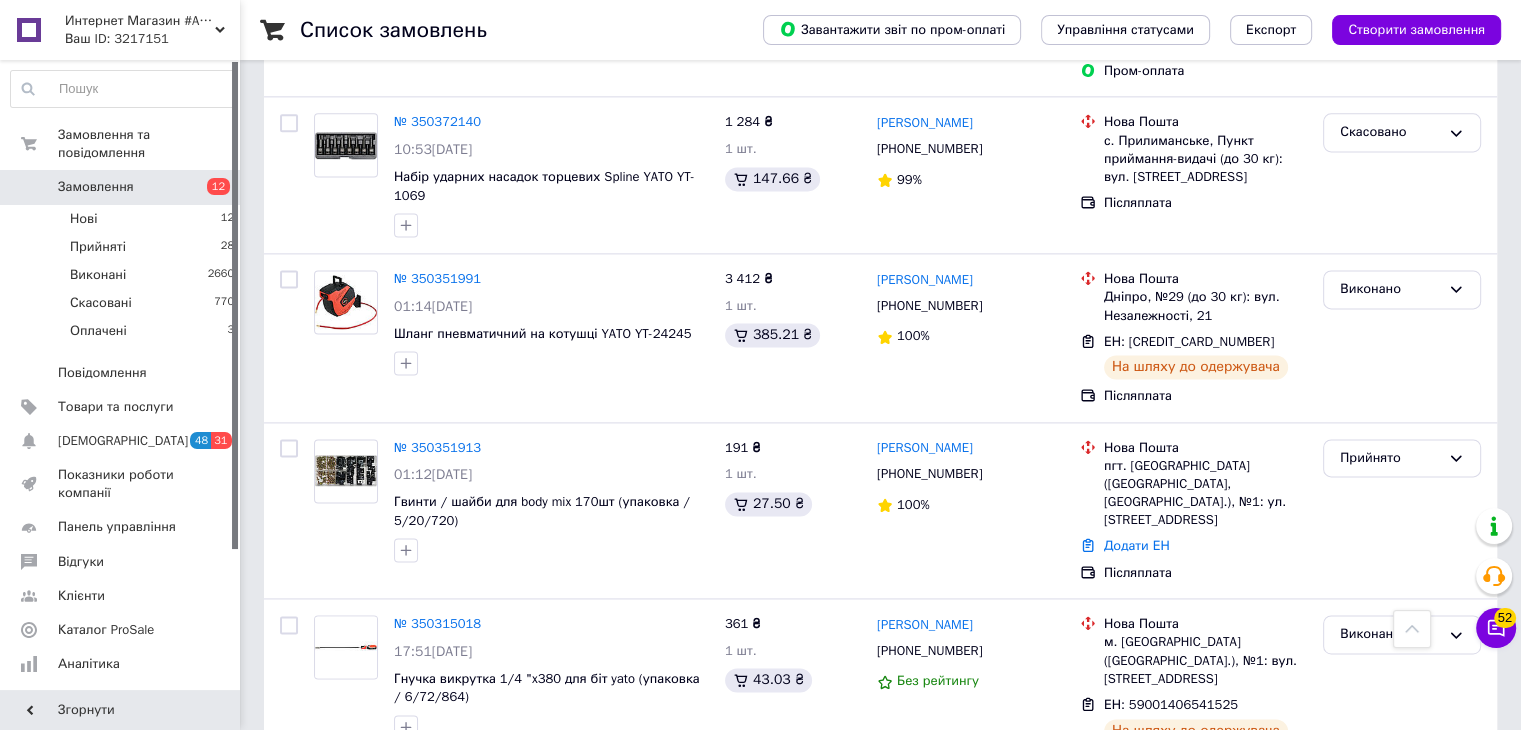 scroll, scrollTop: 2717, scrollLeft: 0, axis: vertical 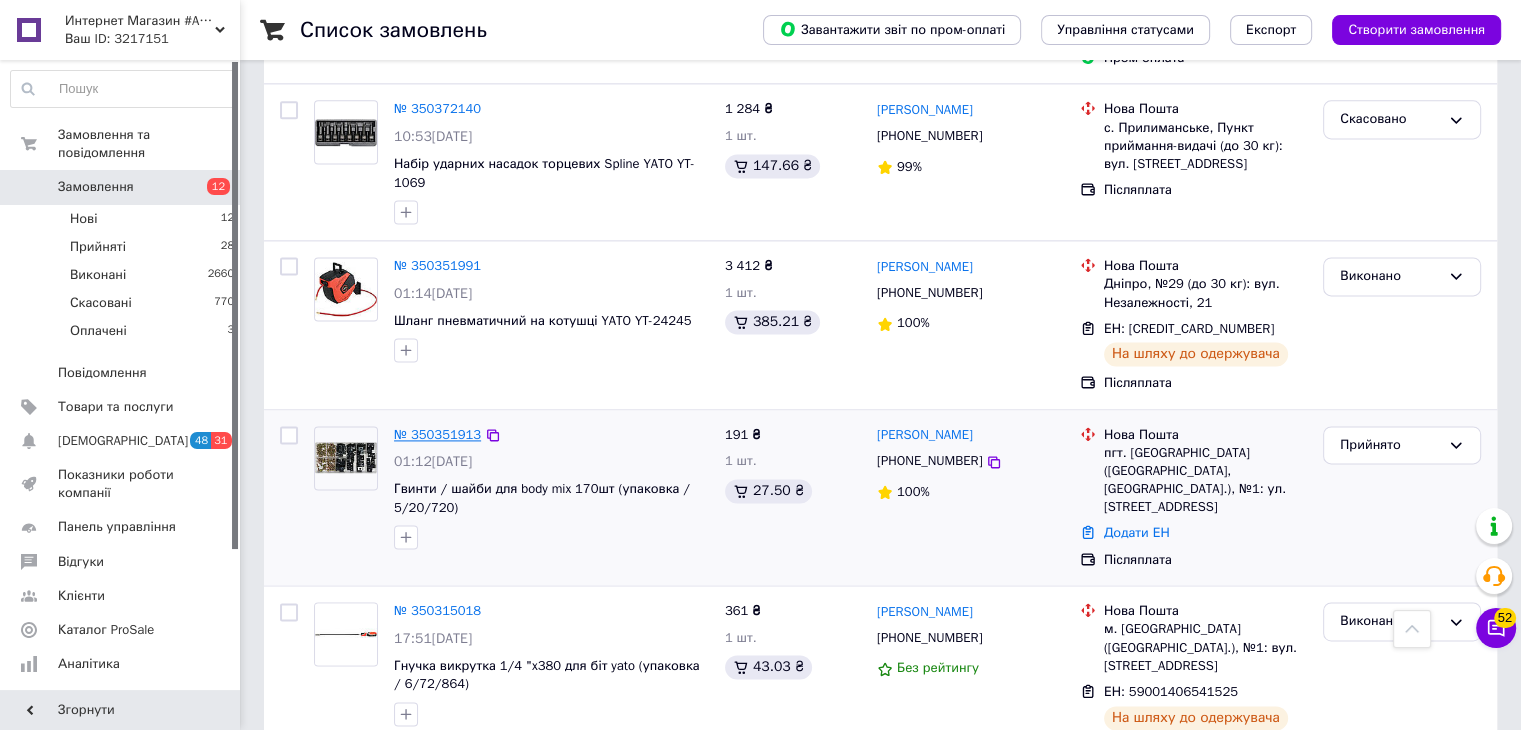 click on "№ 350351913" at bounding box center [437, 434] 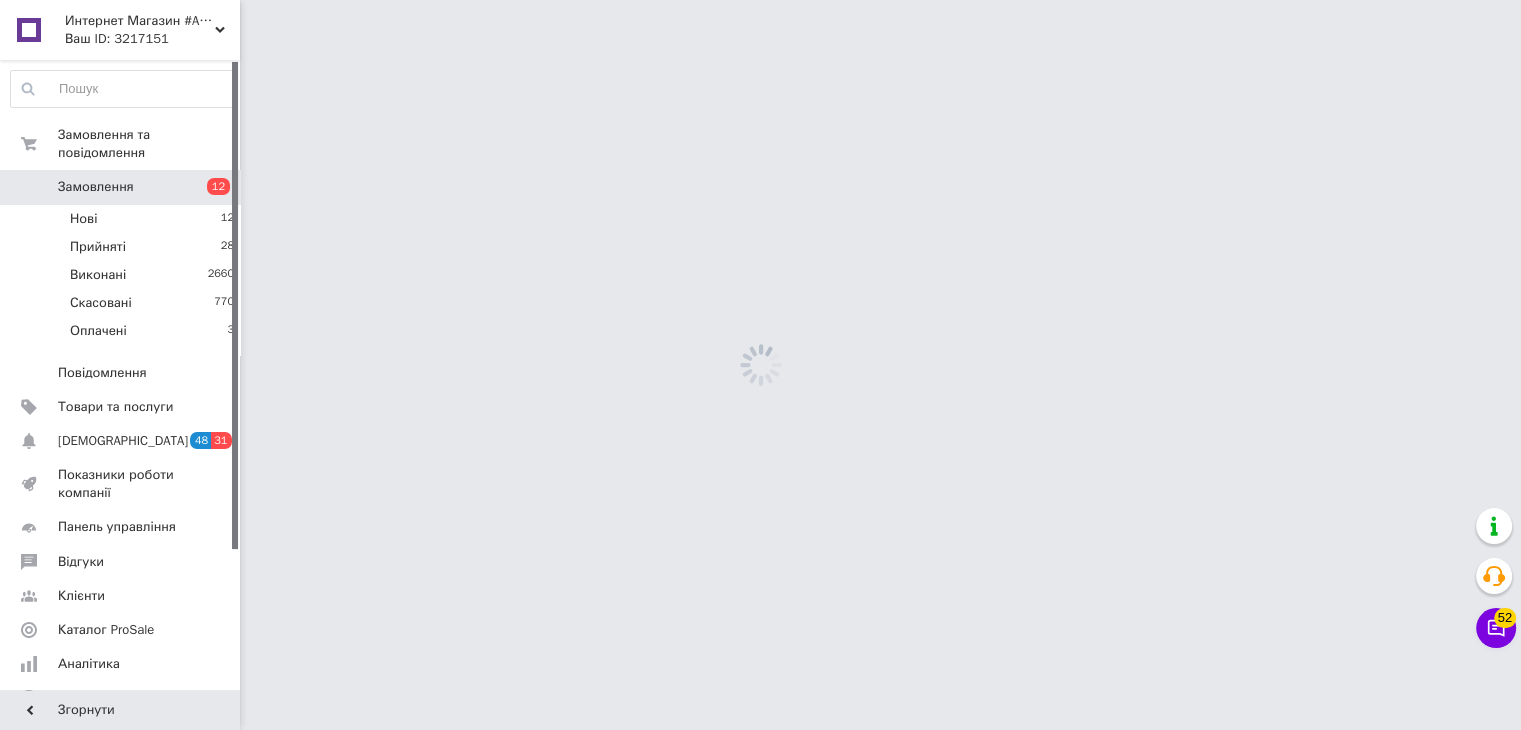 scroll, scrollTop: 0, scrollLeft: 0, axis: both 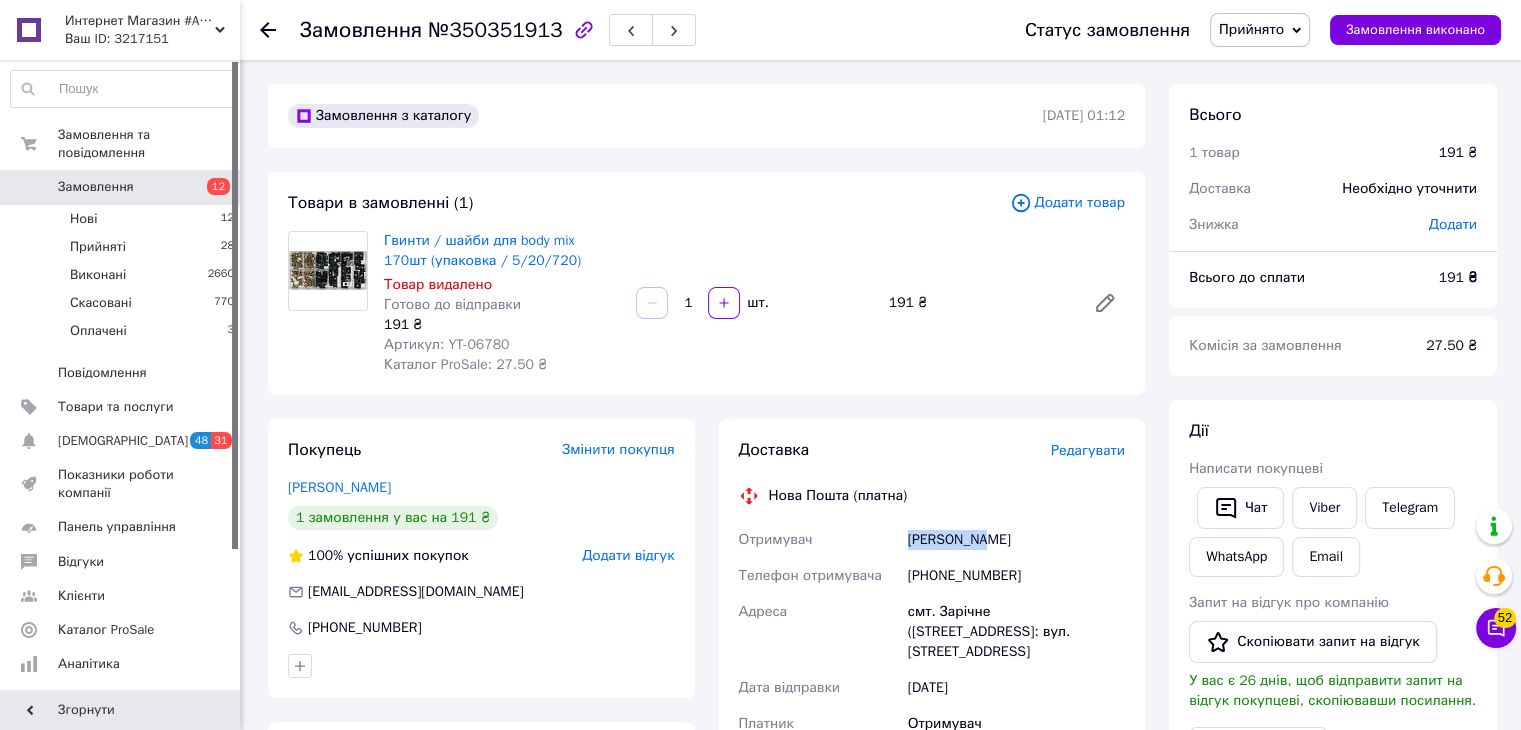drag, startPoint x: 978, startPoint y: 543, endPoint x: 906, endPoint y: 545, distance: 72.02777 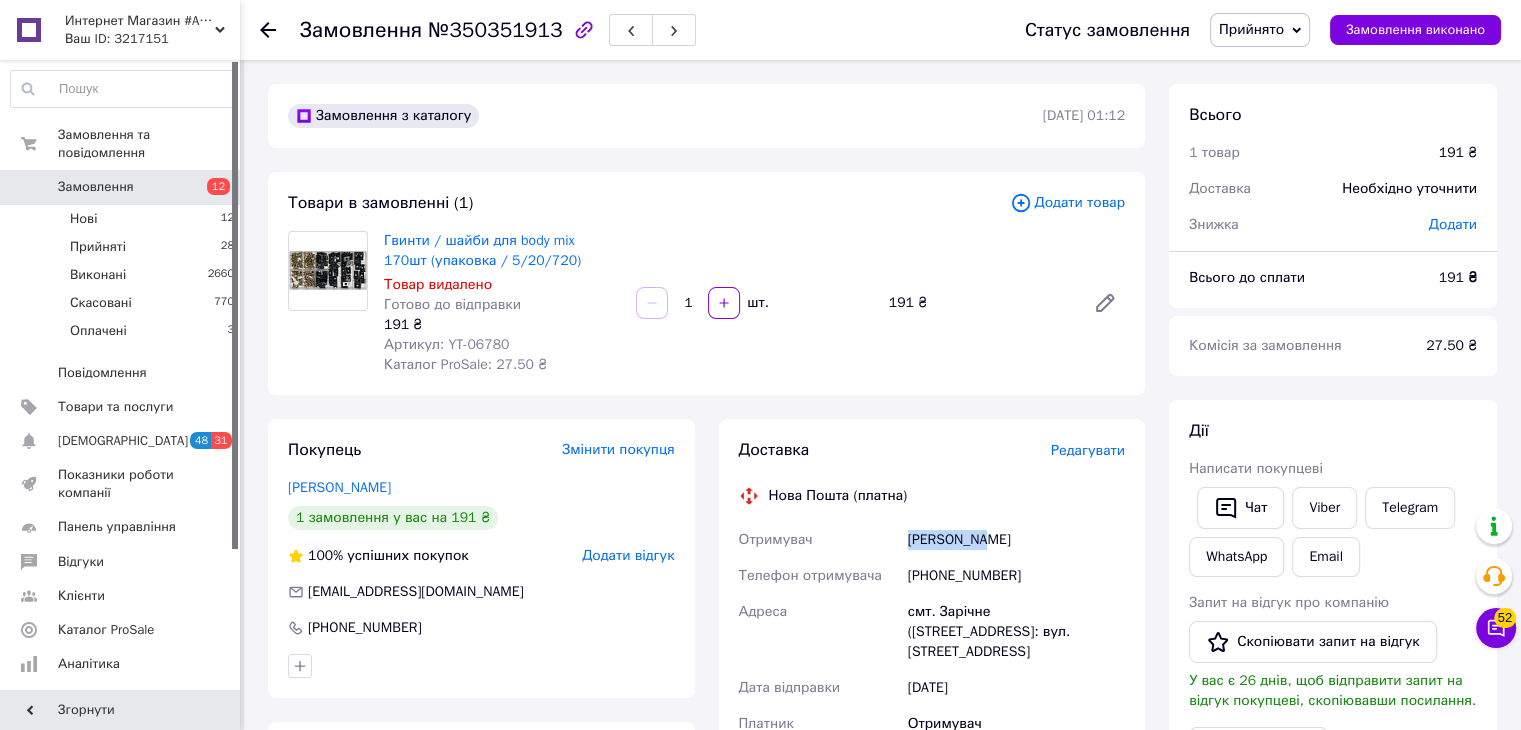 click on "[PERSON_NAME]" at bounding box center (1016, 540) 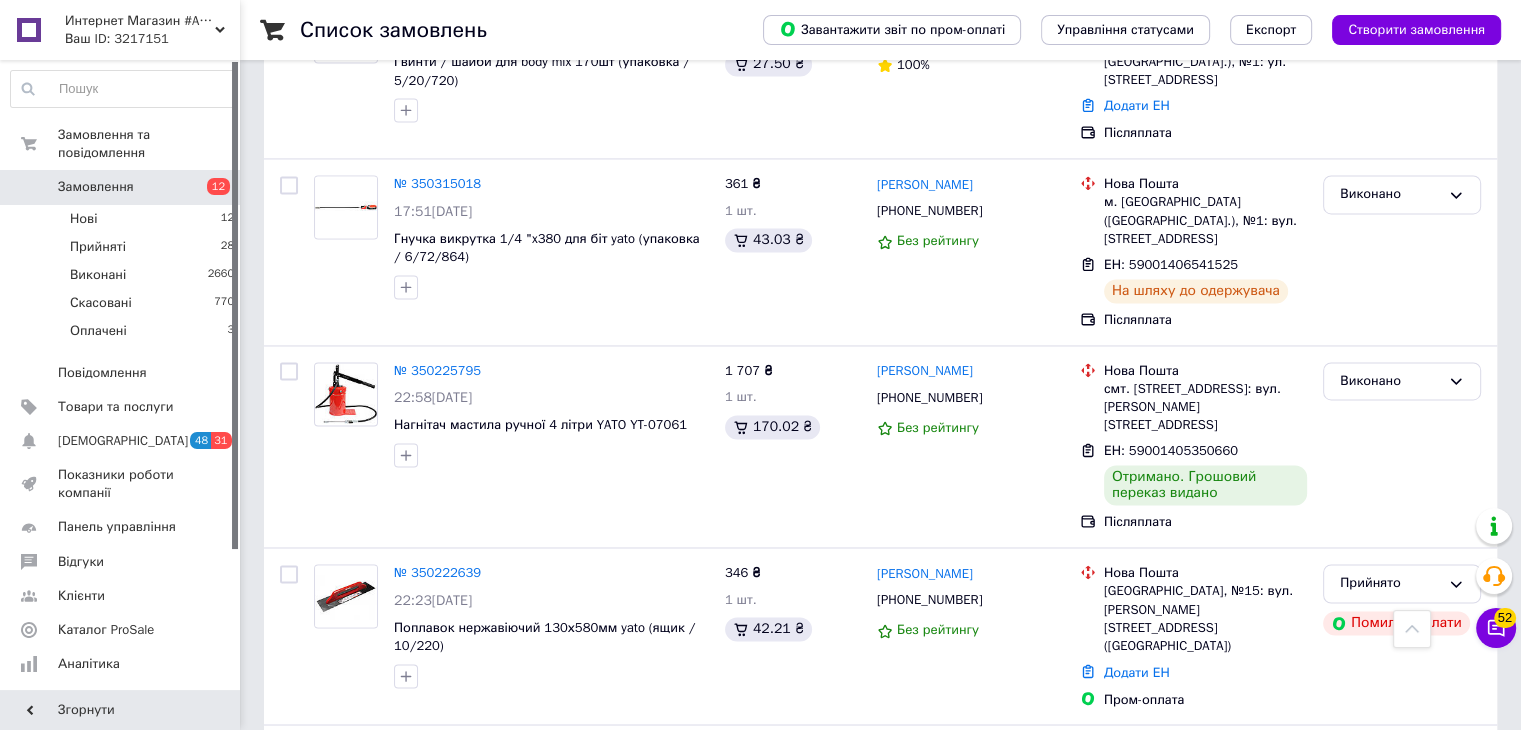 scroll, scrollTop: 3158, scrollLeft: 0, axis: vertical 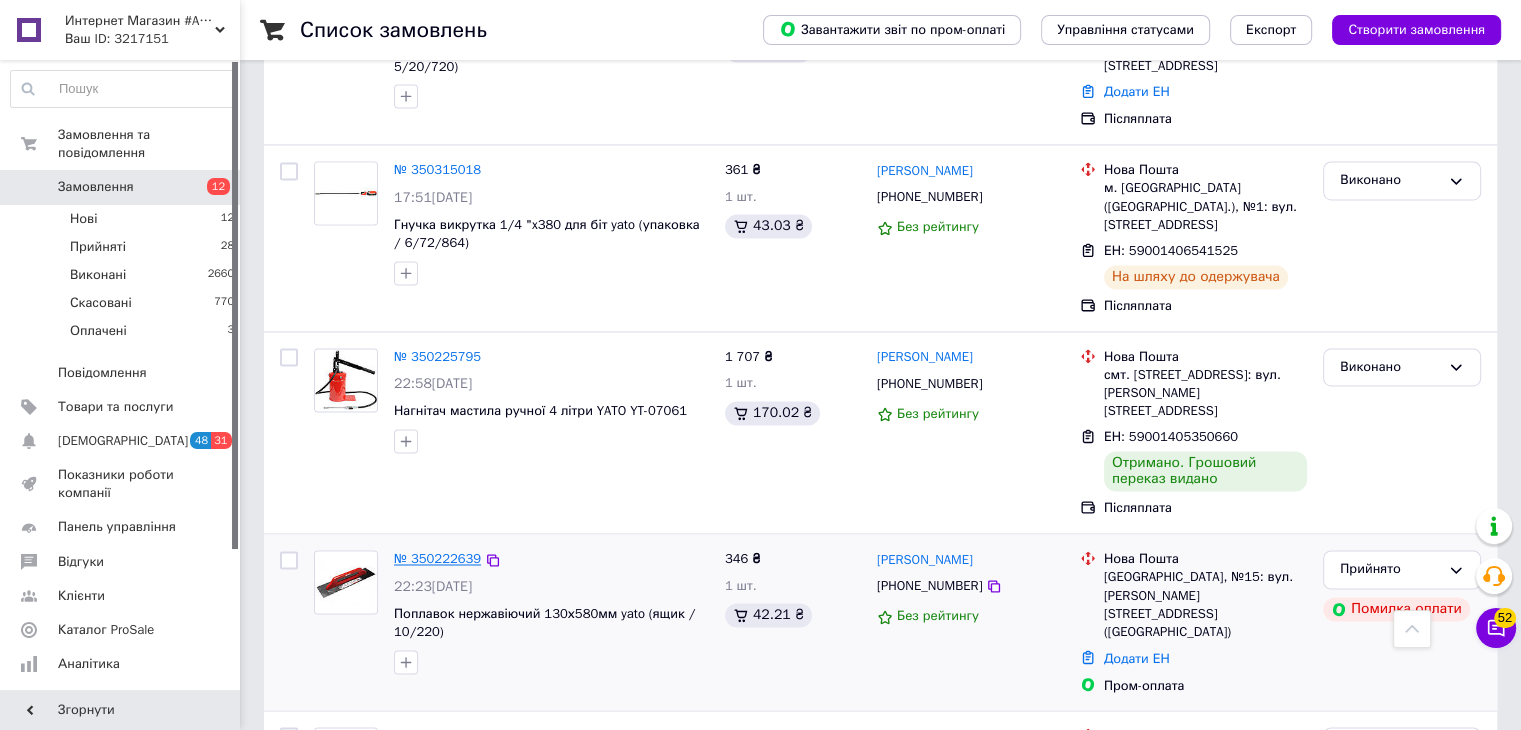 click on "№ 350222639" at bounding box center (437, 558) 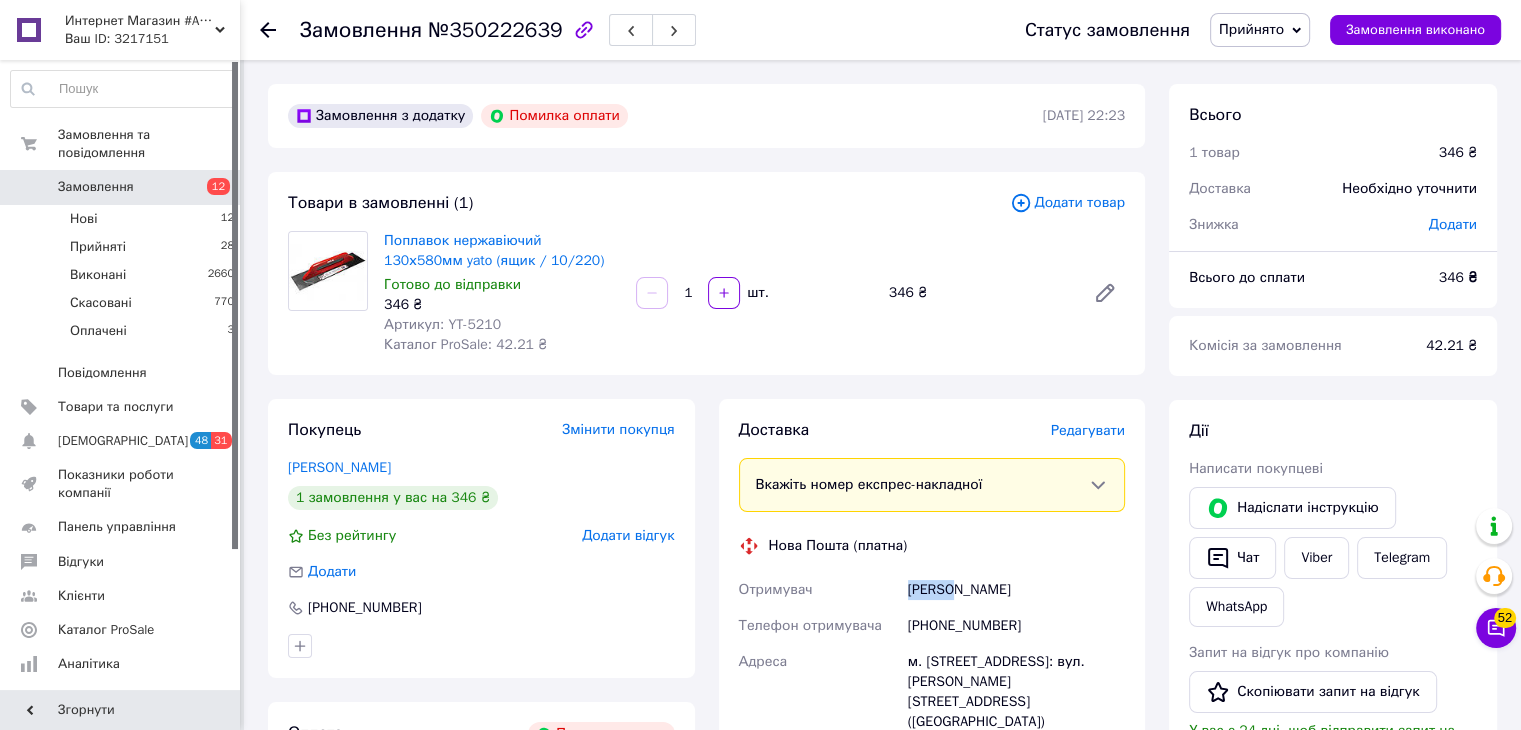 drag, startPoint x: 956, startPoint y: 593, endPoint x: 908, endPoint y: 601, distance: 48.6621 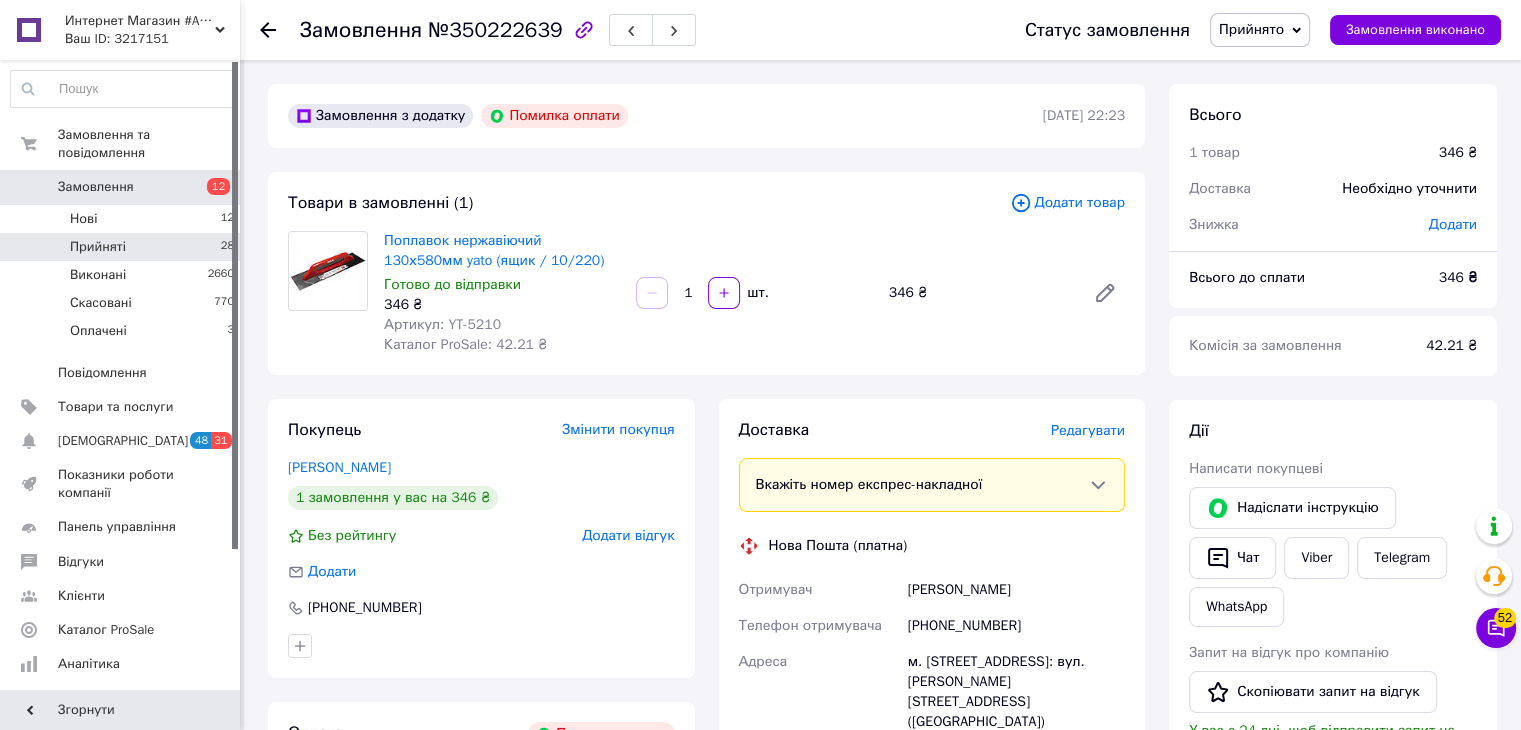 click on "Прийняті" at bounding box center [98, 247] 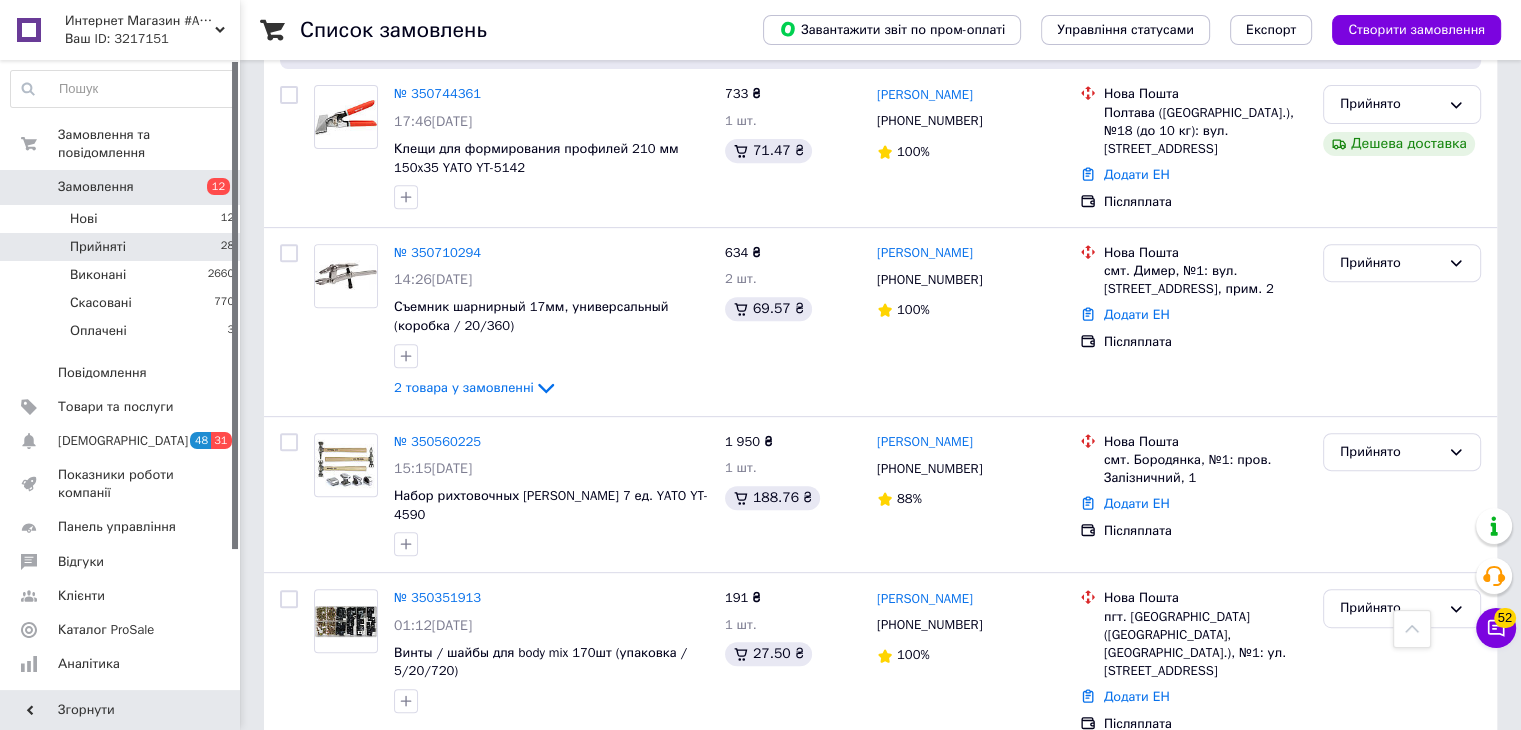 scroll, scrollTop: 780, scrollLeft: 0, axis: vertical 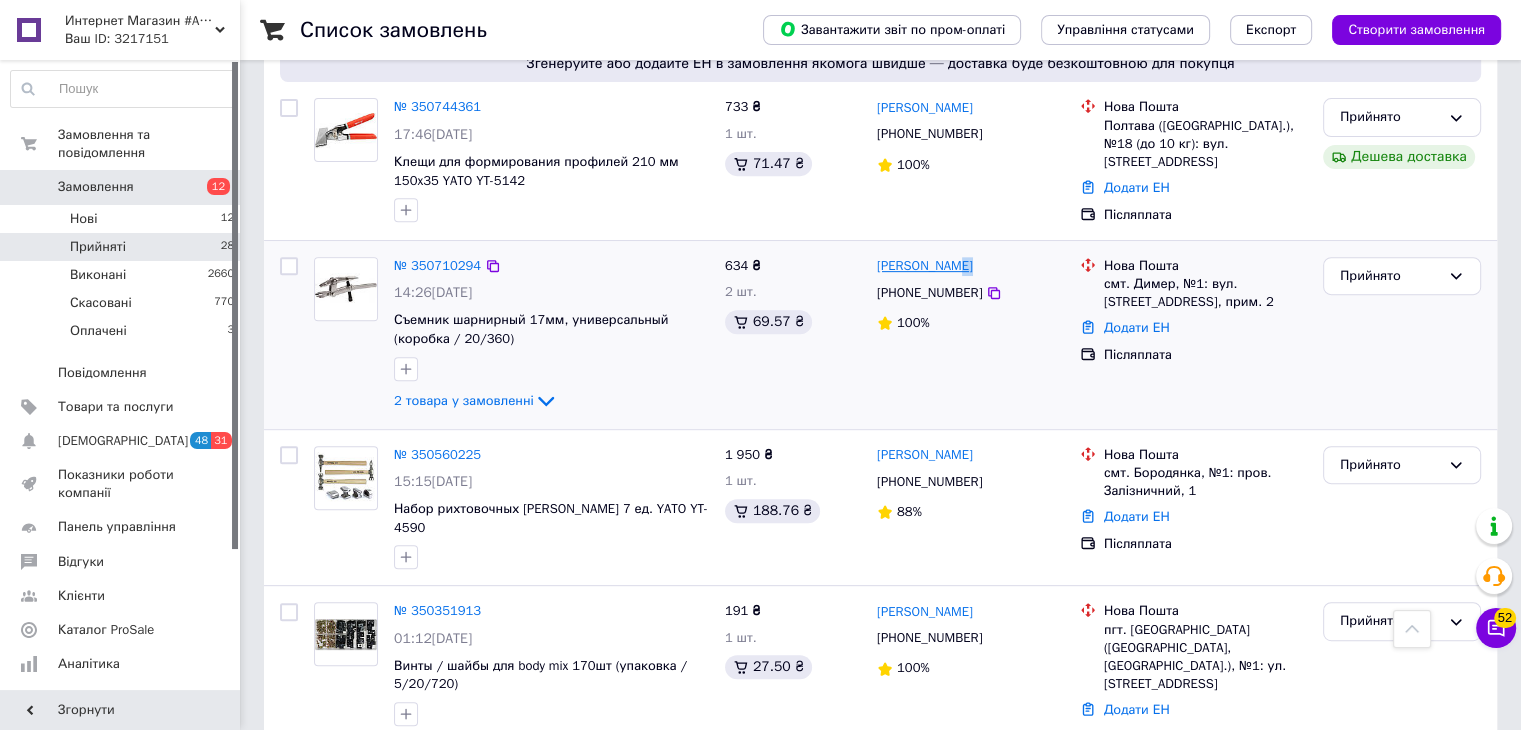 drag, startPoint x: 988, startPoint y: 233, endPoint x: 950, endPoint y: 240, distance: 38.63936 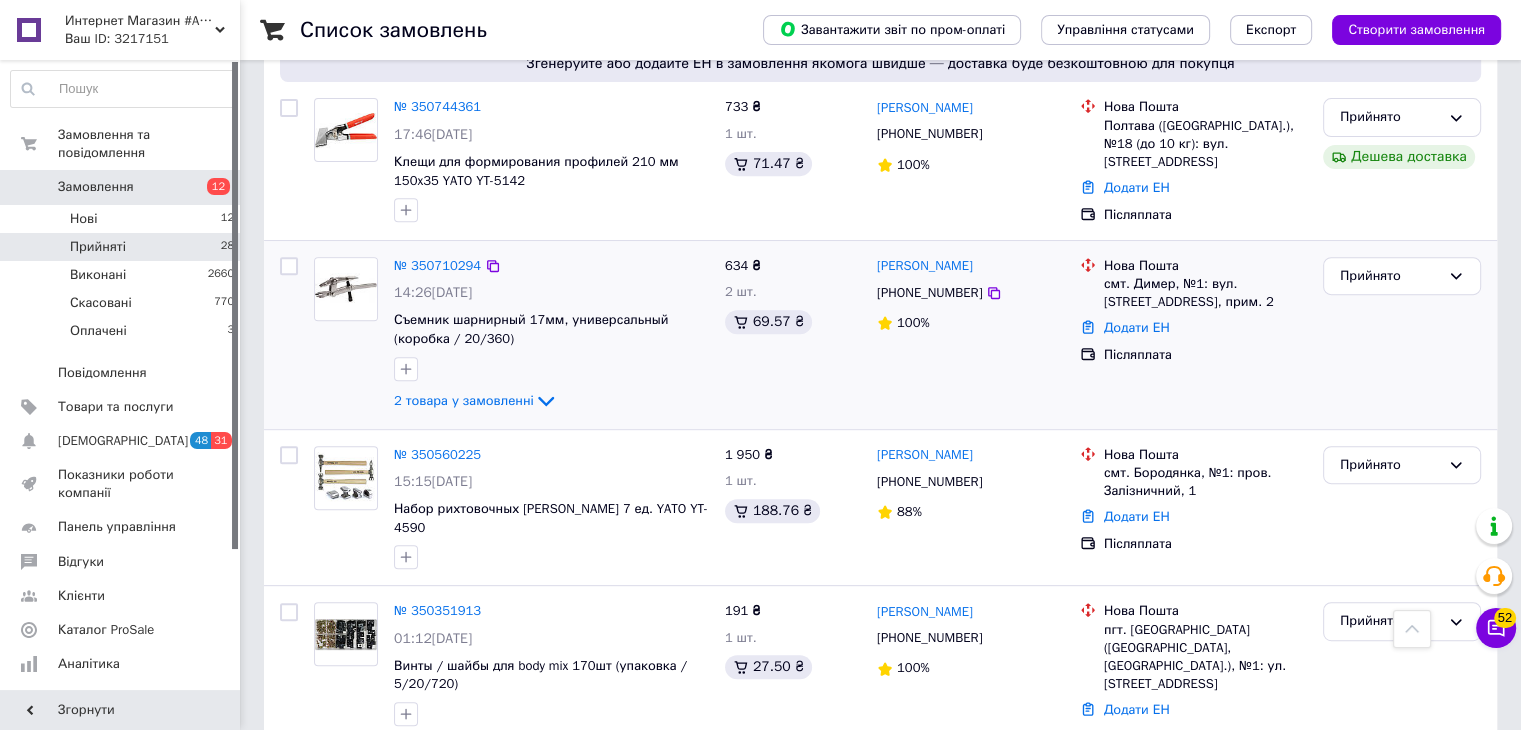 click on "[PERSON_NAME]" at bounding box center (970, 266) 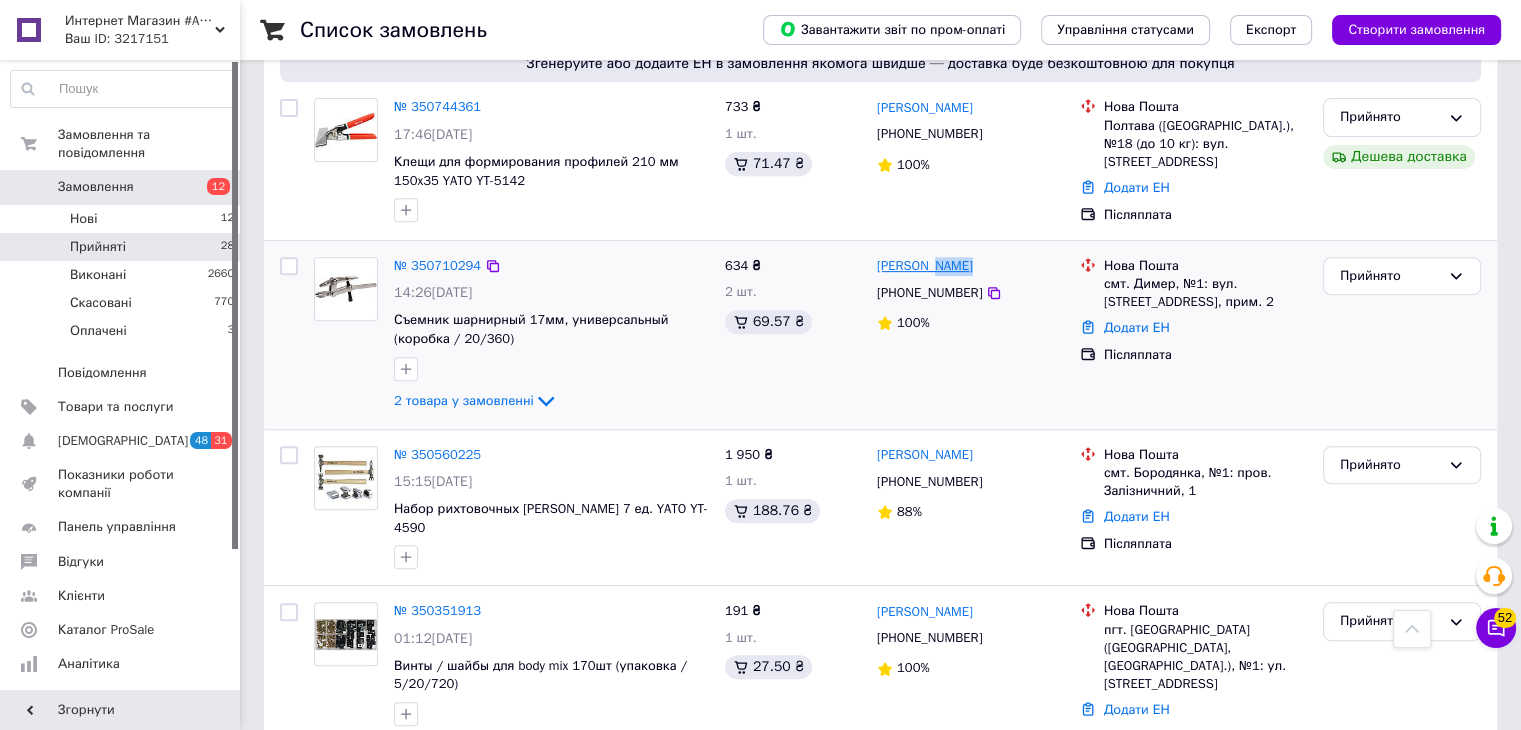 drag, startPoint x: 980, startPoint y: 242, endPoint x: 930, endPoint y: 247, distance: 50.24938 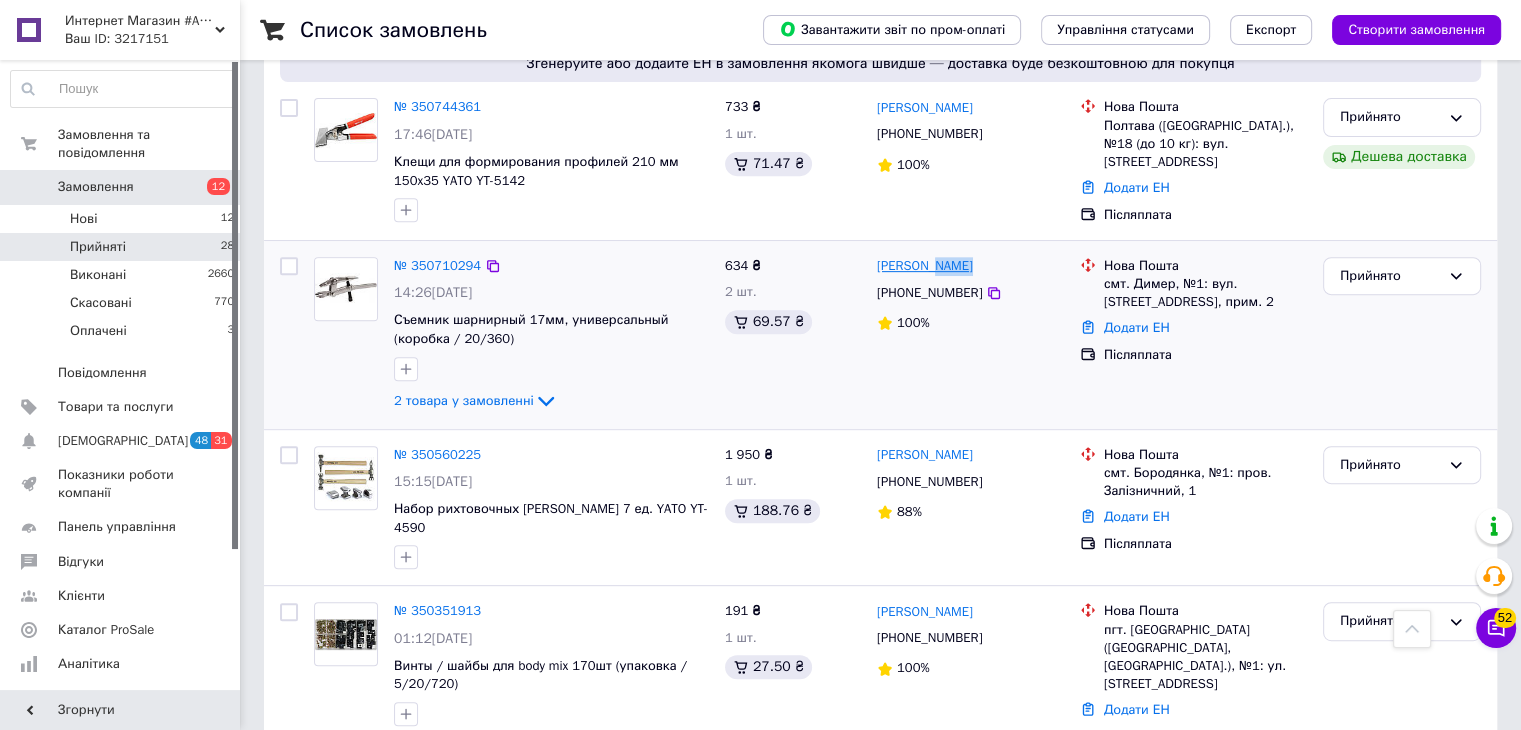 click on "[PERSON_NAME]" at bounding box center (970, 266) 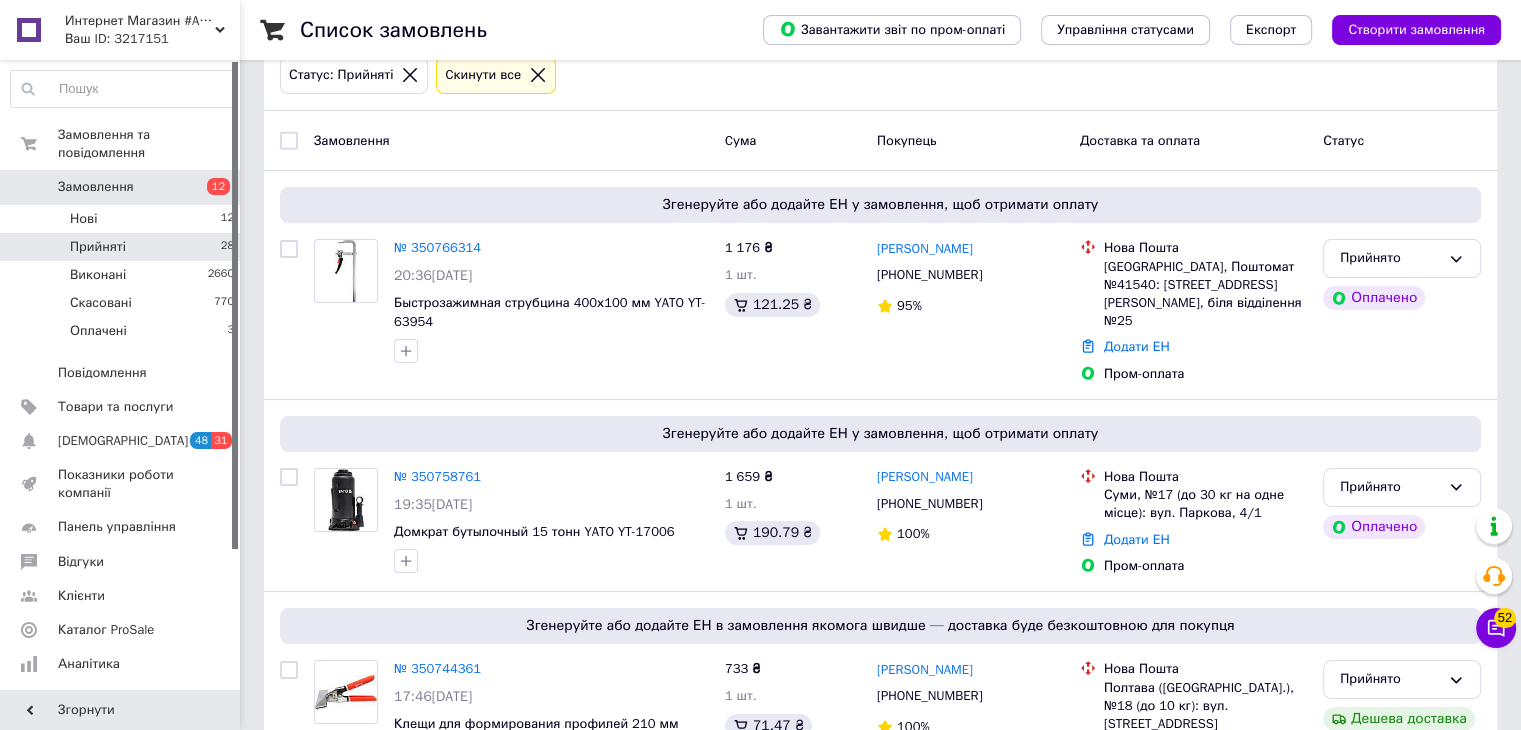 scroll, scrollTop: 208, scrollLeft: 0, axis: vertical 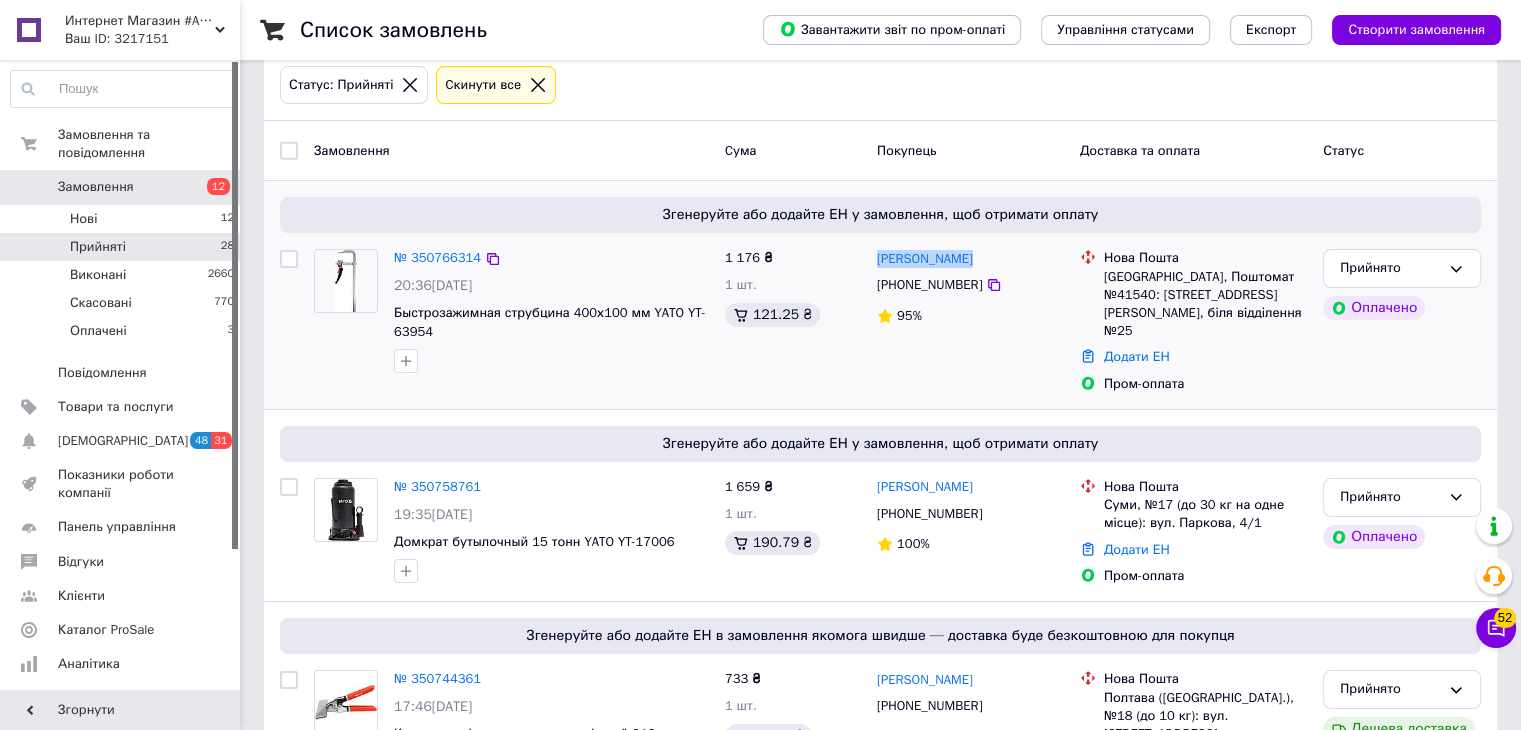 drag, startPoint x: 978, startPoint y: 259, endPoint x: 873, endPoint y: 262, distance: 105.04285 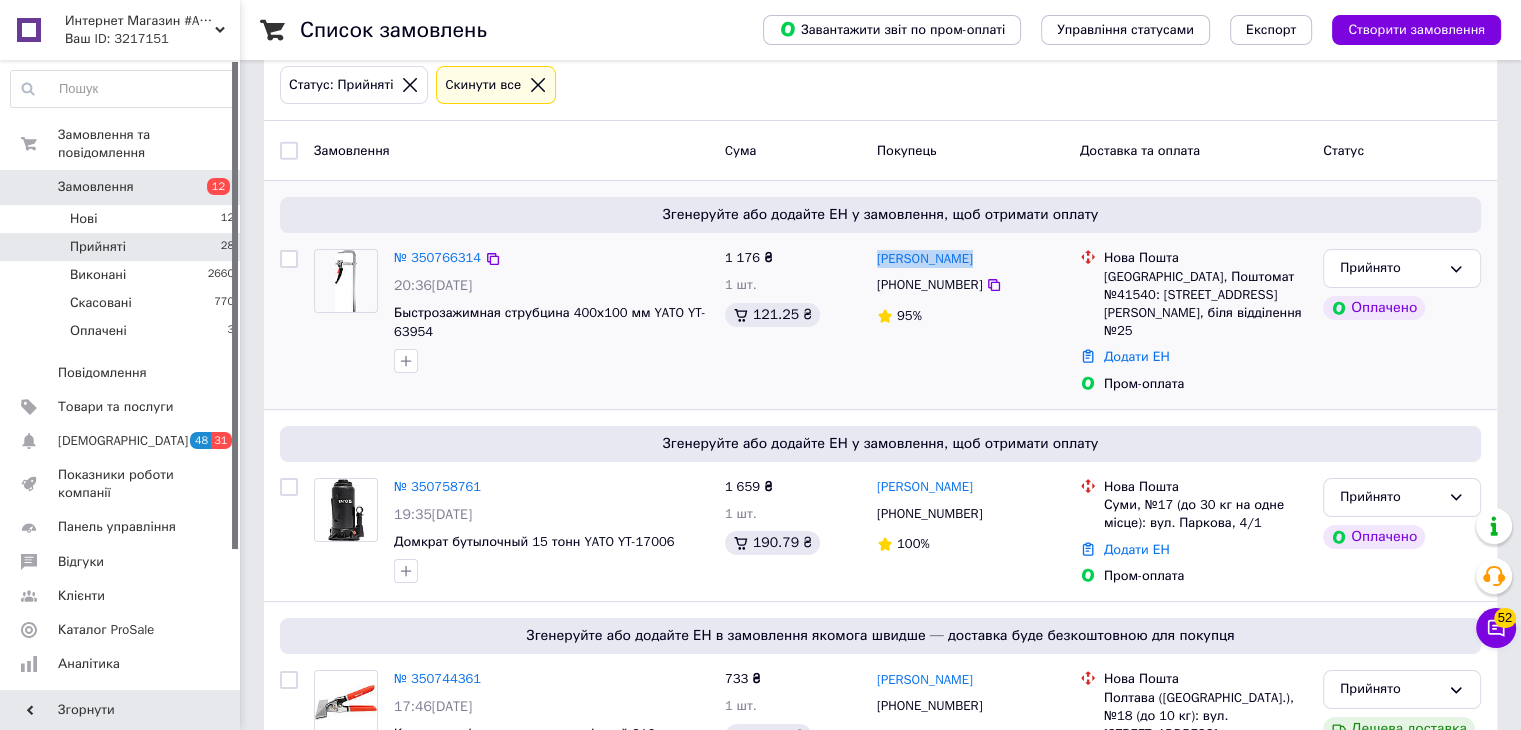 click on "[PERSON_NAME] [PHONE_NUMBER] 95%" at bounding box center (970, 321) 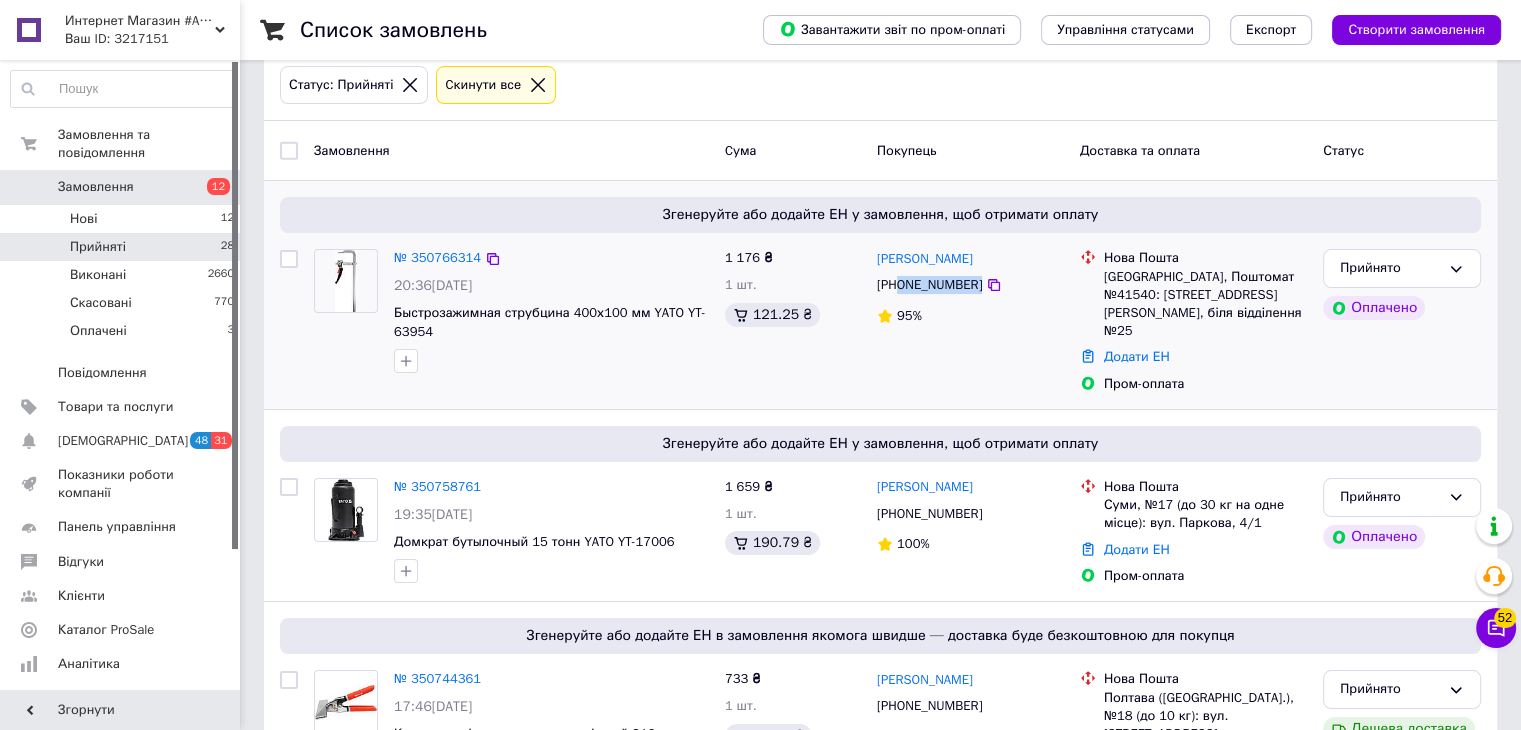 drag, startPoint x: 971, startPoint y: 284, endPoint x: 897, endPoint y: 284, distance: 74 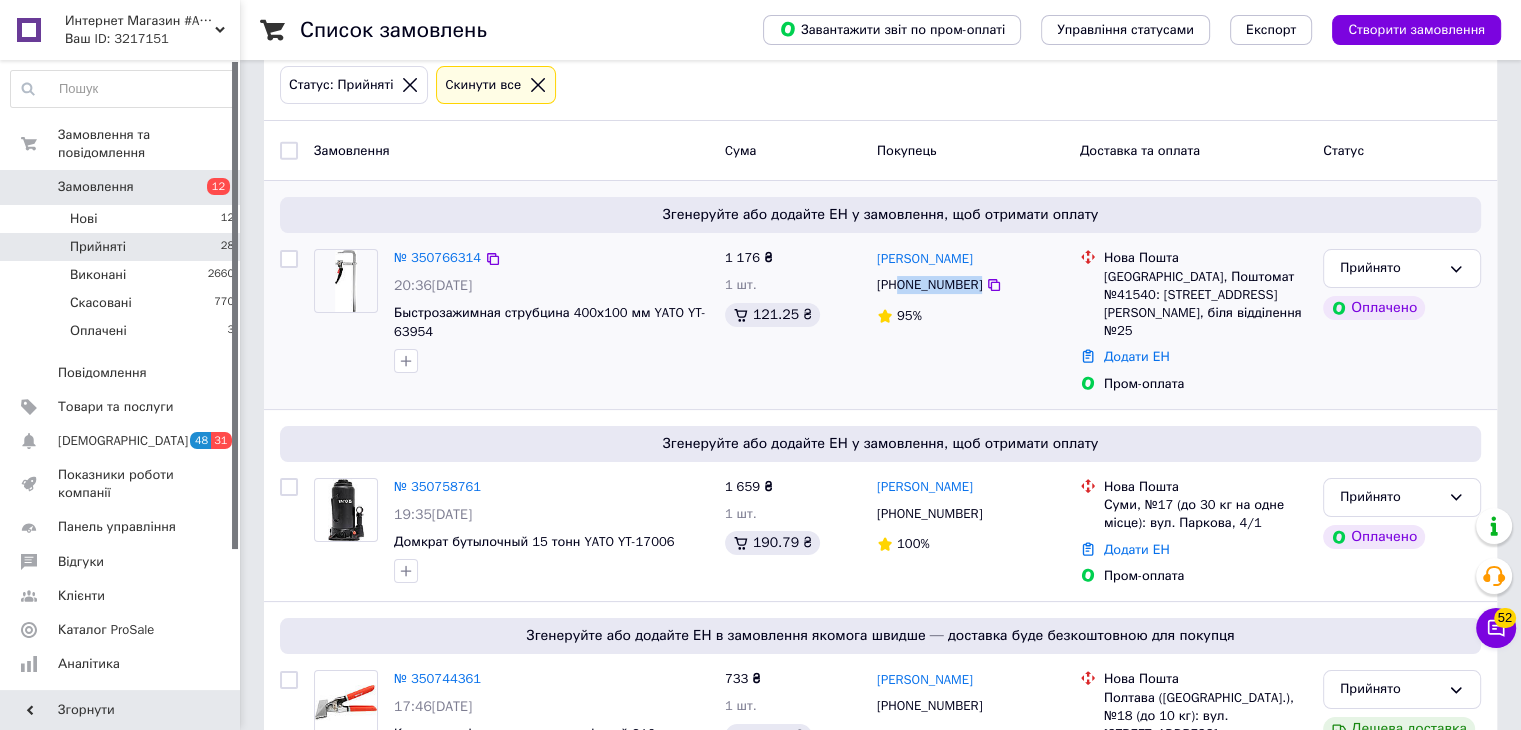 click on "[PHONE_NUMBER]" at bounding box center [970, 285] 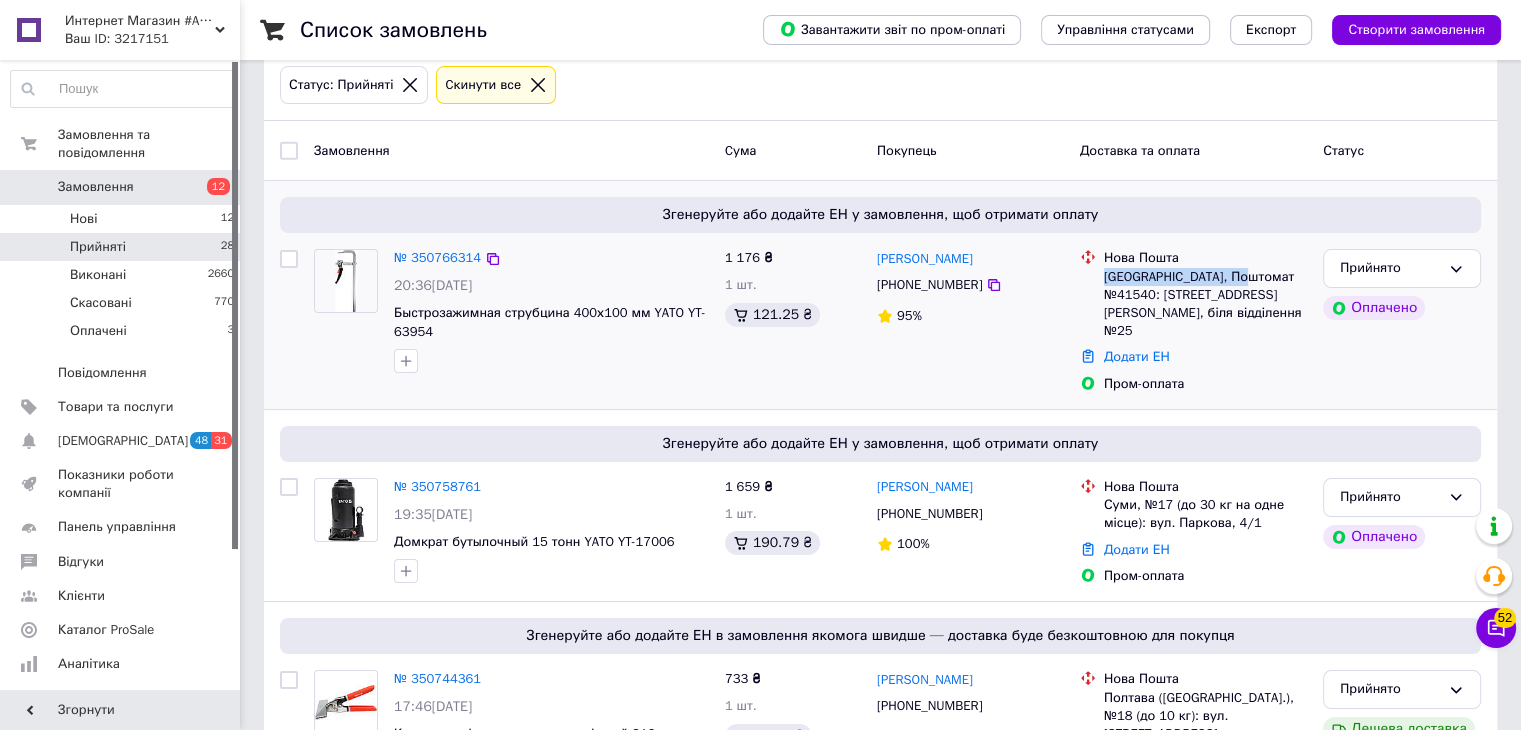 drag, startPoint x: 1248, startPoint y: 273, endPoint x: 1103, endPoint y: 281, distance: 145.22052 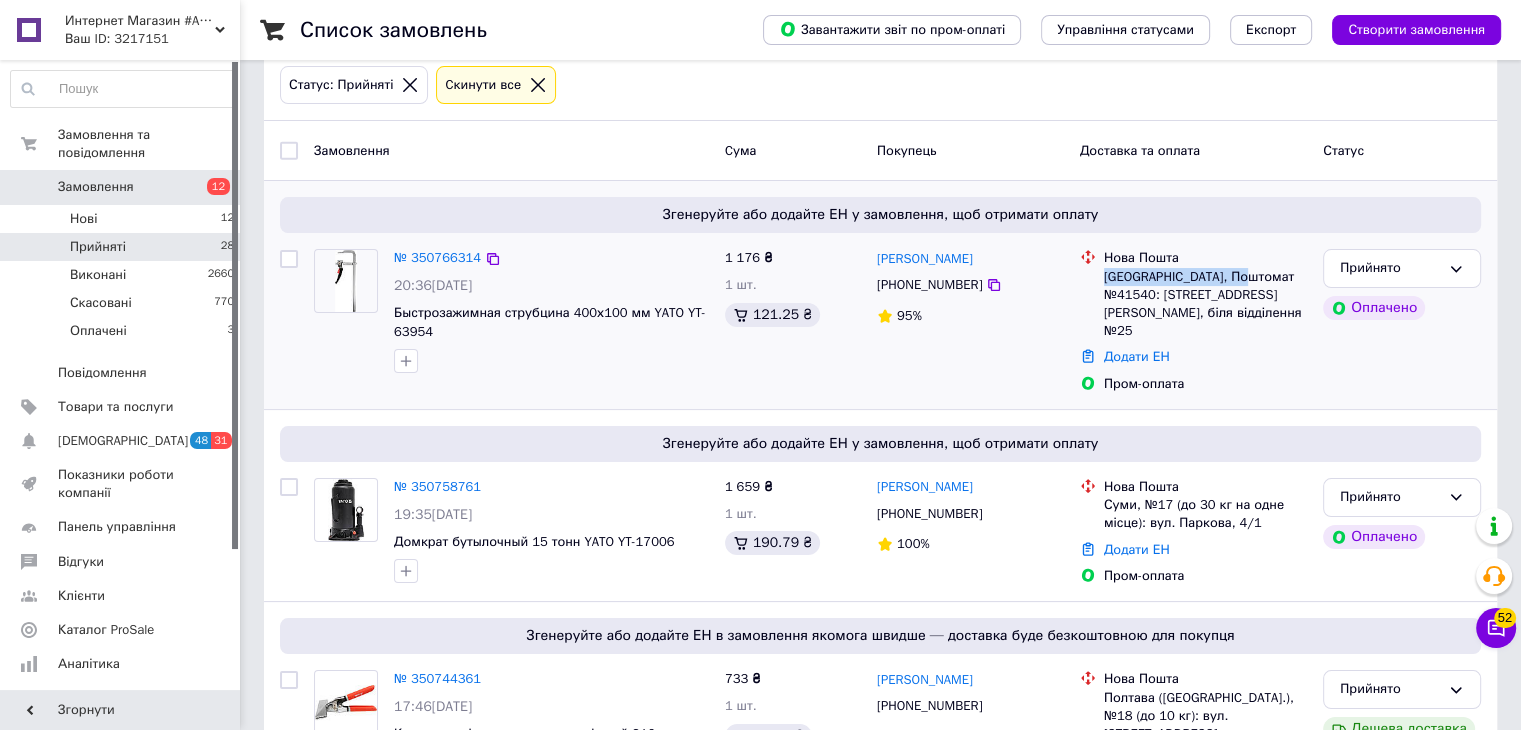 click on "[GEOGRAPHIC_DATA], Поштомат №41540: [STREET_ADDRESS][PERSON_NAME], біля відділення №25" at bounding box center (1205, 304) 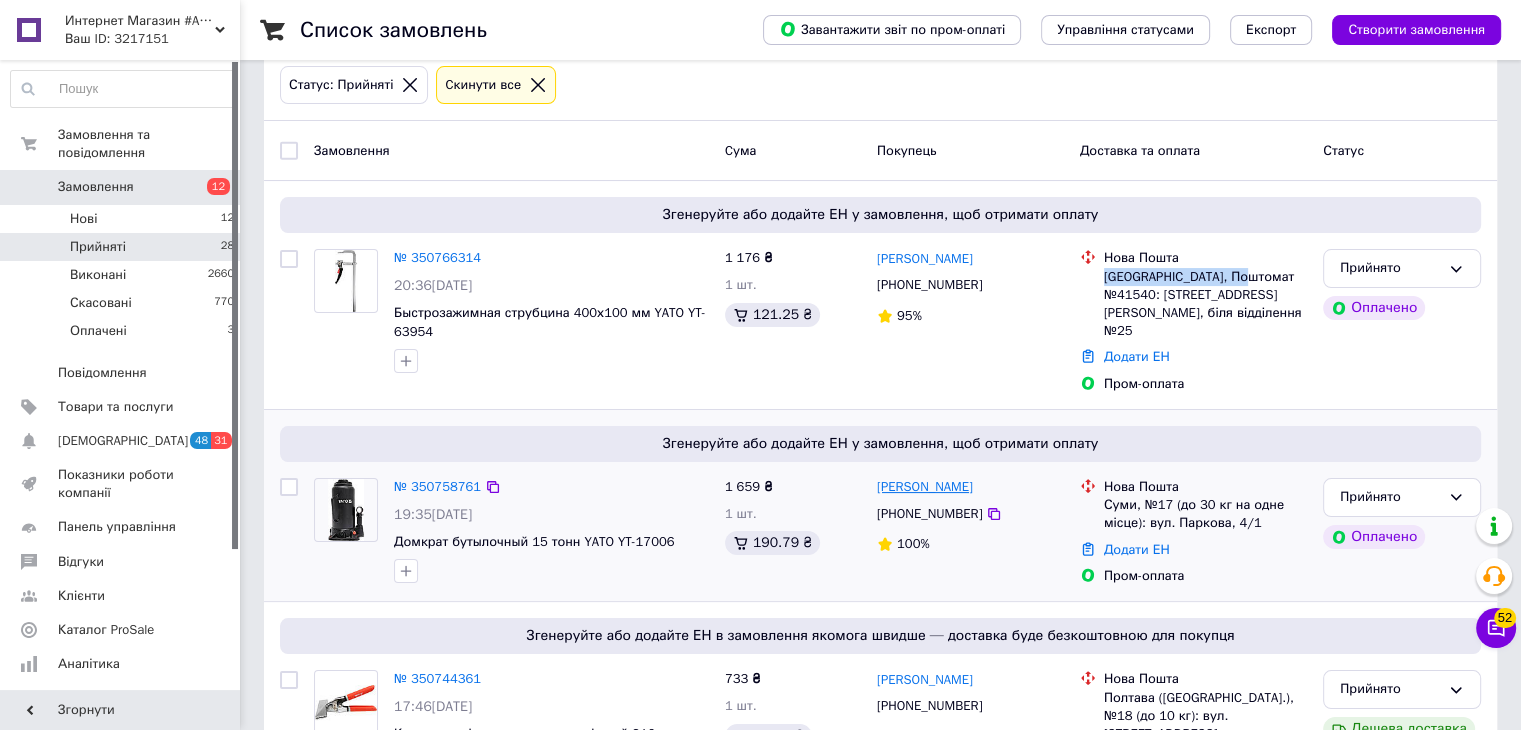 drag, startPoint x: 1009, startPoint y: 462, endPoint x: 877, endPoint y: 464, distance: 132.01515 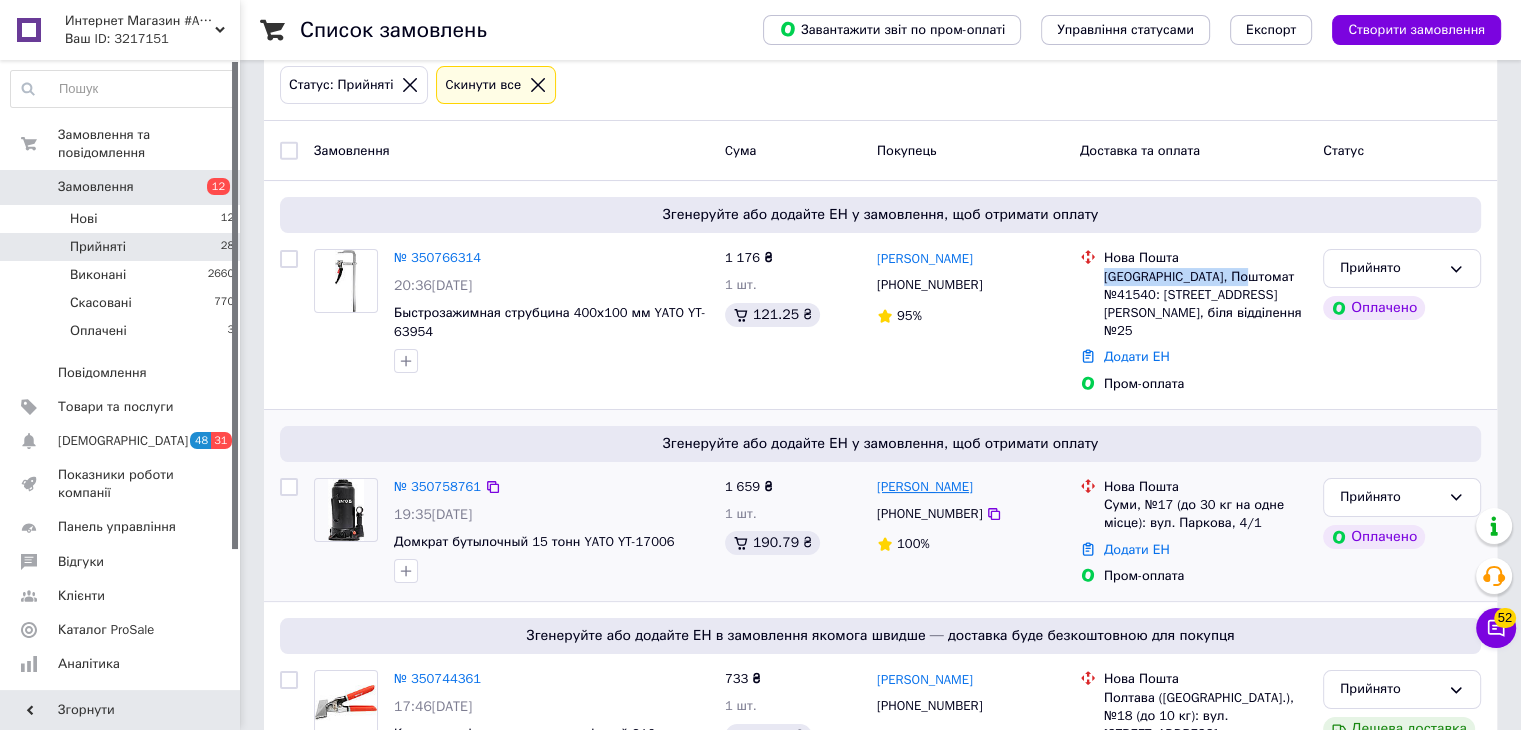 click on "[PERSON_NAME]" at bounding box center (970, 487) 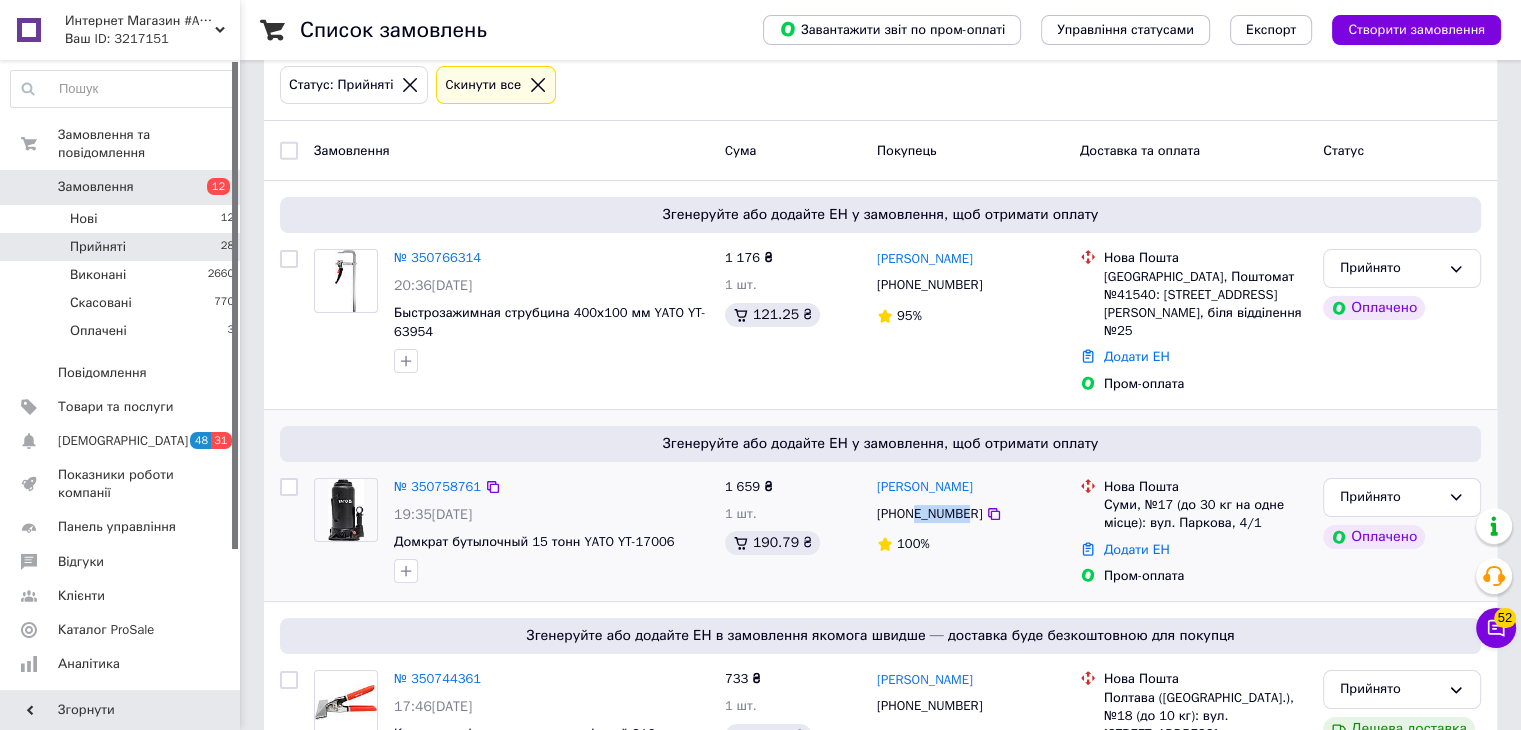 drag, startPoint x: 965, startPoint y: 497, endPoint x: 912, endPoint y: 497, distance: 53 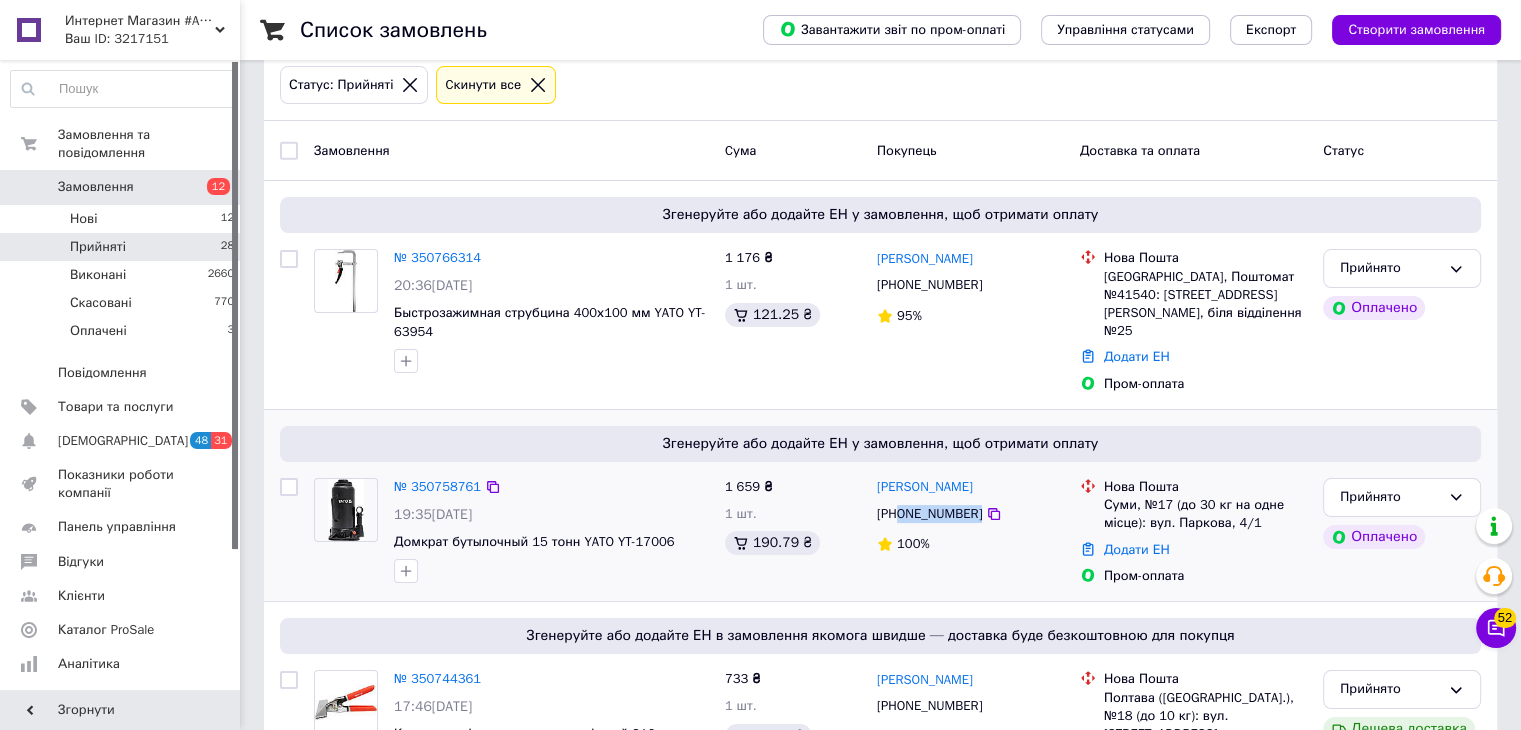 drag, startPoint x: 971, startPoint y: 493, endPoint x: 900, endPoint y: 495, distance: 71.02816 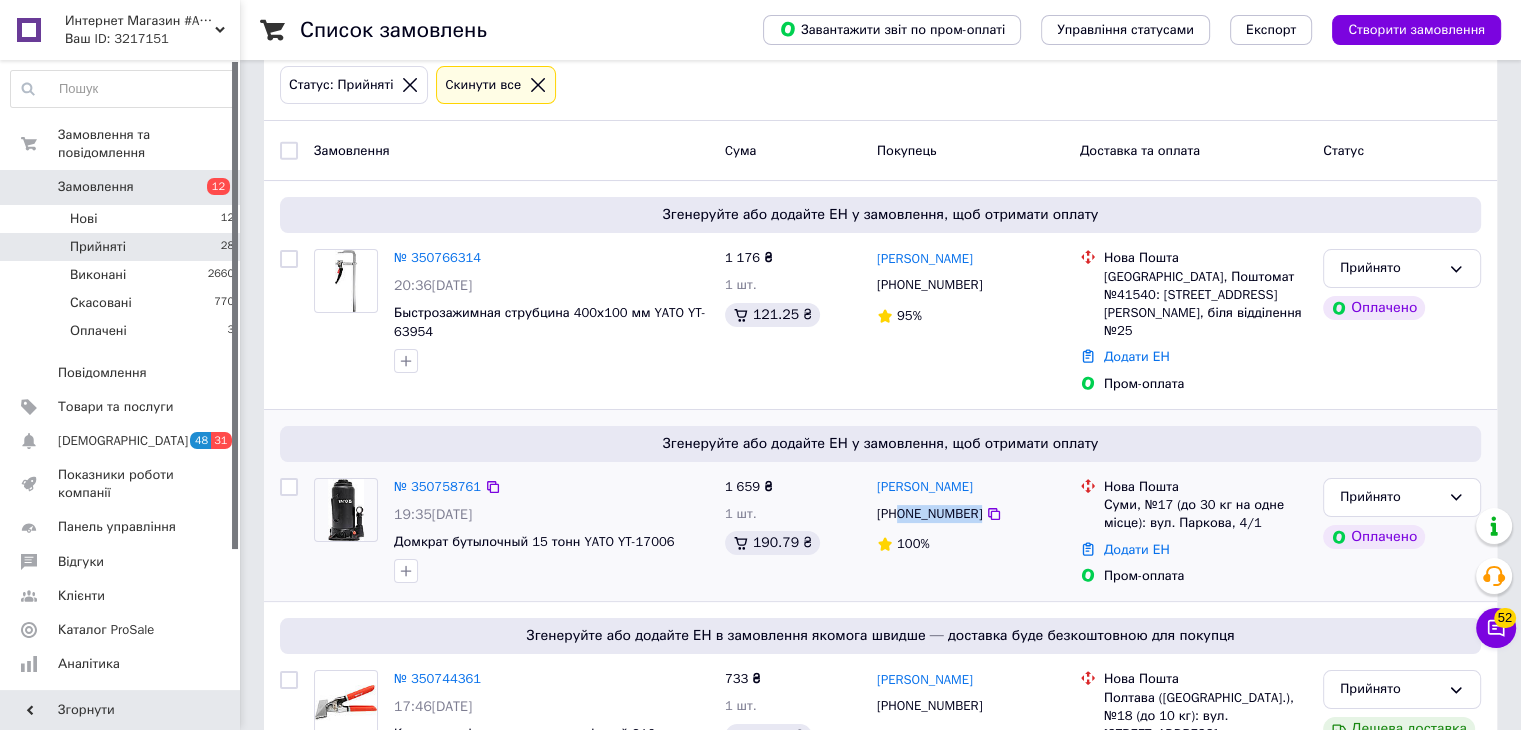 click on "[PHONE_NUMBER]" at bounding box center (970, 514) 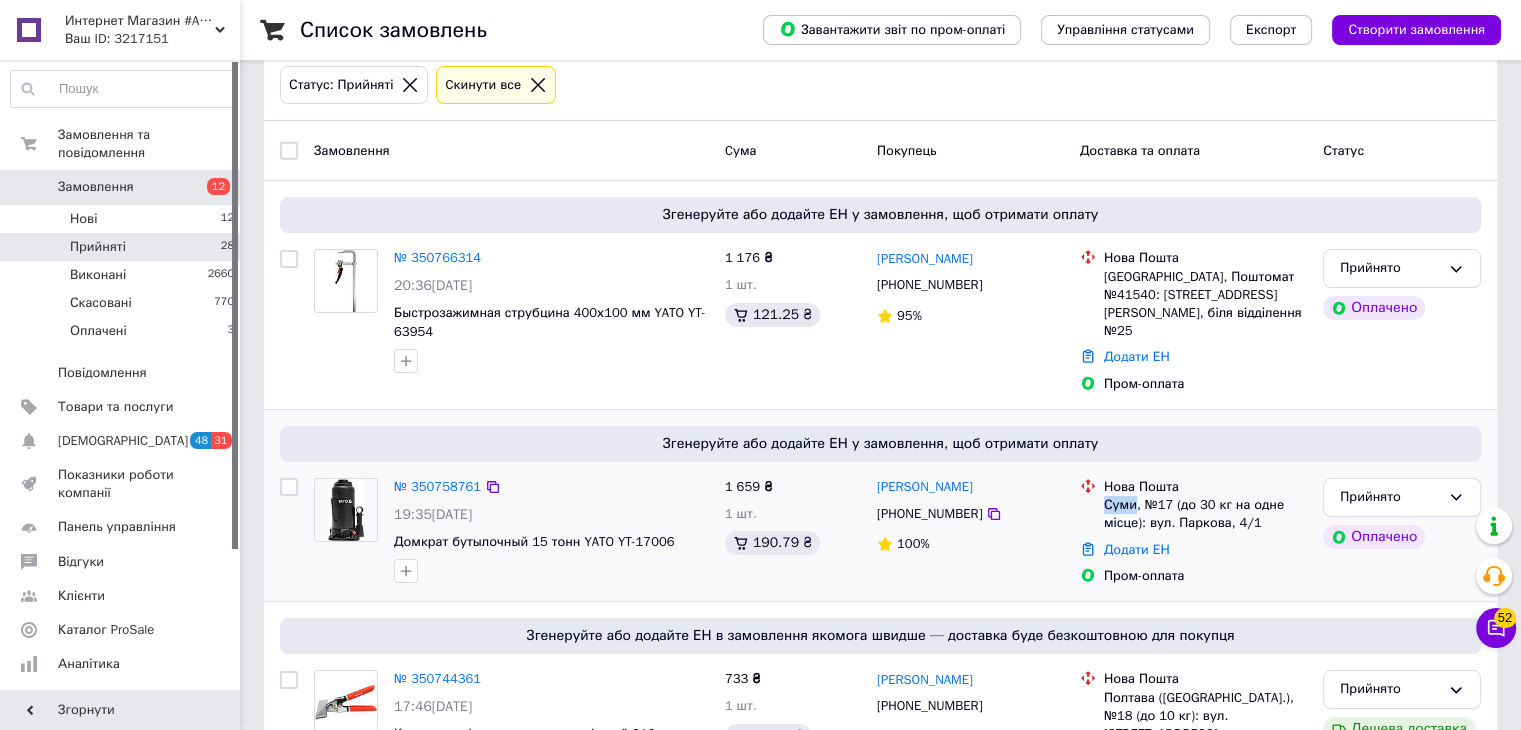 drag, startPoint x: 1136, startPoint y: 489, endPoint x: 1103, endPoint y: 490, distance: 33.01515 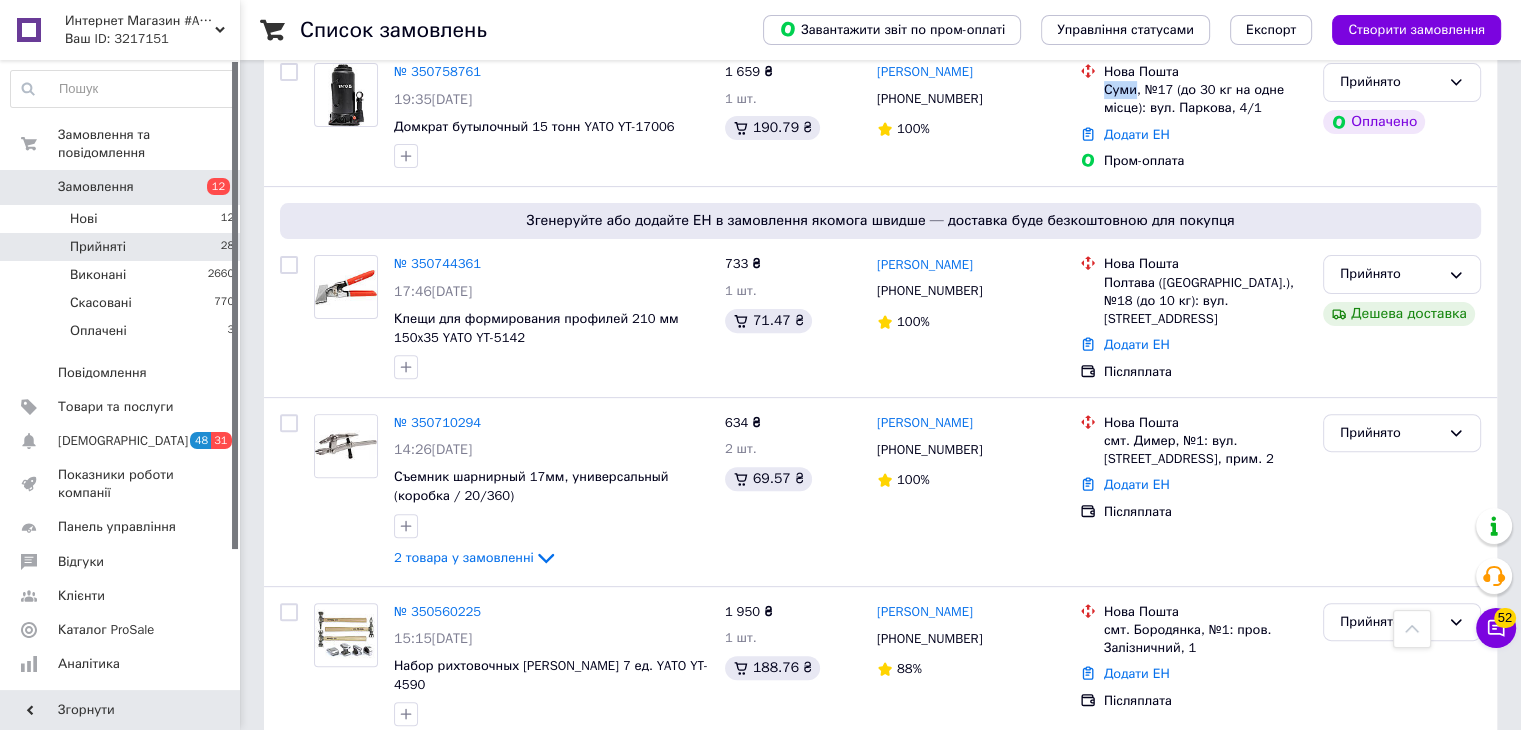 scroll, scrollTop: 628, scrollLeft: 0, axis: vertical 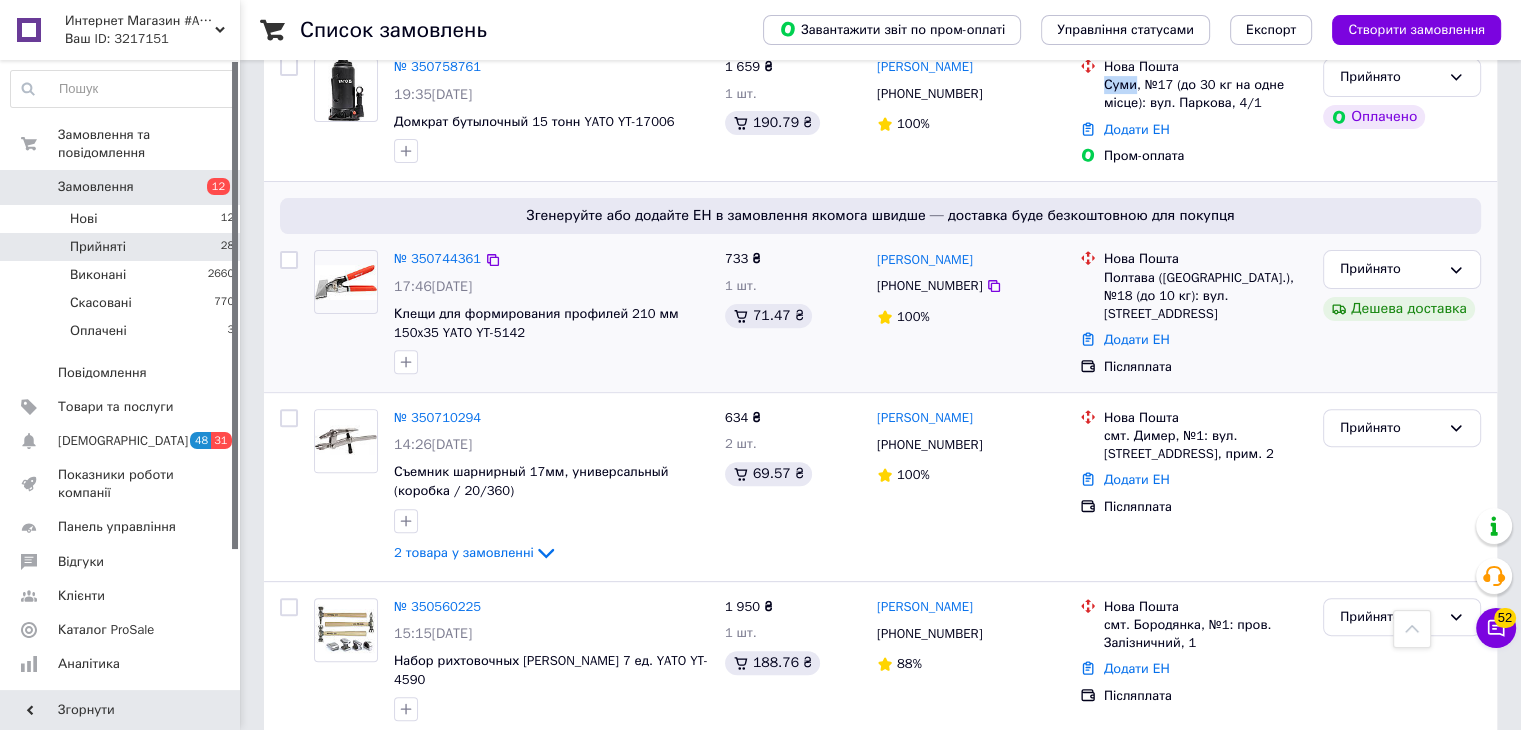 drag, startPoint x: 984, startPoint y: 240, endPoint x: 874, endPoint y: 243, distance: 110.0409 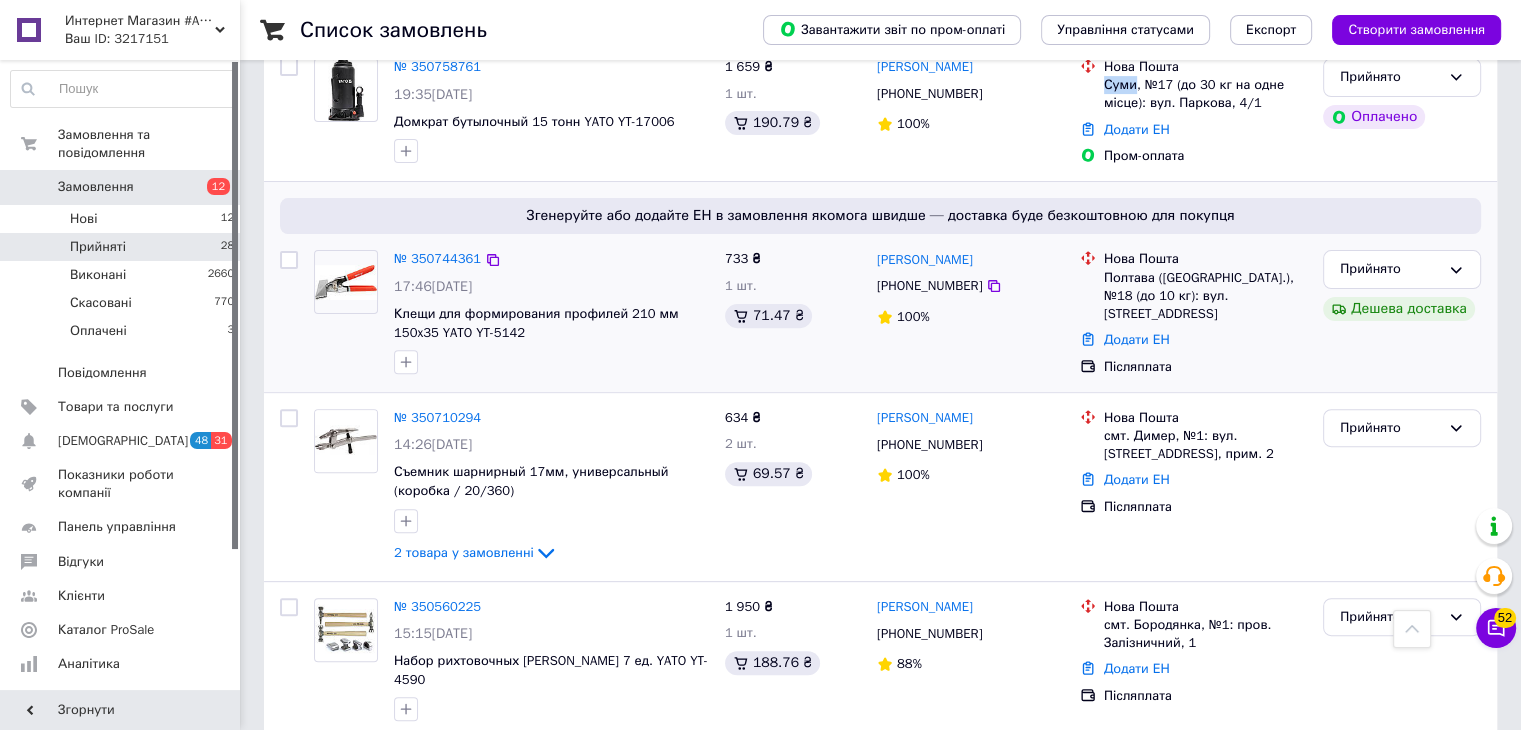 click on "[PERSON_NAME]" at bounding box center (970, 259) 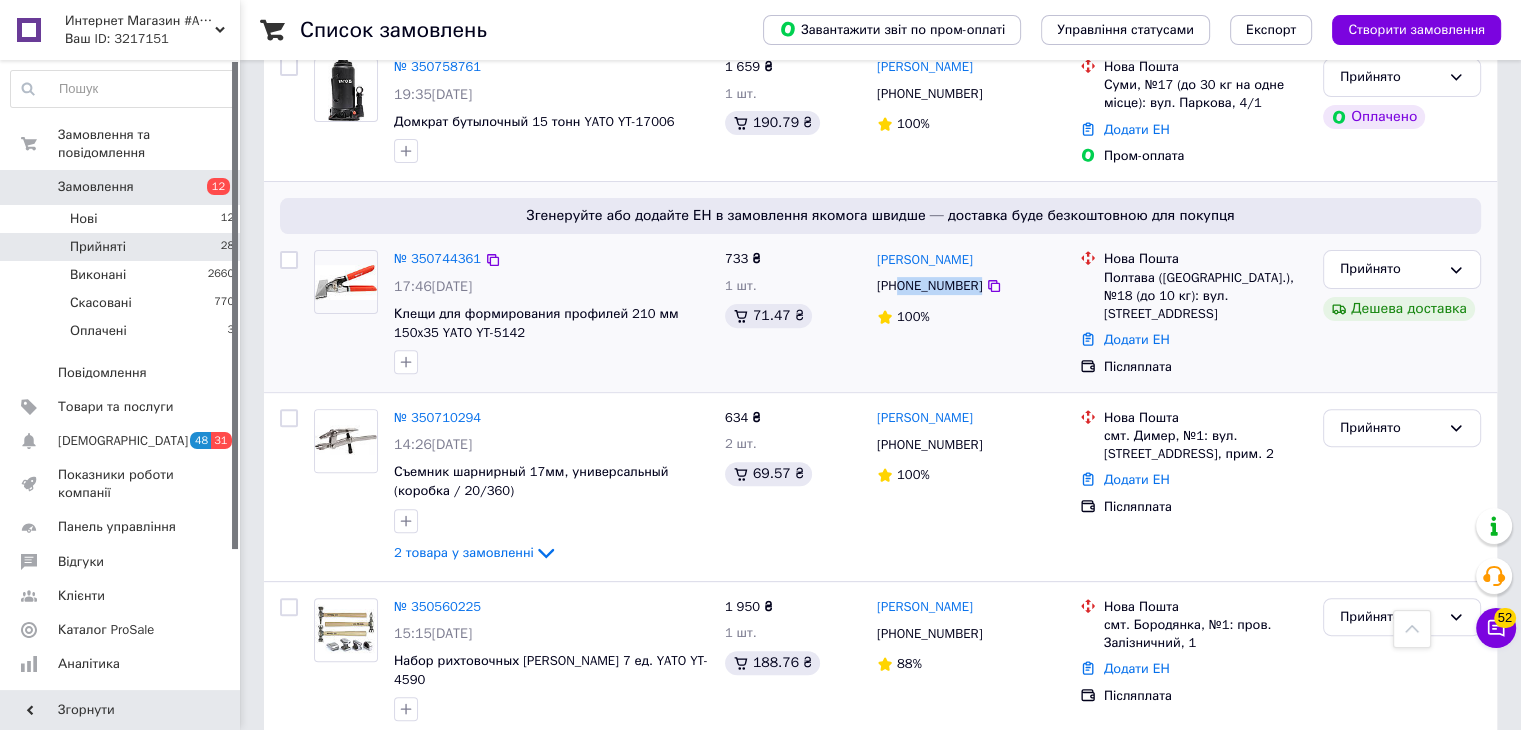 drag, startPoint x: 972, startPoint y: 269, endPoint x: 901, endPoint y: 268, distance: 71.00704 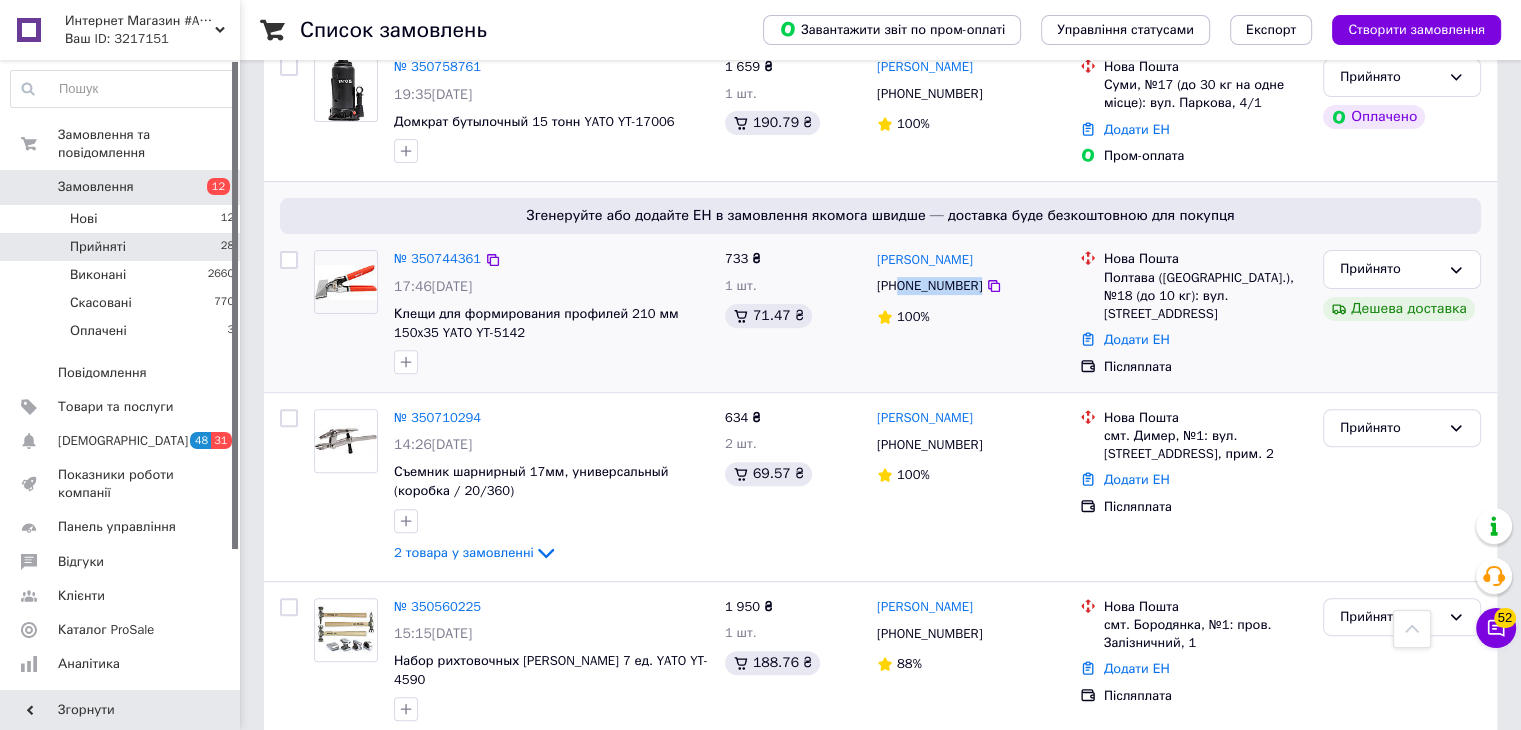 click on "[PHONE_NUMBER]" at bounding box center [970, 286] 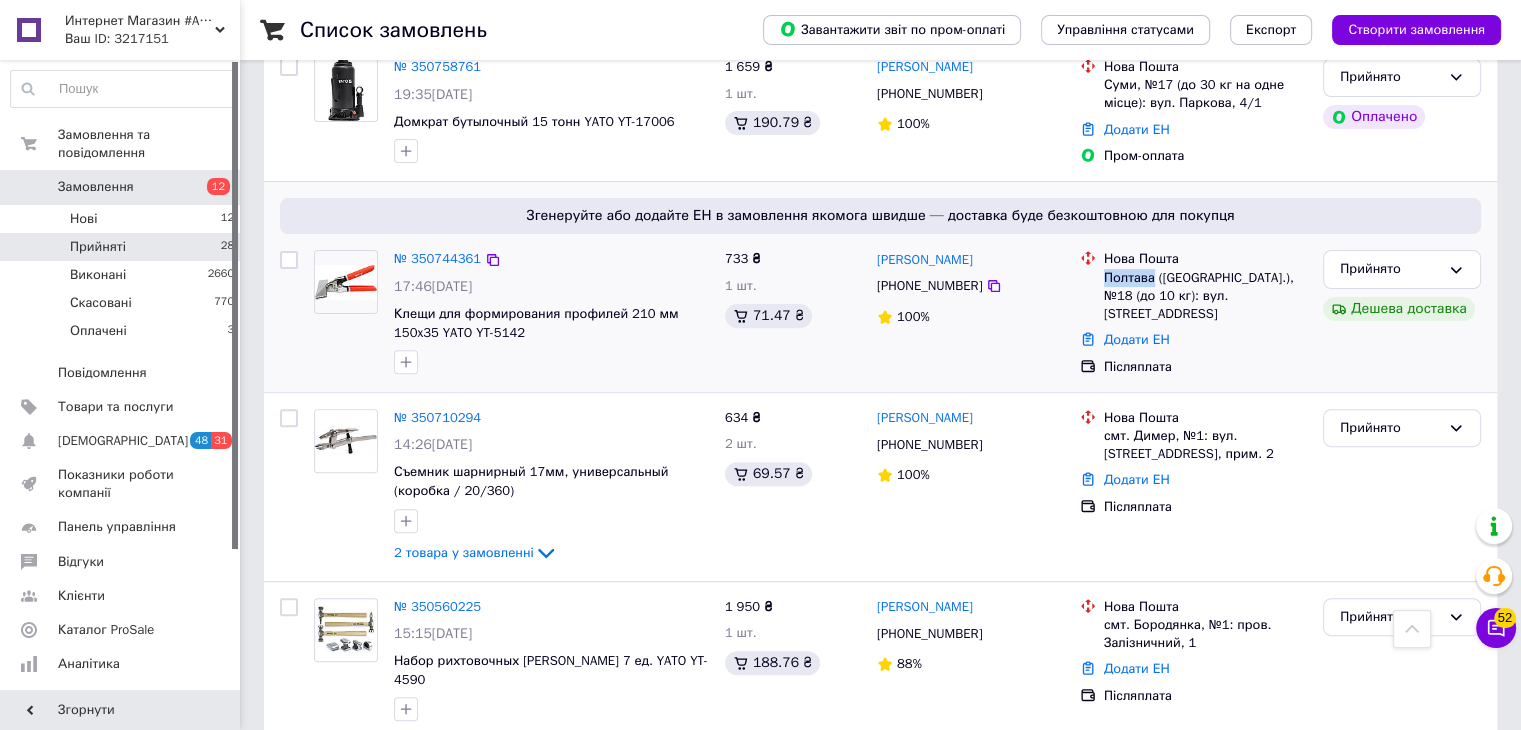 drag, startPoint x: 1152, startPoint y: 260, endPoint x: 1100, endPoint y: 256, distance: 52.153618 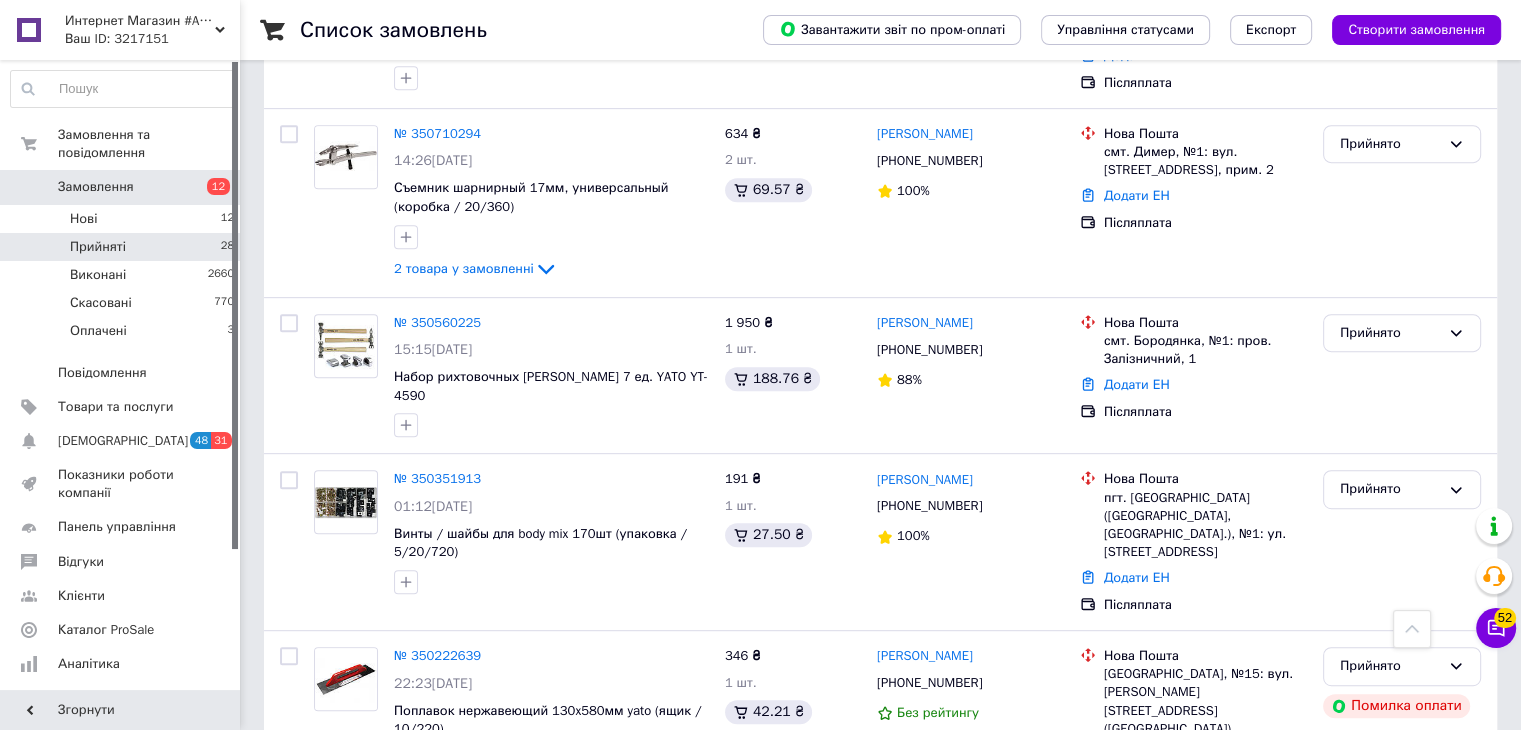 scroll, scrollTop: 916, scrollLeft: 0, axis: vertical 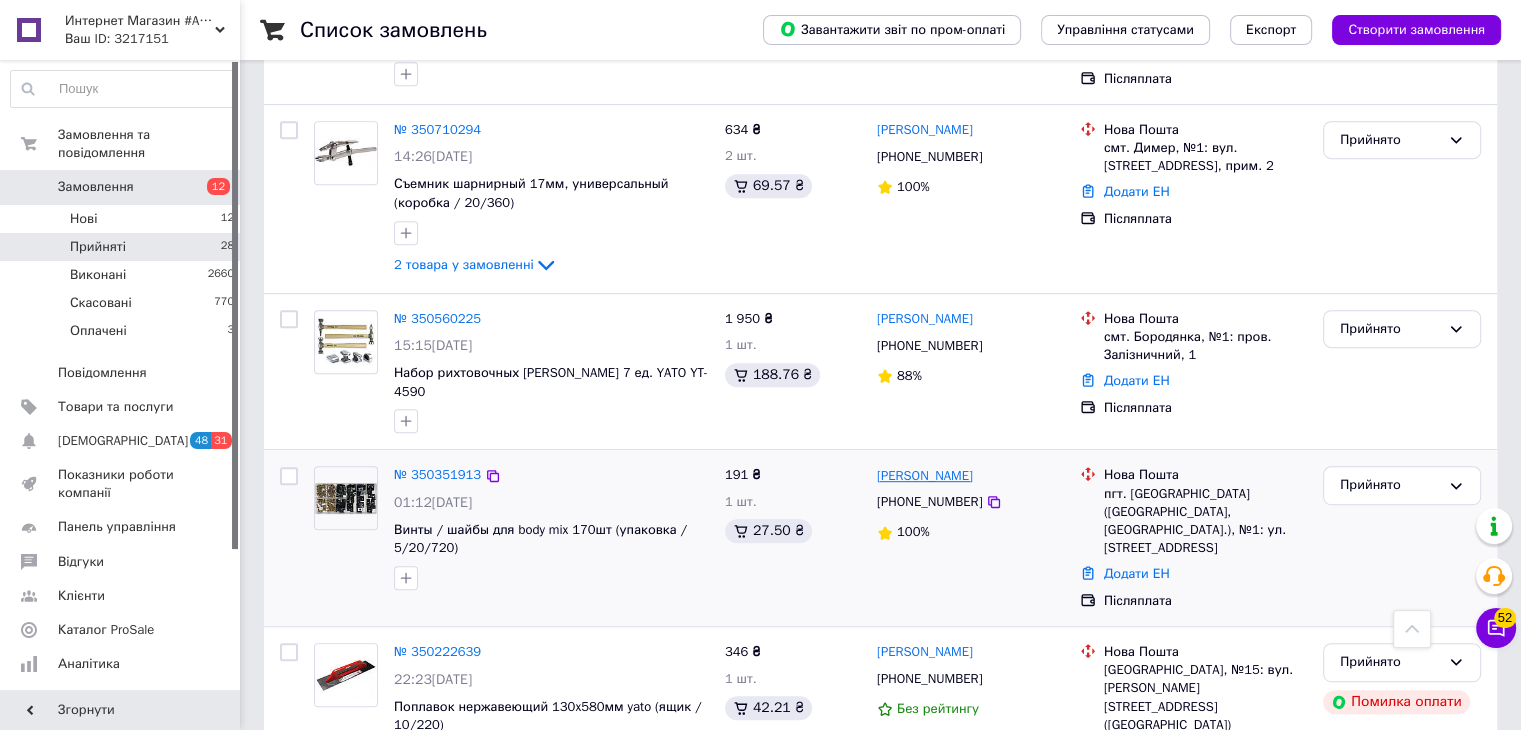 drag, startPoint x: 1010, startPoint y: 438, endPoint x: 877, endPoint y: 437, distance: 133.00375 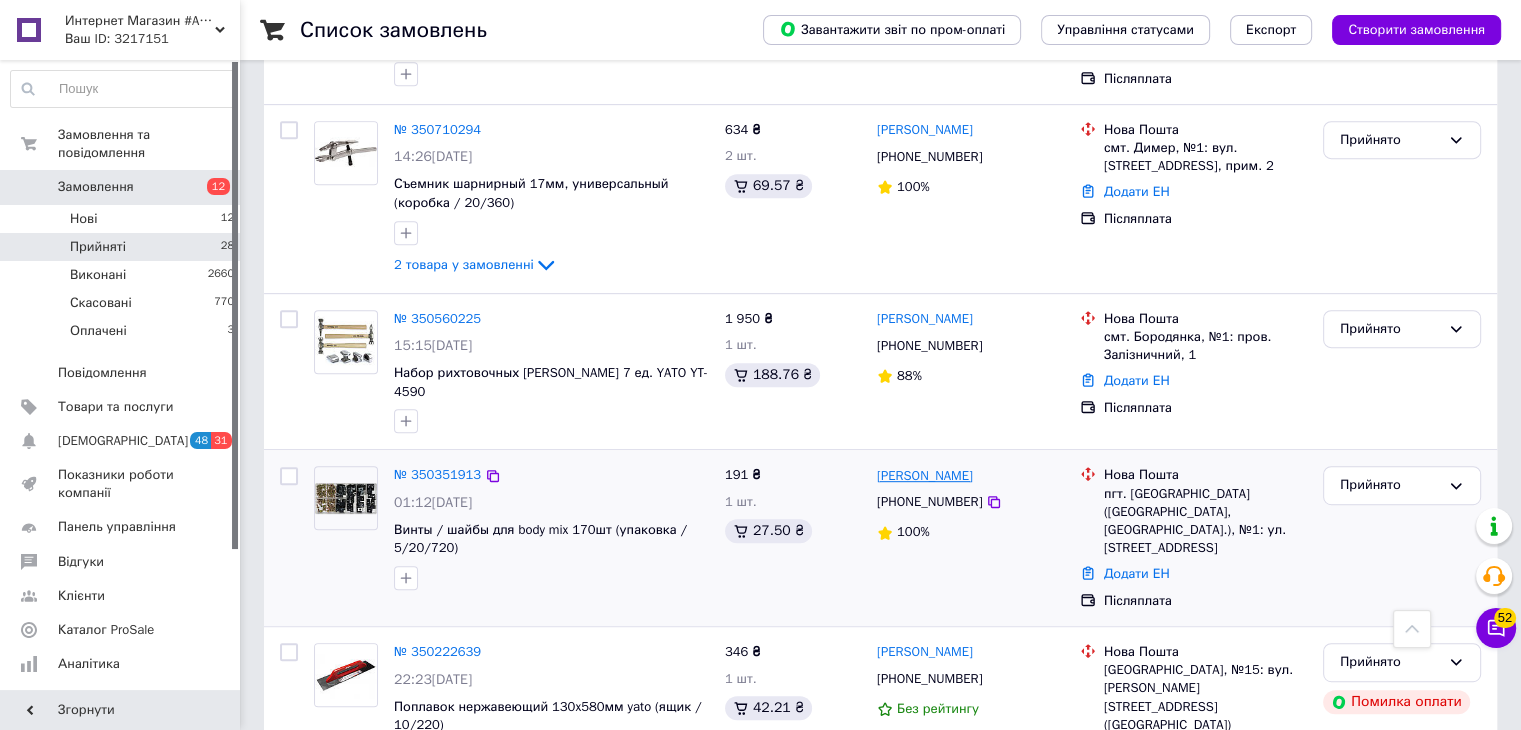 click on "[PERSON_NAME]" at bounding box center (970, 475) 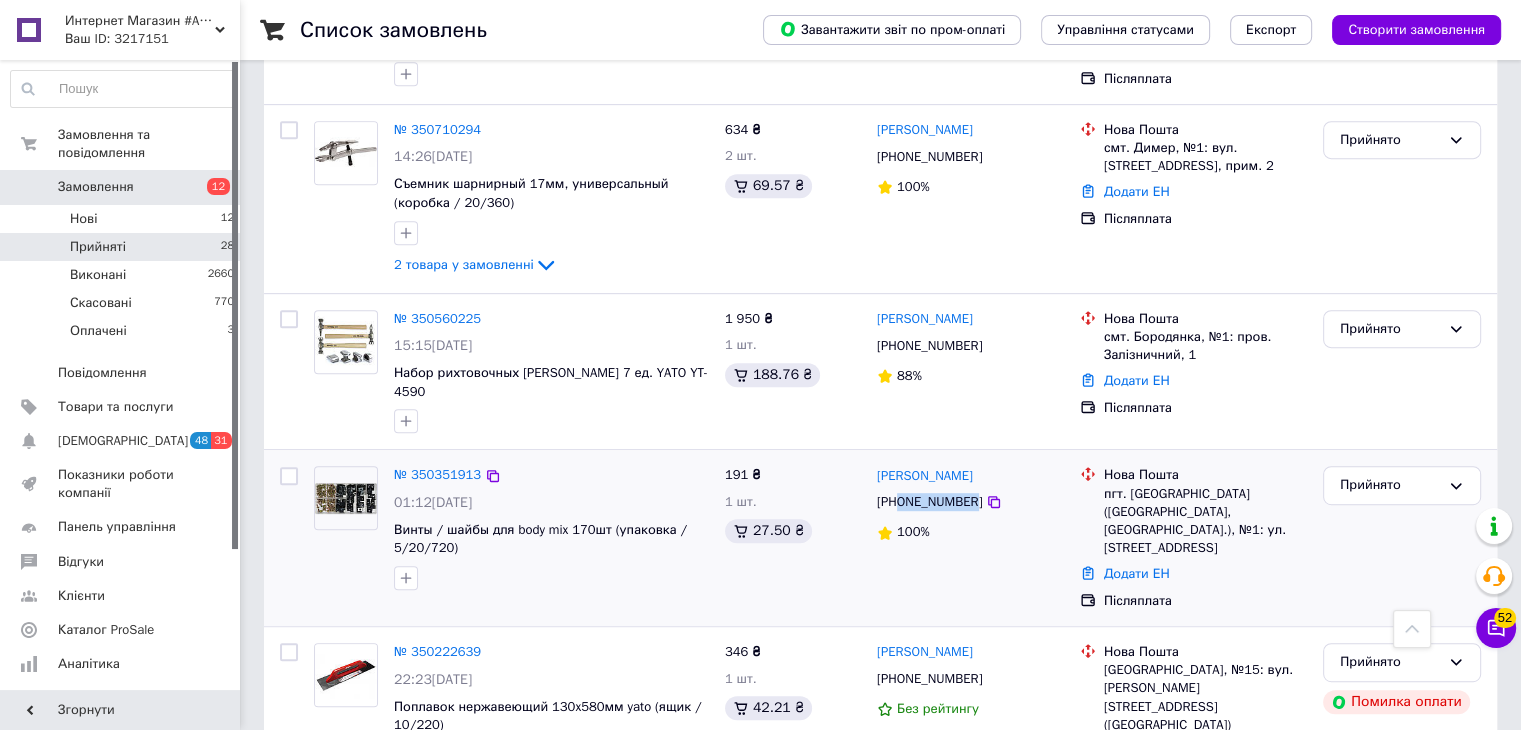 drag, startPoint x: 969, startPoint y: 463, endPoint x: 900, endPoint y: 468, distance: 69.18092 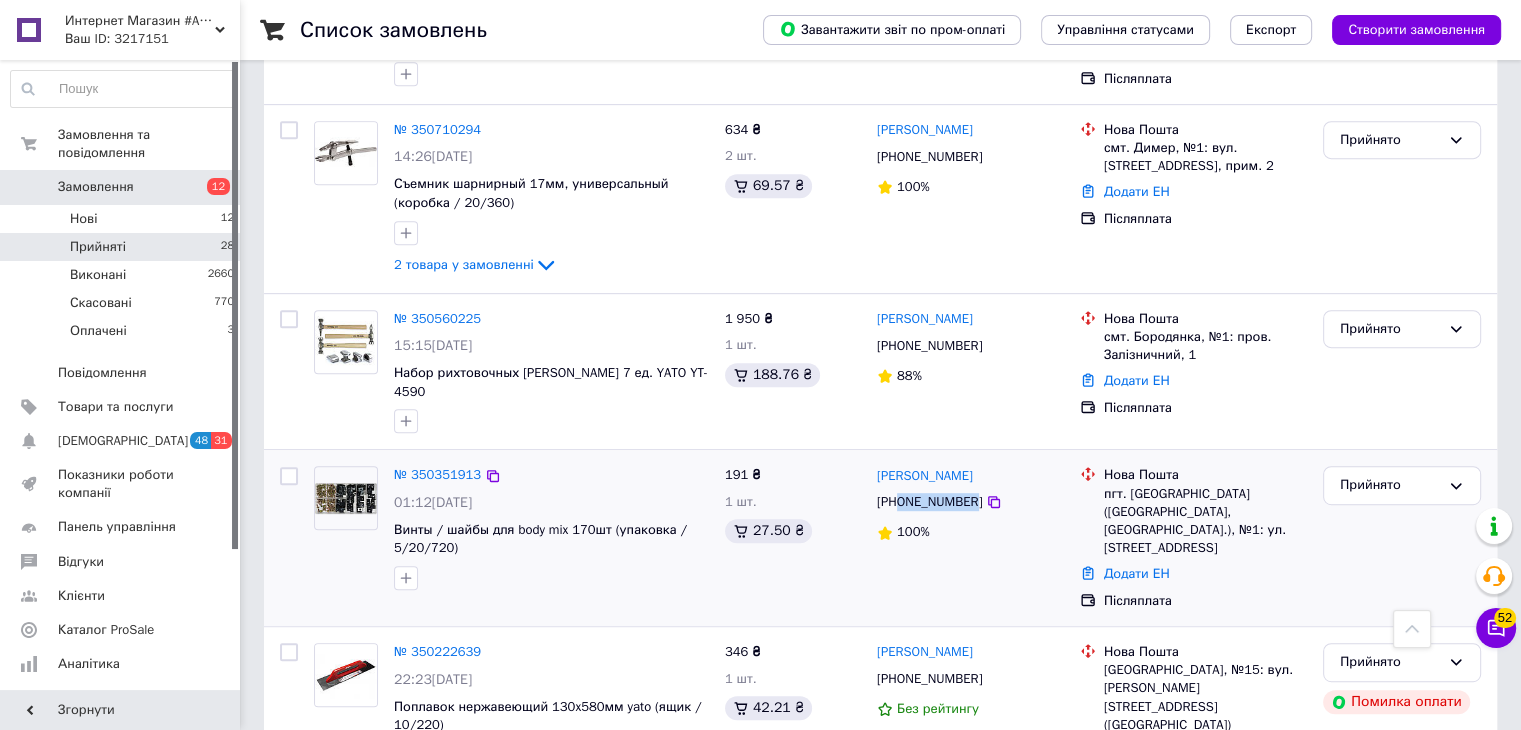 click on "[PHONE_NUMBER]" at bounding box center (929, 502) 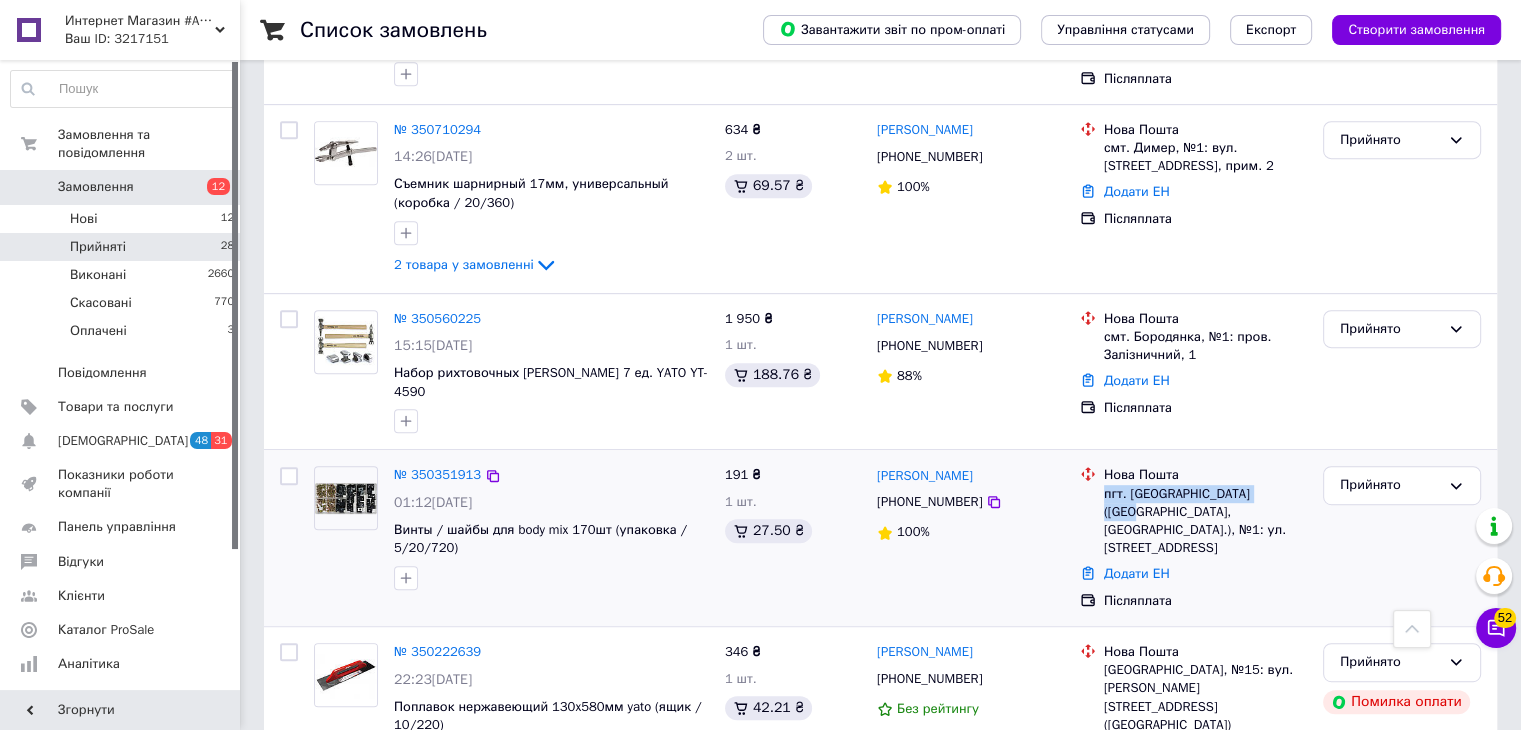 drag, startPoint x: 1105, startPoint y: 457, endPoint x: 1276, endPoint y: 459, distance: 171.01169 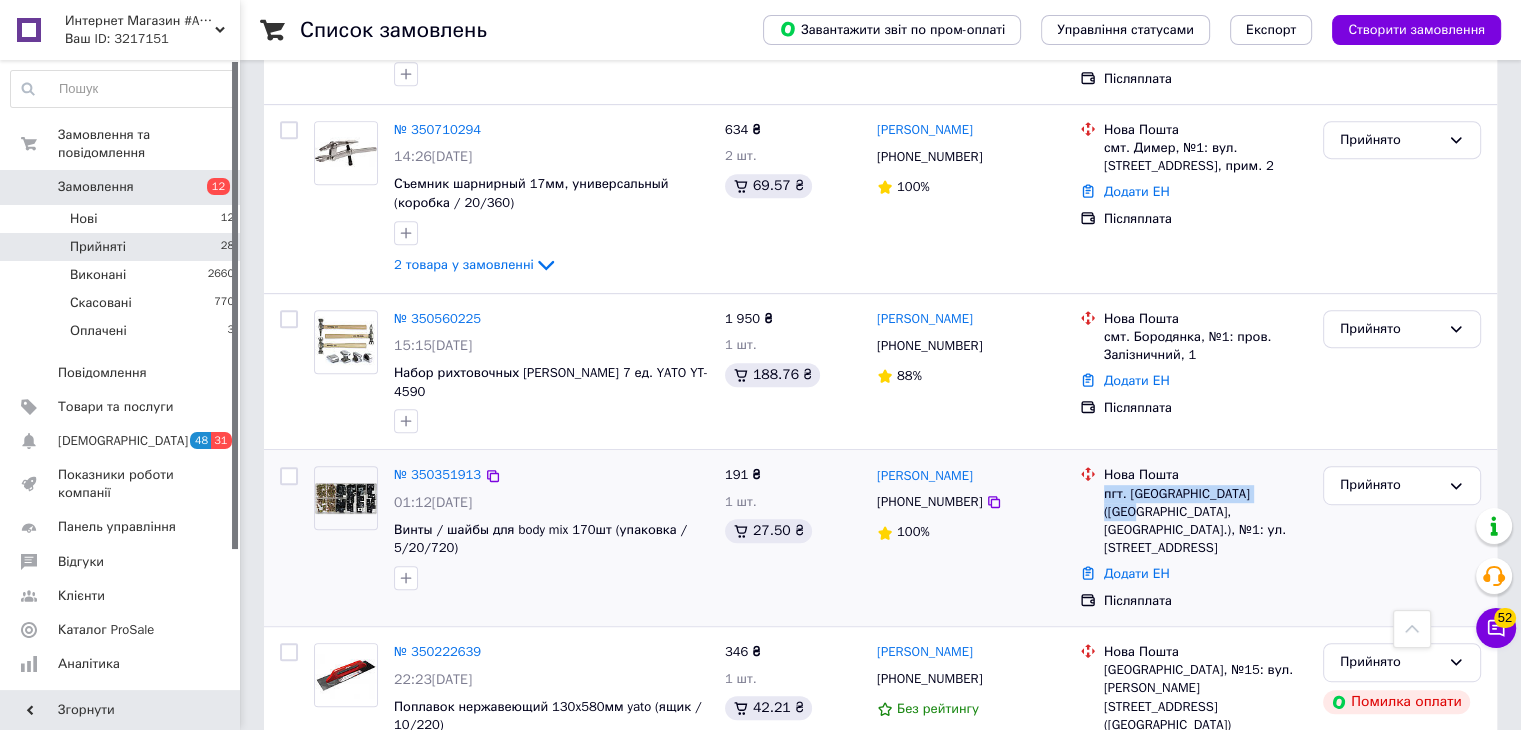 click on "пгт. [GEOGRAPHIC_DATA] ([GEOGRAPHIC_DATA], [GEOGRAPHIC_DATA].), №1: ул. [STREET_ADDRESS]" at bounding box center [1205, 521] 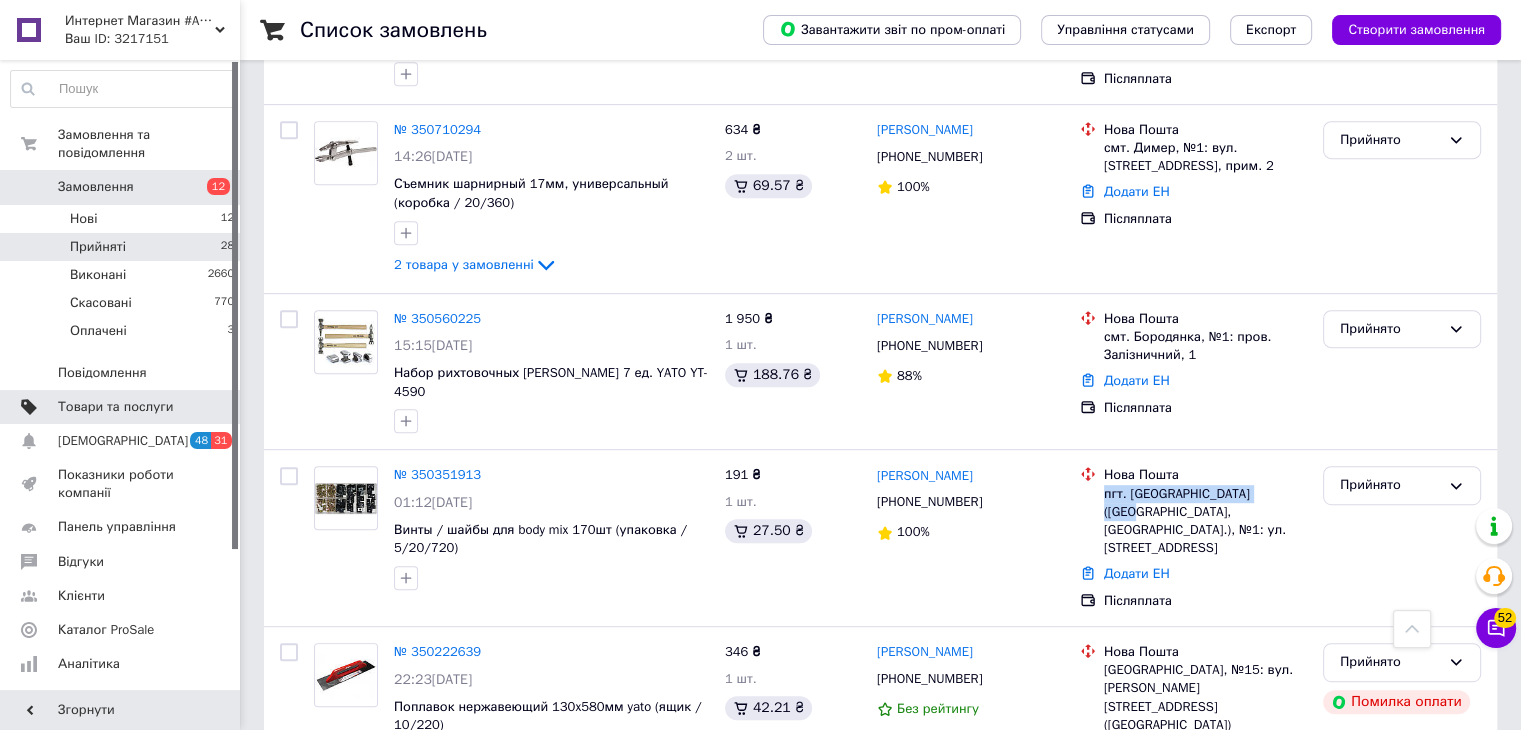 click on "Товари та послуги" at bounding box center (115, 407) 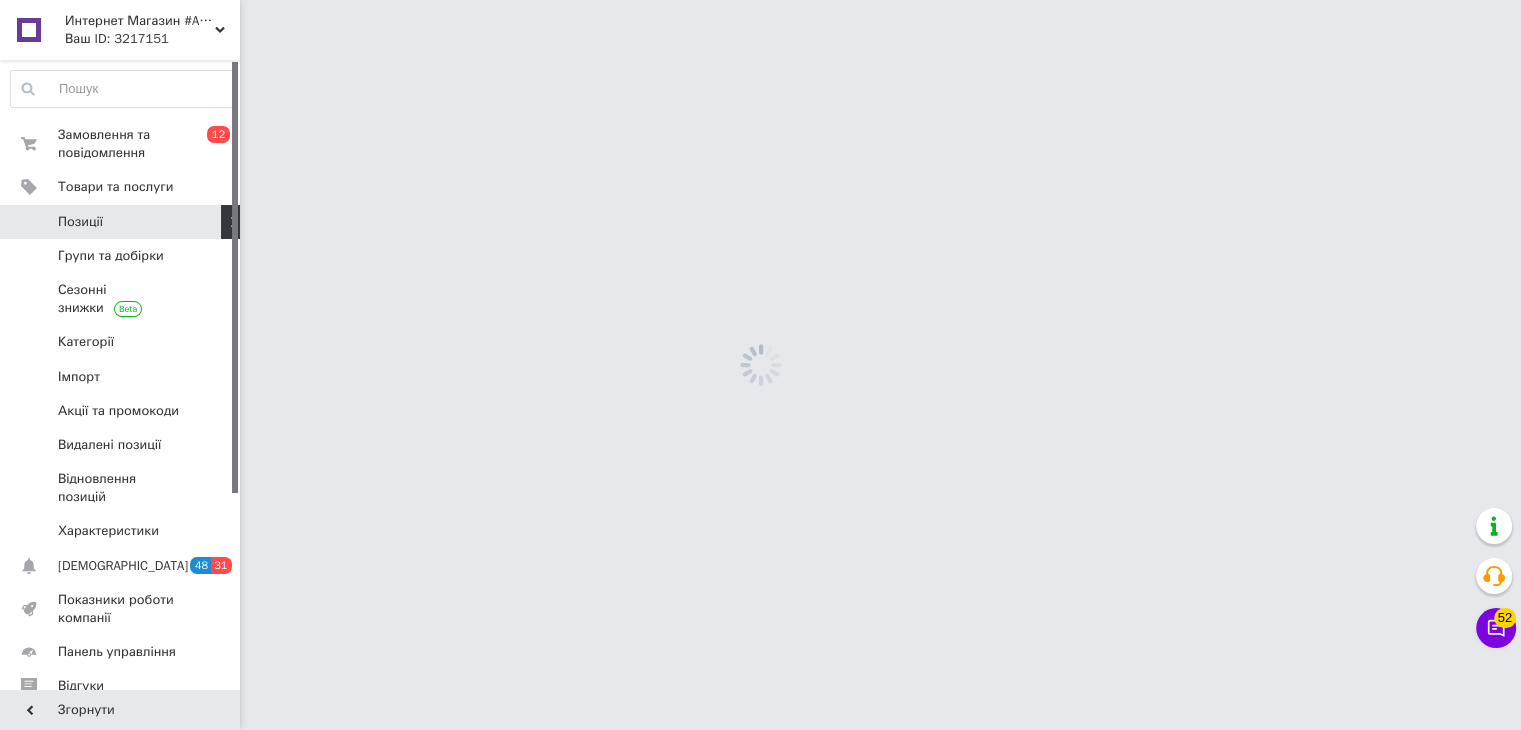 scroll, scrollTop: 0, scrollLeft: 0, axis: both 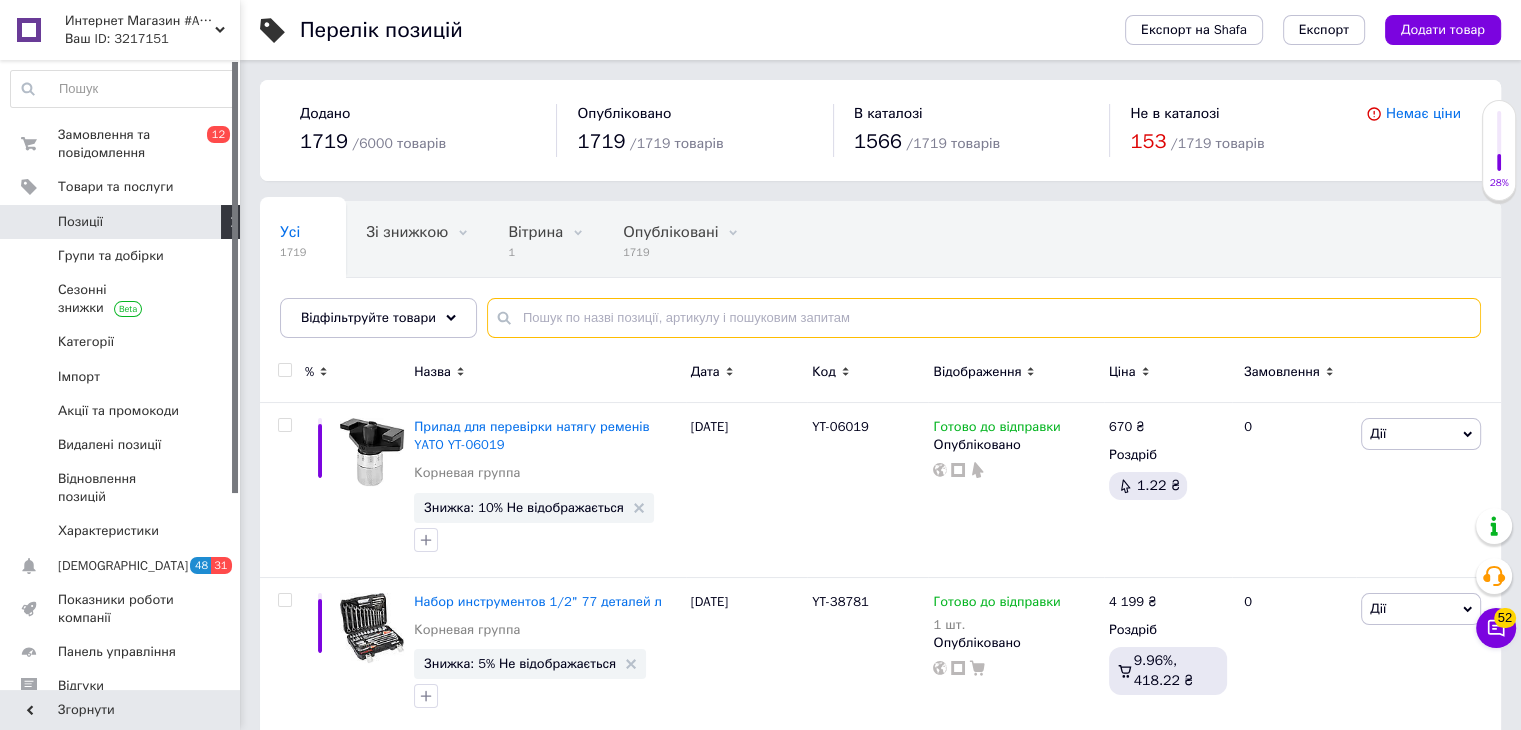 click at bounding box center [984, 318] 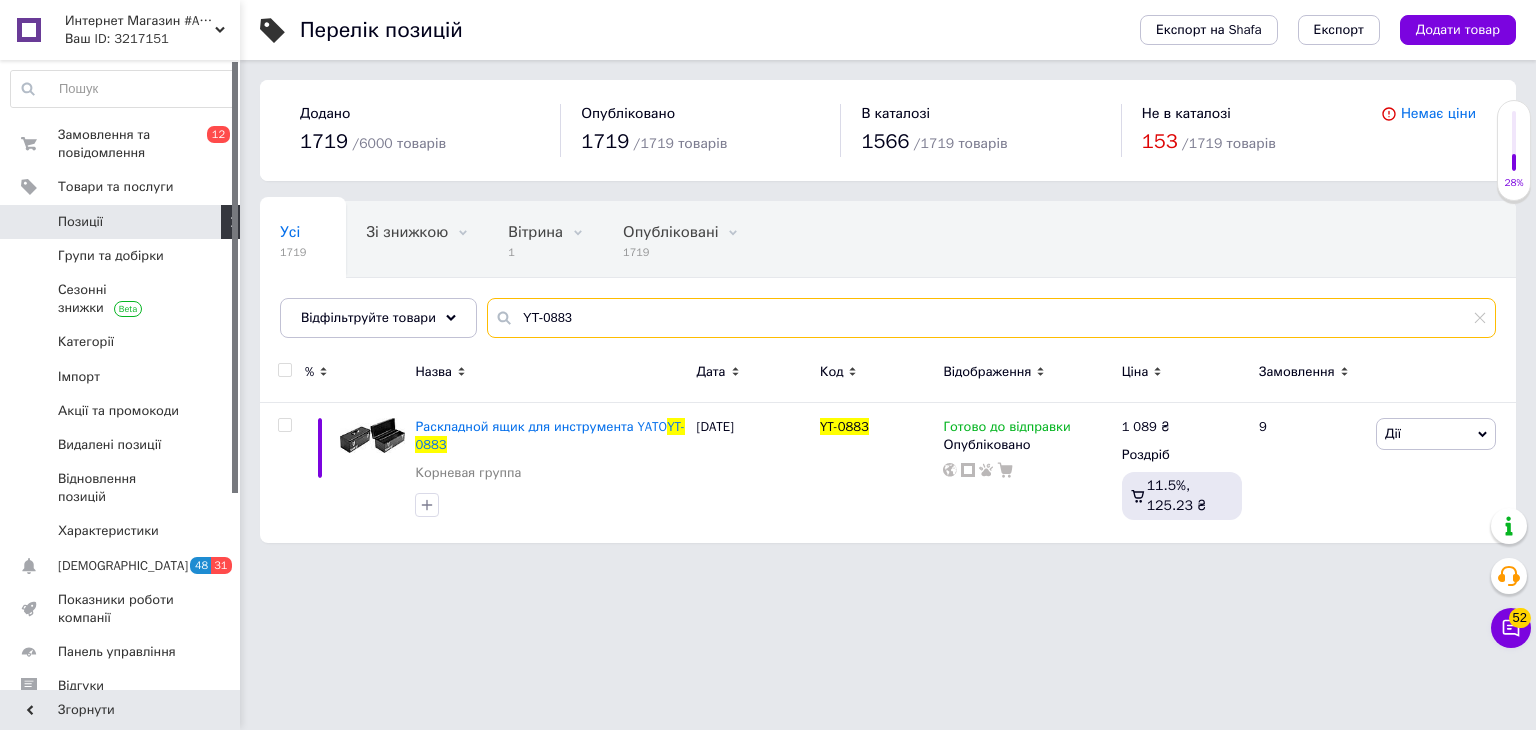 type on "YT-0883" 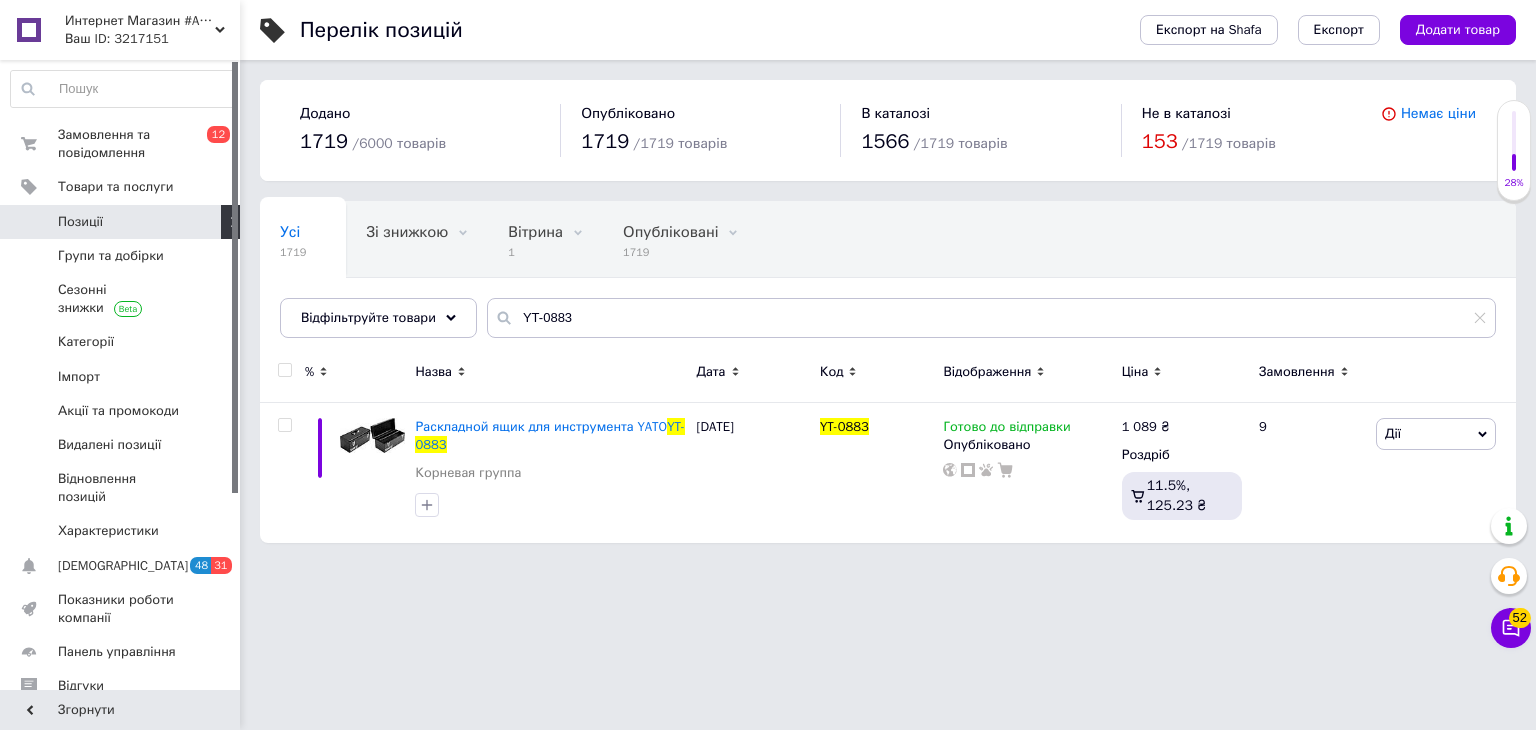 click on "Перелік позицій Експорт на Shafa Експорт Додати товар Додано 1719   / 6000   товарів Опубліковано 1719   / 1719   товарів В каталозі 1566   / 1719   товарів Не в каталозі 153   / 1719   товарів [PERSON_NAME] ціни Усі 1719 Зі знижкою 0 Видалити Редагувати Вітрина 1 Видалити Редагувати Опубліковані 1719 Видалити Редагувати Приховані 0 Видалити Редагувати Ok Відфільтровано...  Зберегти Нічого не знайдено Можливо, помилка у слові  або немає відповідностей за вашим запитом. Усі 1719 Зі знижкою 0 Вітрина 1 Опубліковані 1719 Приховані 0 Відфільтруйте товари YT-0883 % Назва Дата Код Відображення Ціна Замовлення" at bounding box center [888, 281] 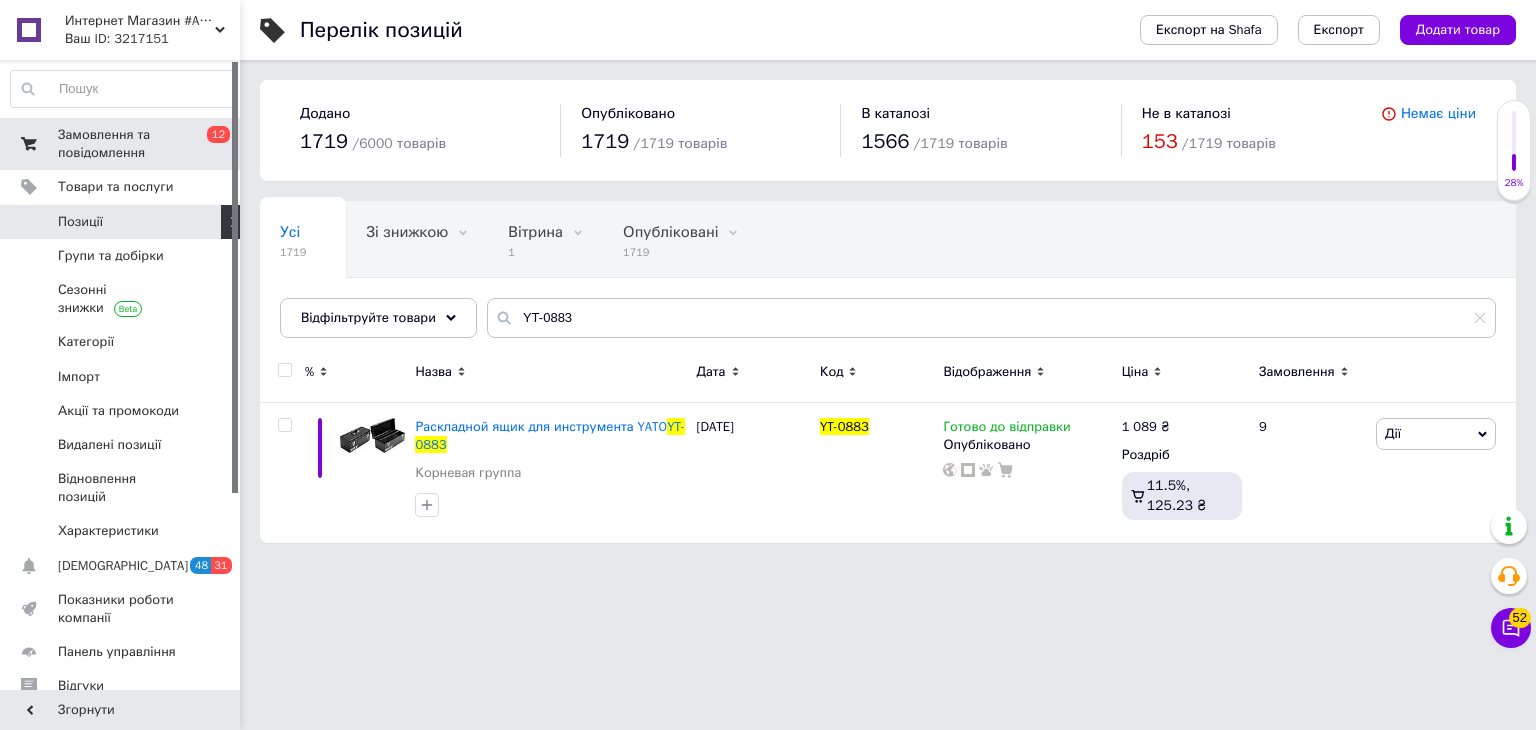 click on "Замовлення та повідомлення" at bounding box center [121, 144] 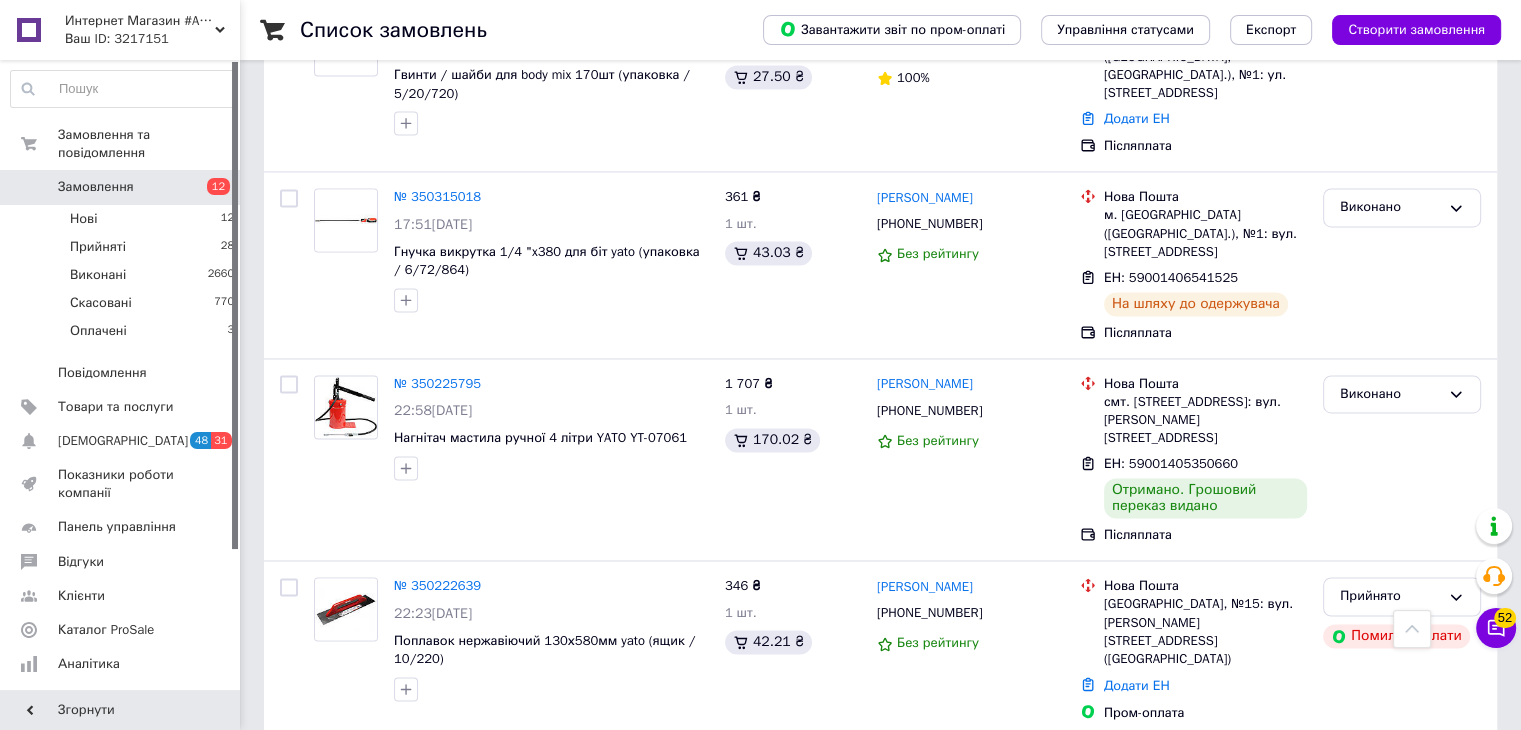 scroll, scrollTop: 3140, scrollLeft: 0, axis: vertical 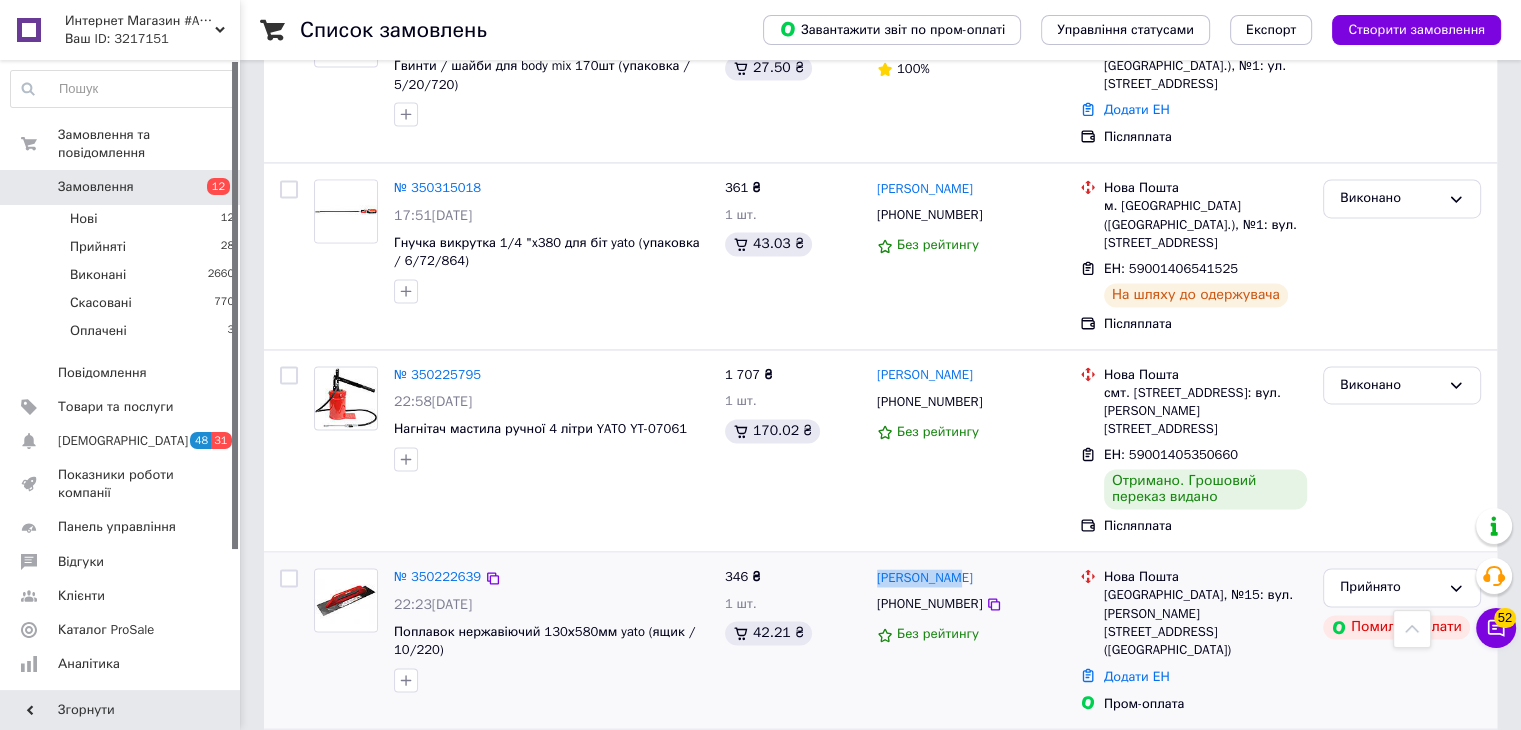 drag, startPoint x: 938, startPoint y: 433, endPoint x: 872, endPoint y: 433, distance: 66 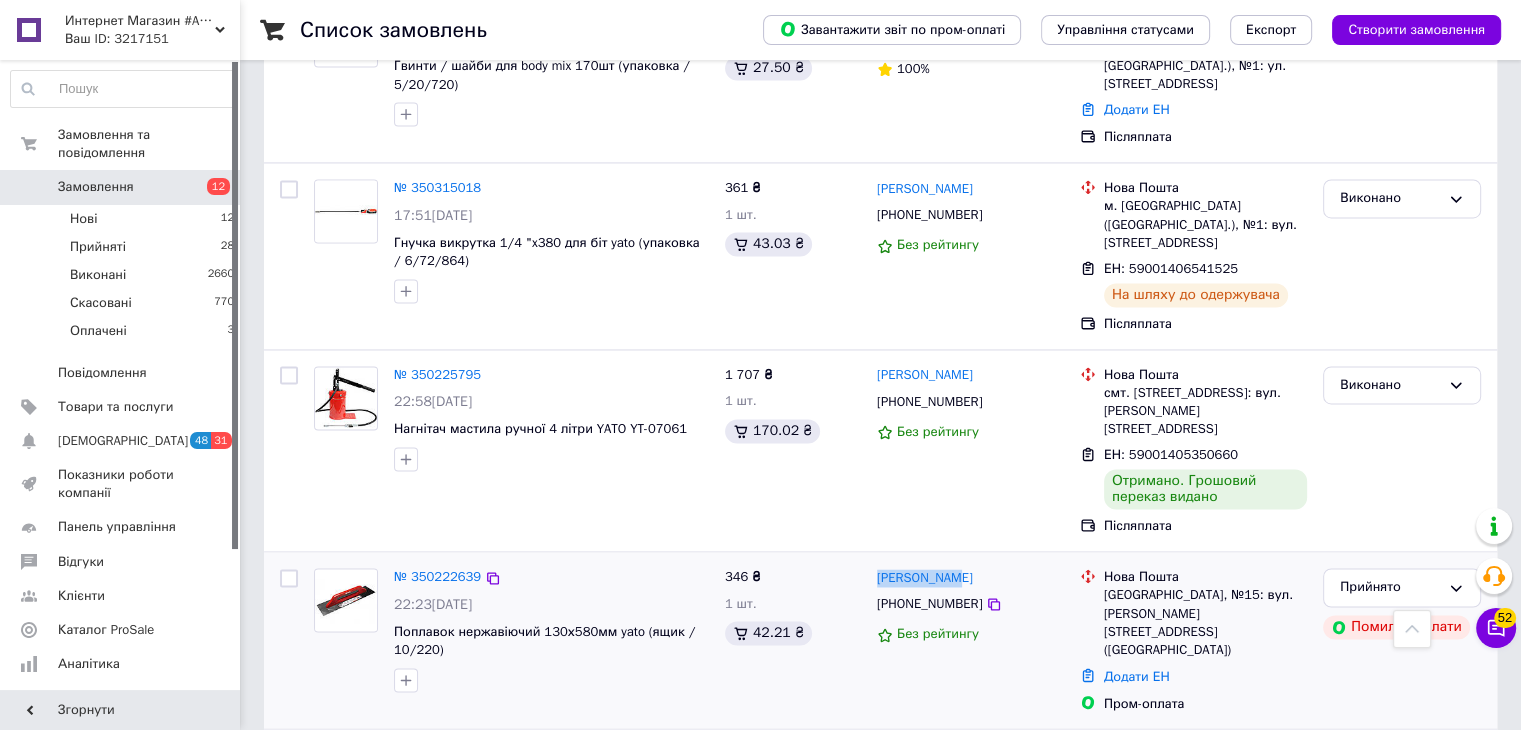 click on "[PERSON_NAME] [PHONE_NUMBER] Без рейтингу" at bounding box center [970, 640] 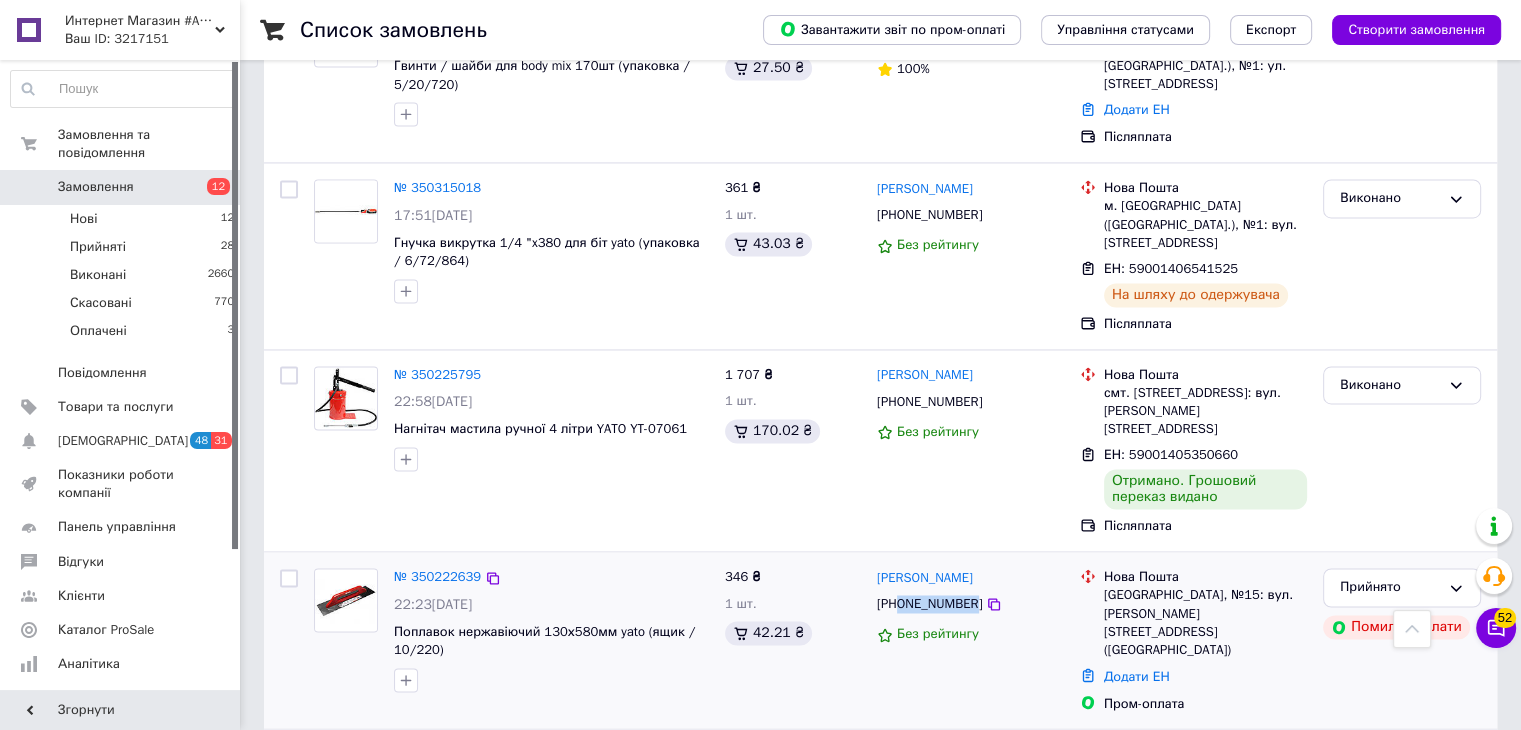drag, startPoint x: 969, startPoint y: 463, endPoint x: 900, endPoint y: 463, distance: 69 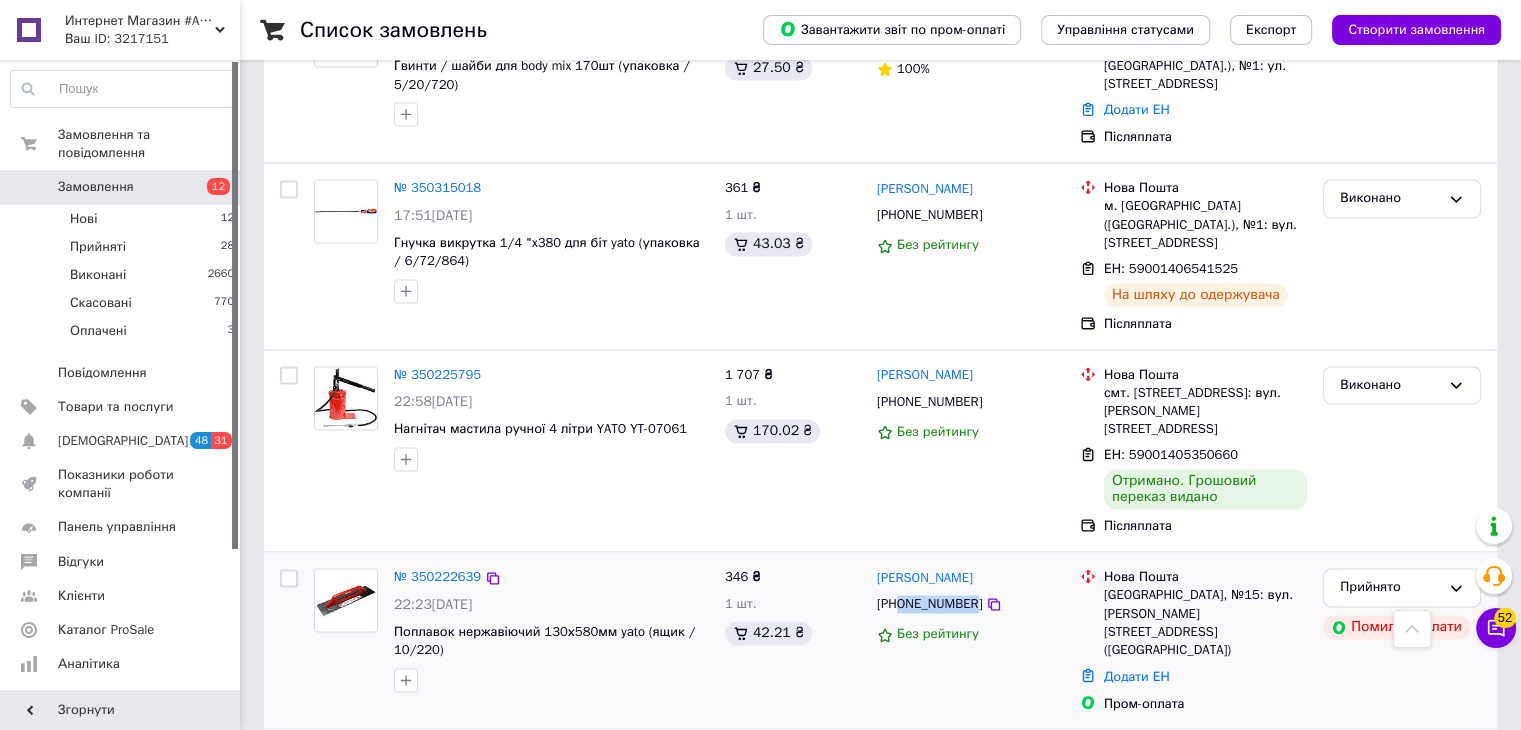 click on "[PHONE_NUMBER]" at bounding box center [929, 604] 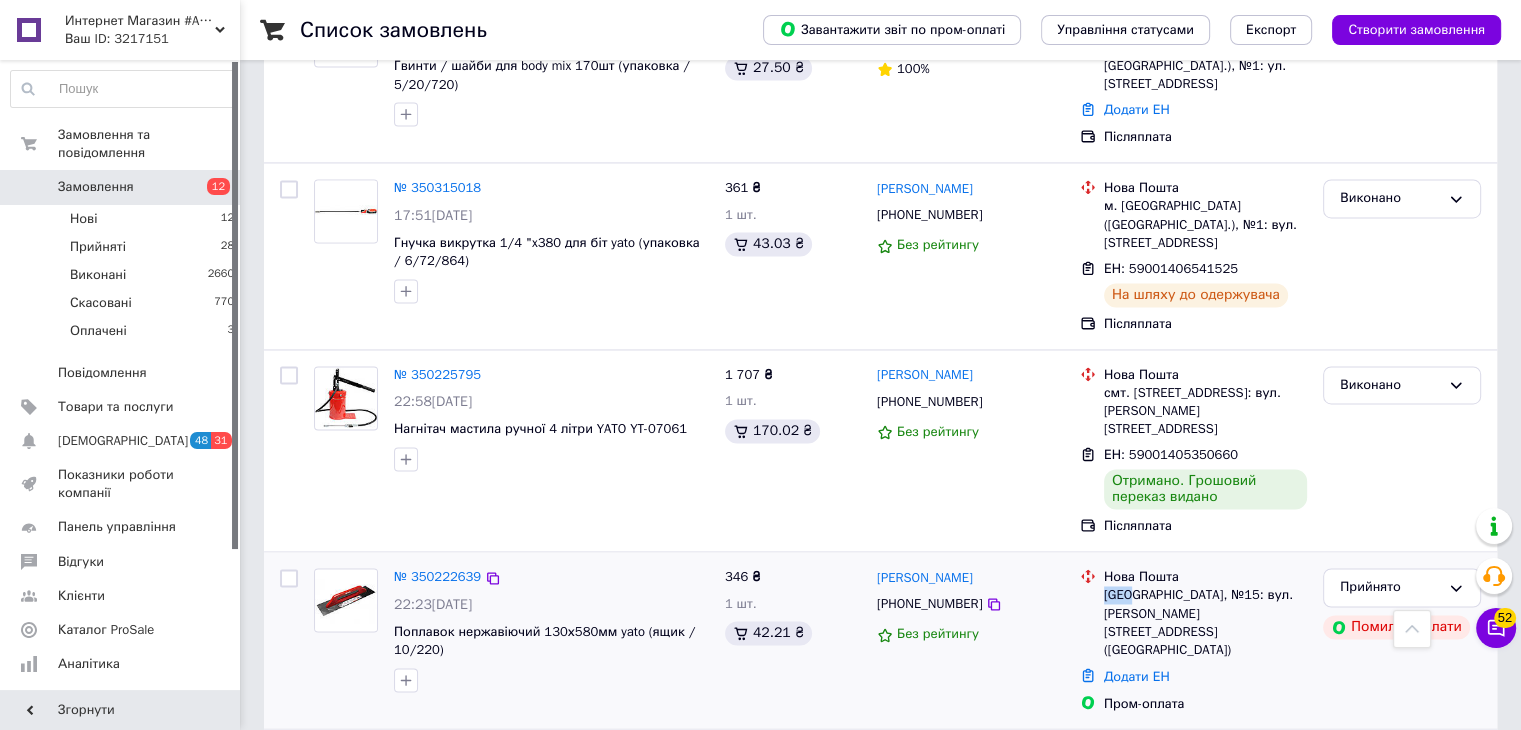 drag, startPoint x: 1128, startPoint y: 453, endPoint x: 1102, endPoint y: 453, distance: 26 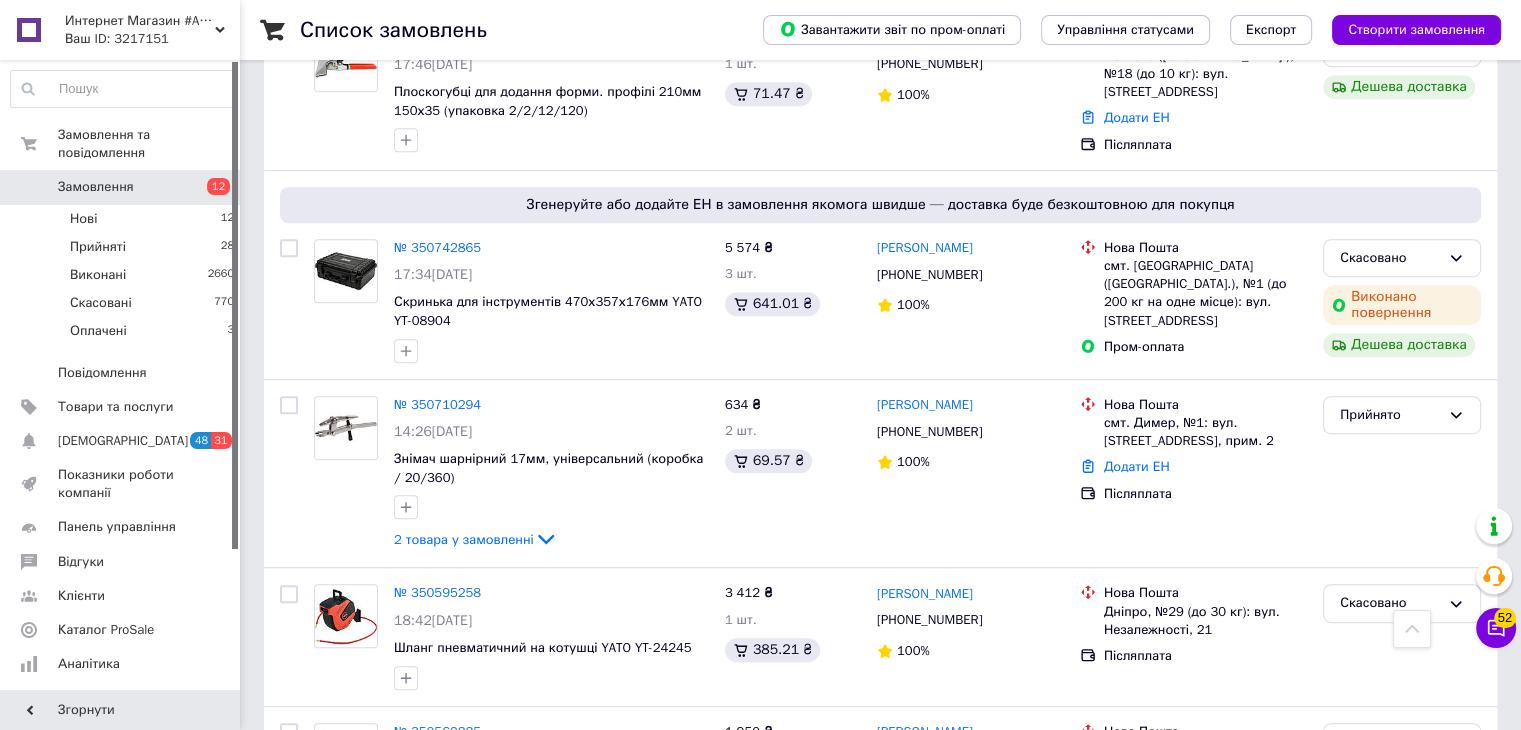scroll, scrollTop: 1136, scrollLeft: 0, axis: vertical 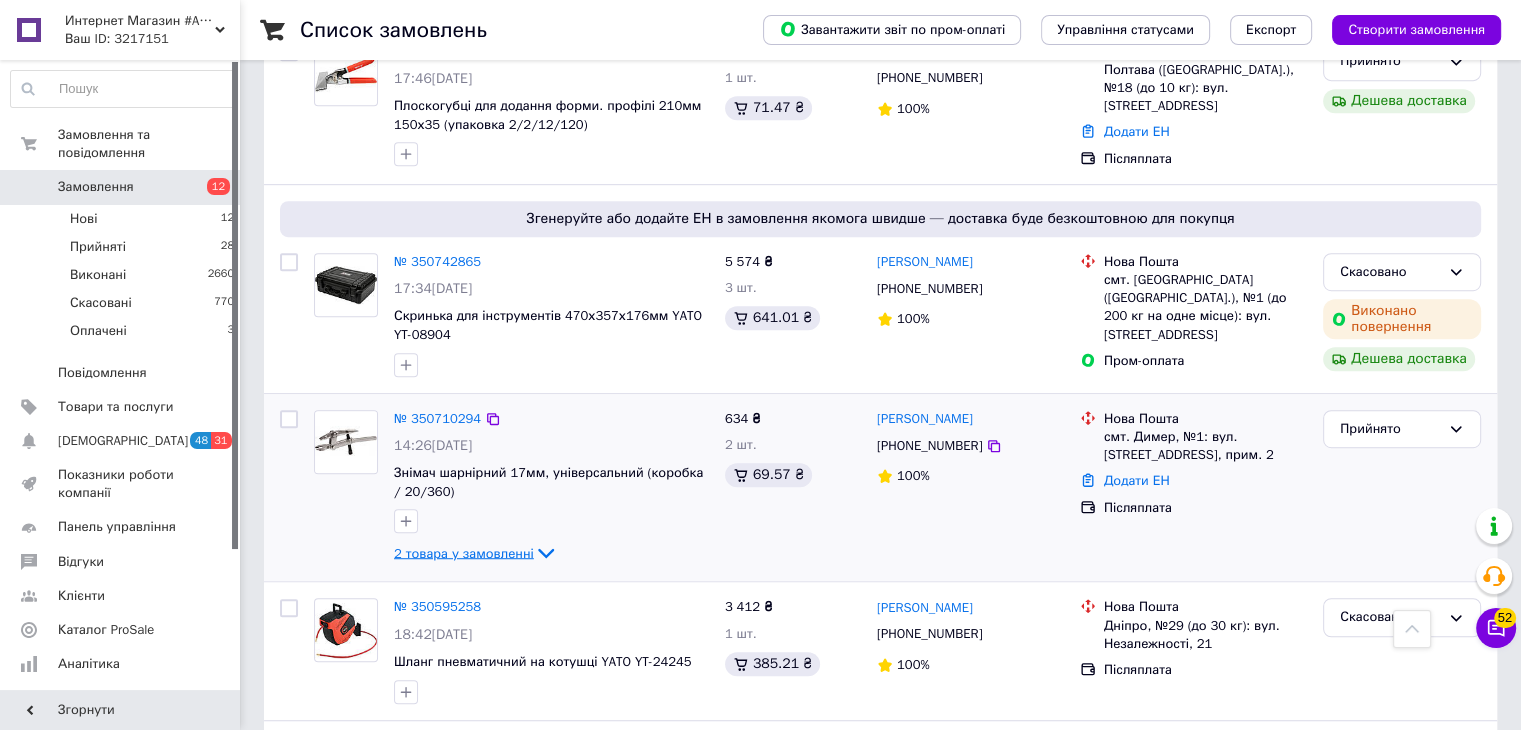 click on "2 товара у замовленні" at bounding box center (464, 552) 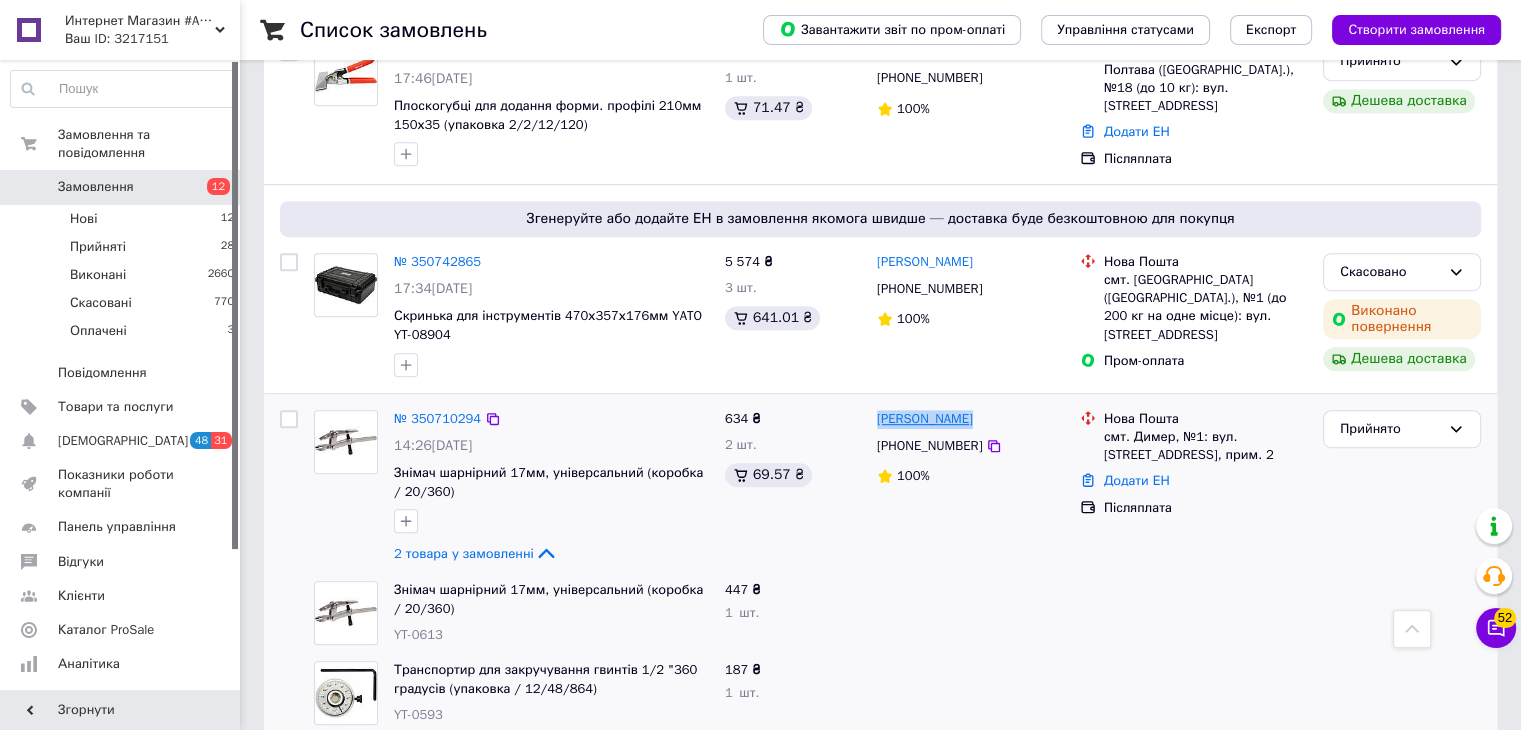 drag, startPoint x: 983, startPoint y: 358, endPoint x: 876, endPoint y: 360, distance: 107.01869 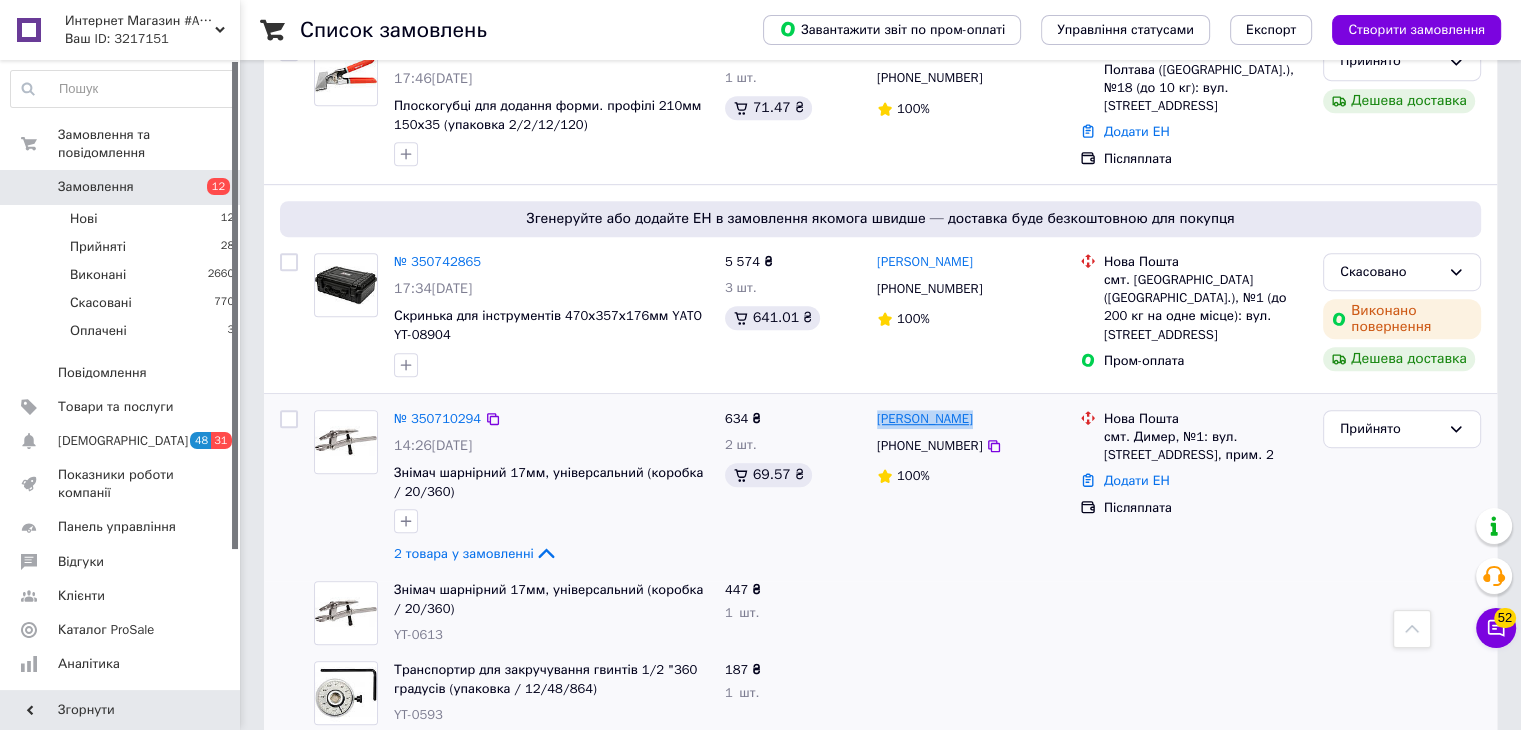 click on "[PERSON_NAME]" at bounding box center [970, 419] 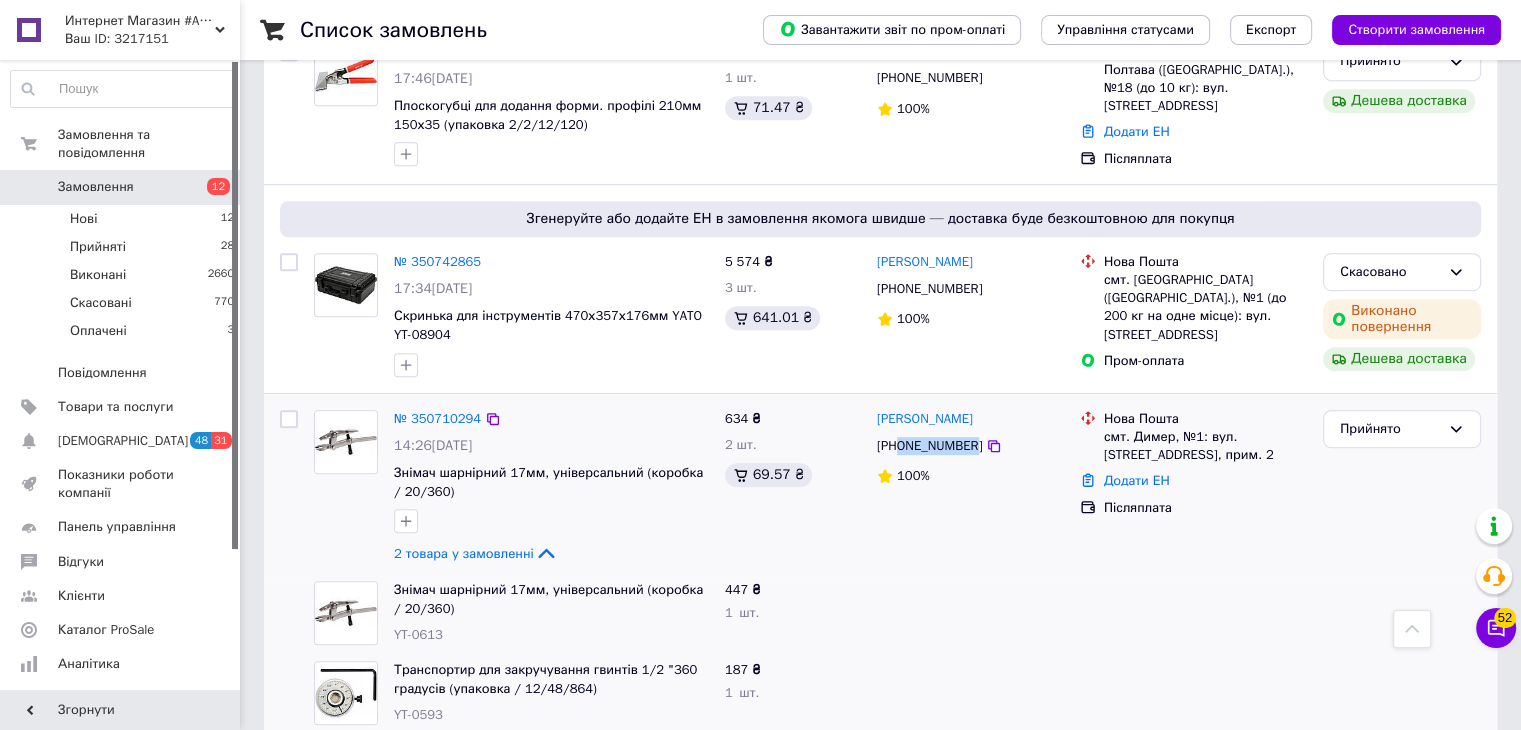 drag, startPoint x: 968, startPoint y: 389, endPoint x: 900, endPoint y: 390, distance: 68.007355 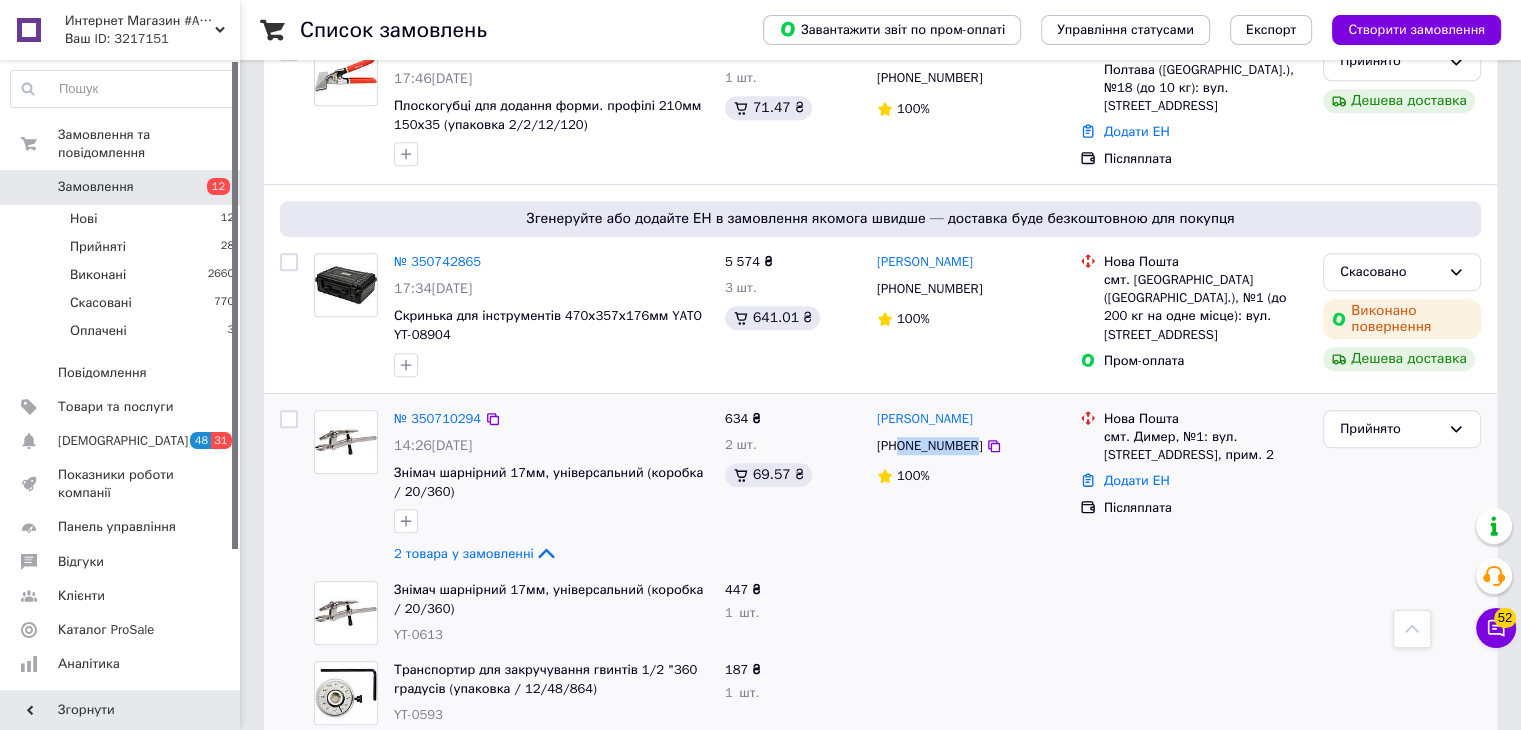 click on "[PHONE_NUMBER]" at bounding box center [929, 446] 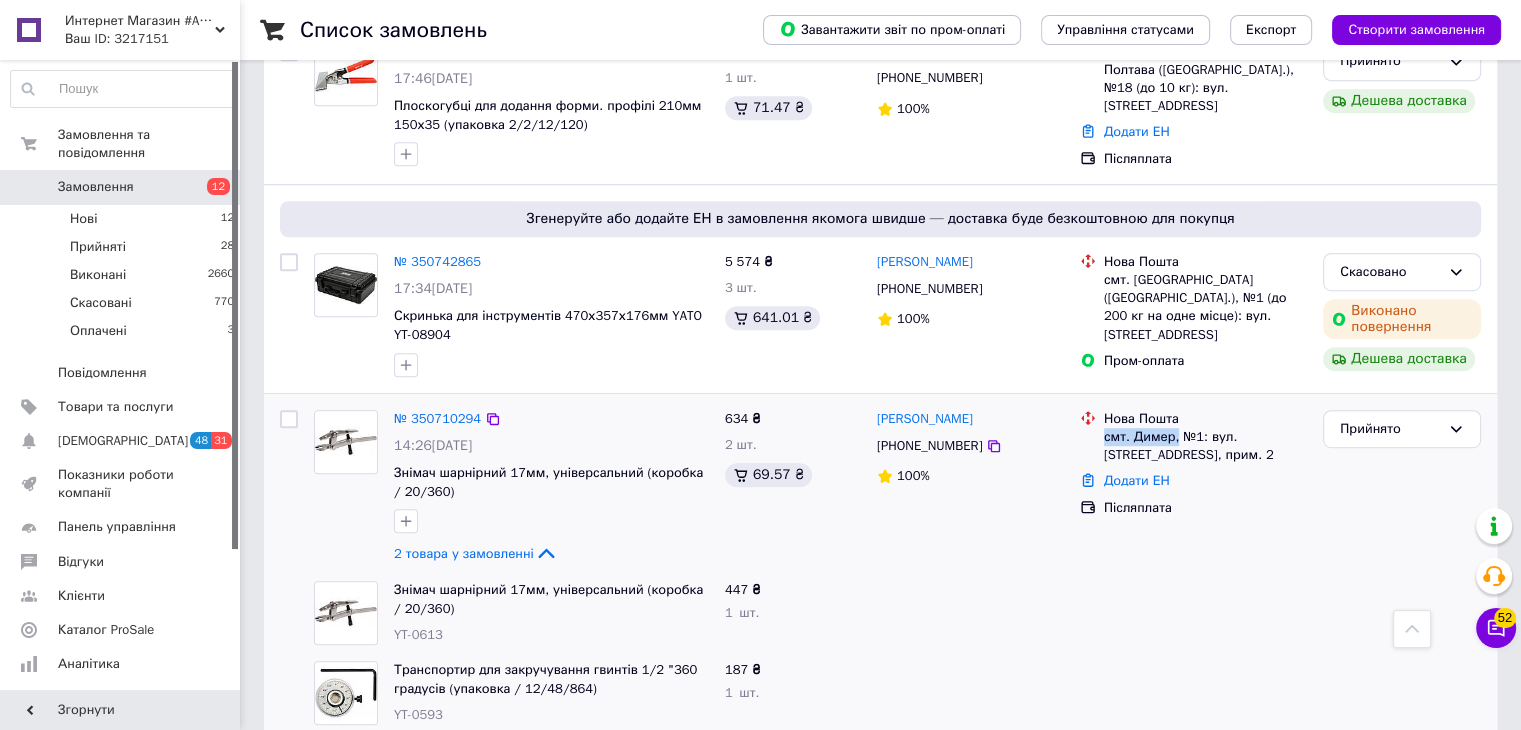 drag, startPoint x: 1172, startPoint y: 377, endPoint x: 1106, endPoint y: 378, distance: 66.007576 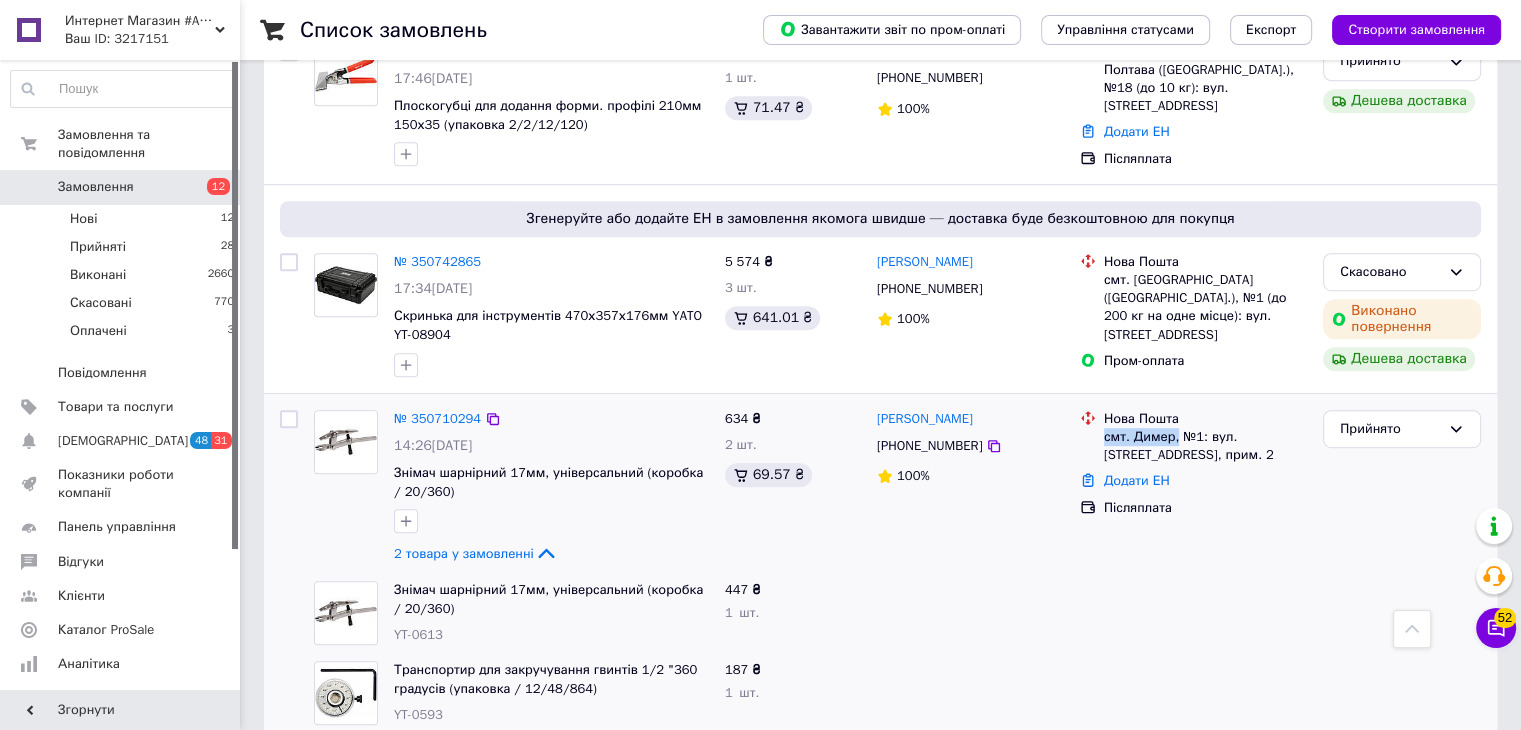 click on "смт. Димер, №1: вул. [STREET_ADDRESS], прим. 2" at bounding box center (1205, 446) 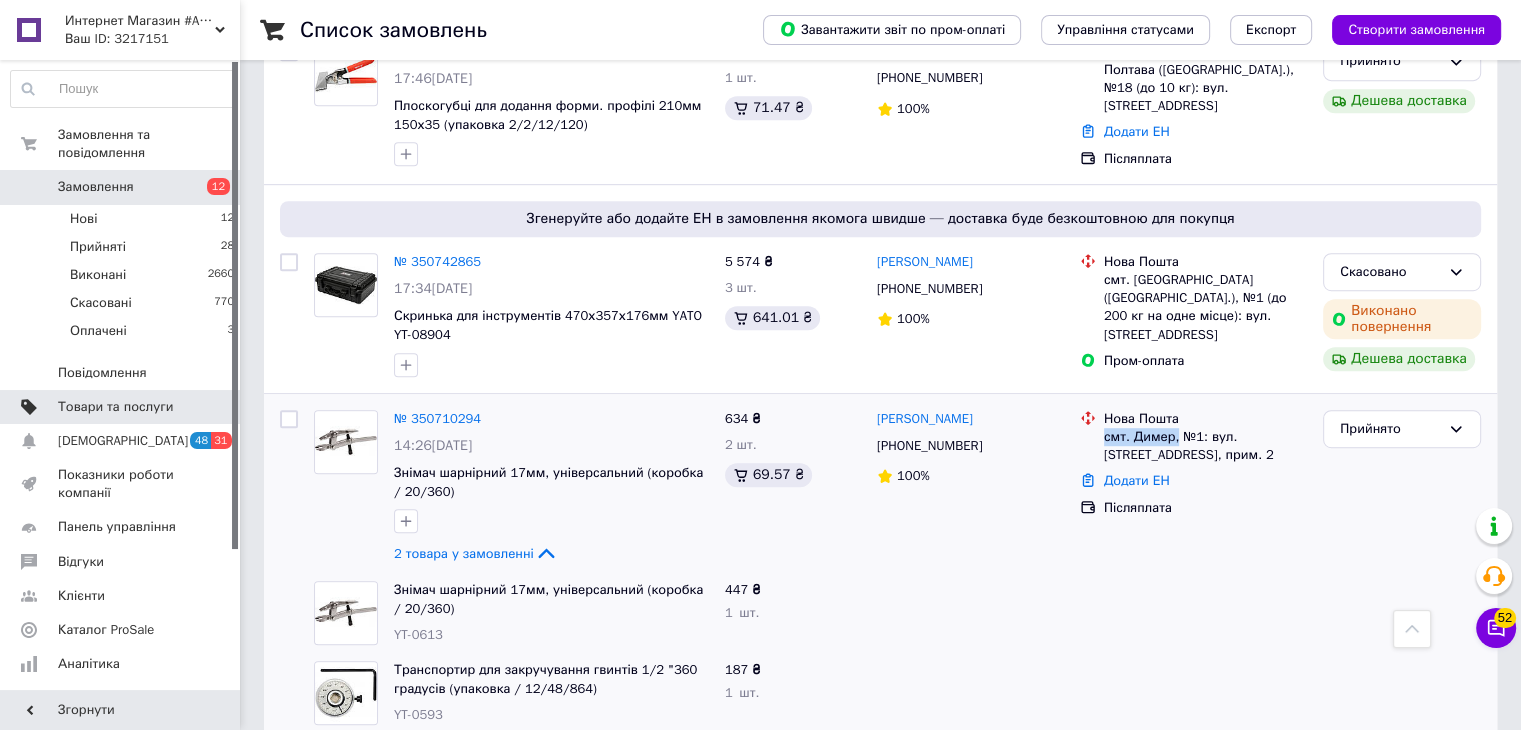 click on "Товари та послуги" at bounding box center [115, 407] 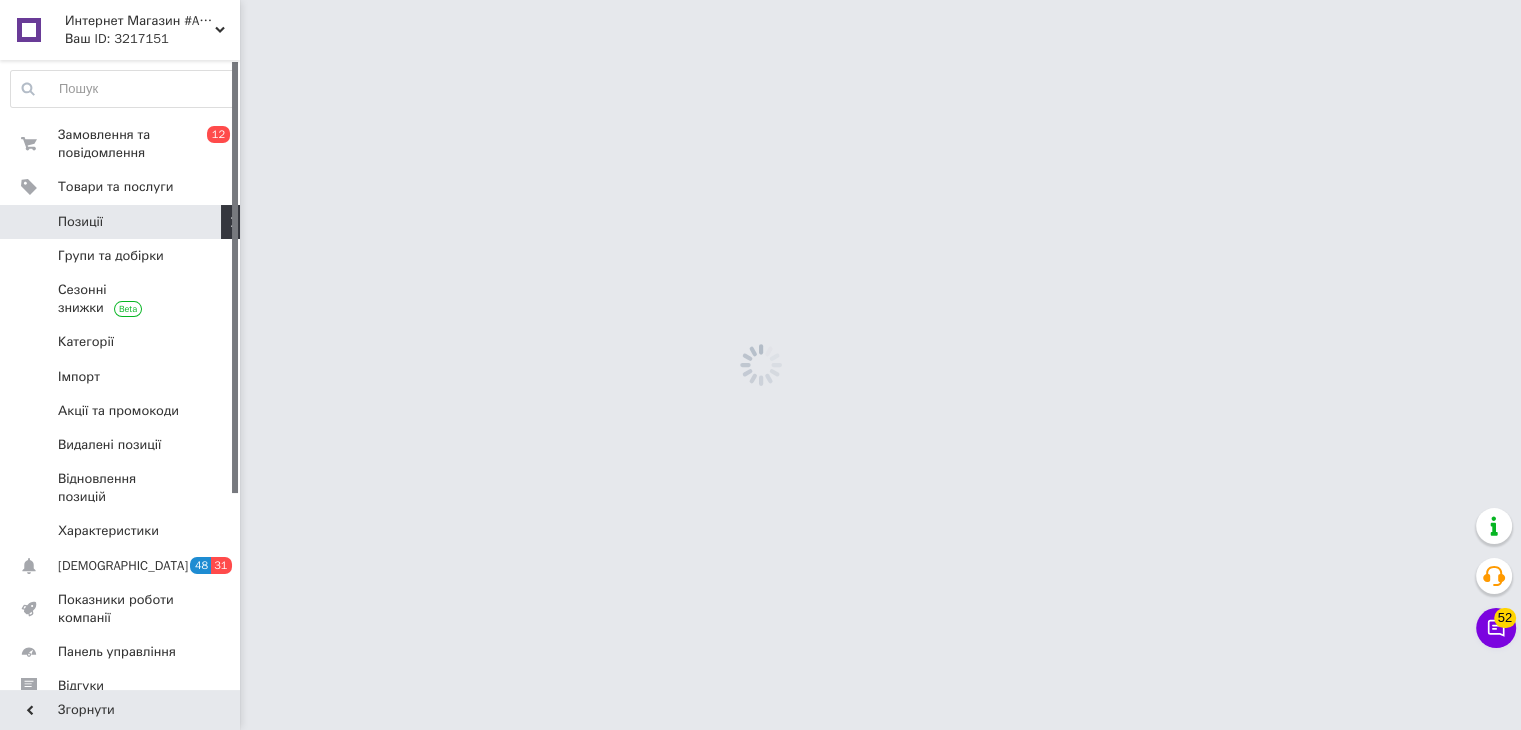 scroll, scrollTop: 0, scrollLeft: 0, axis: both 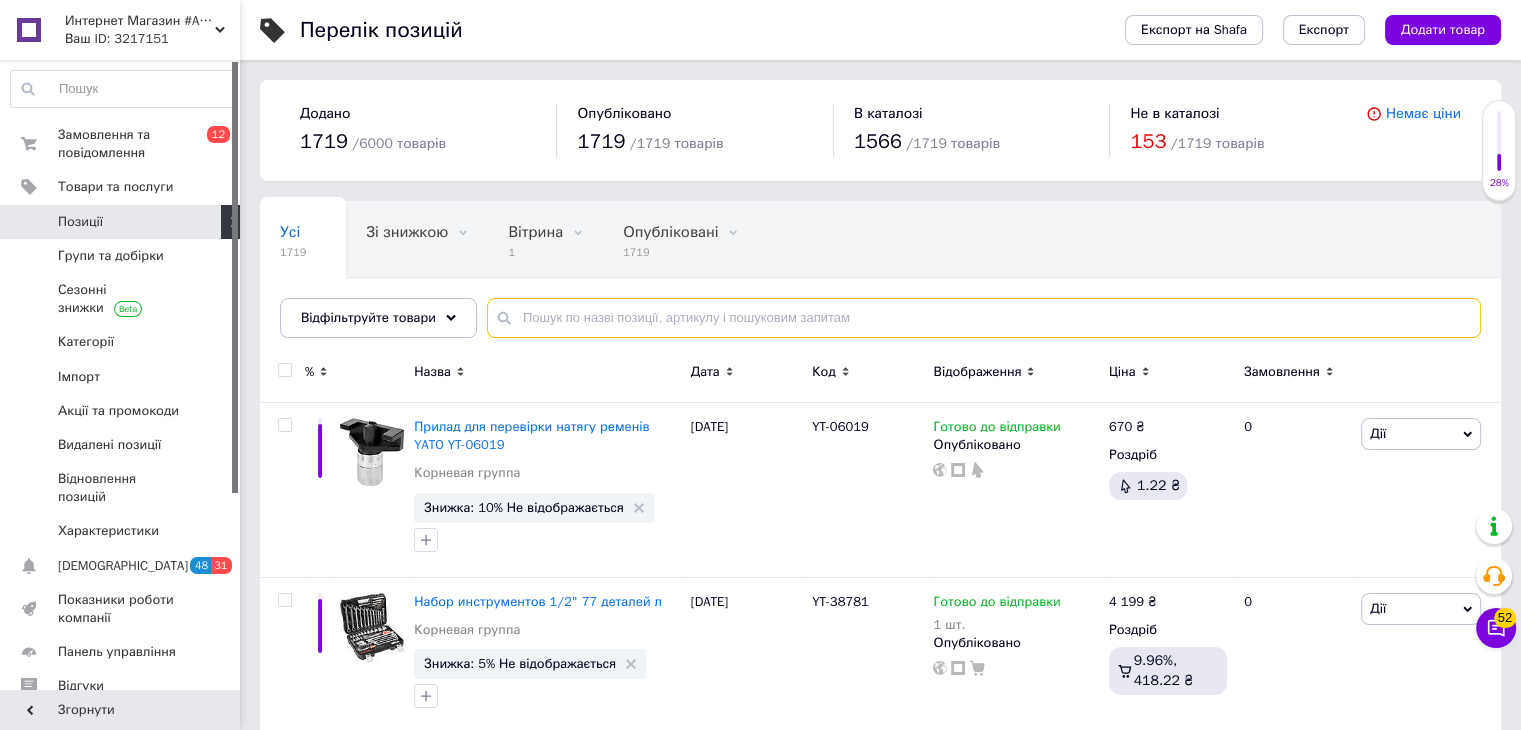 click at bounding box center [984, 318] 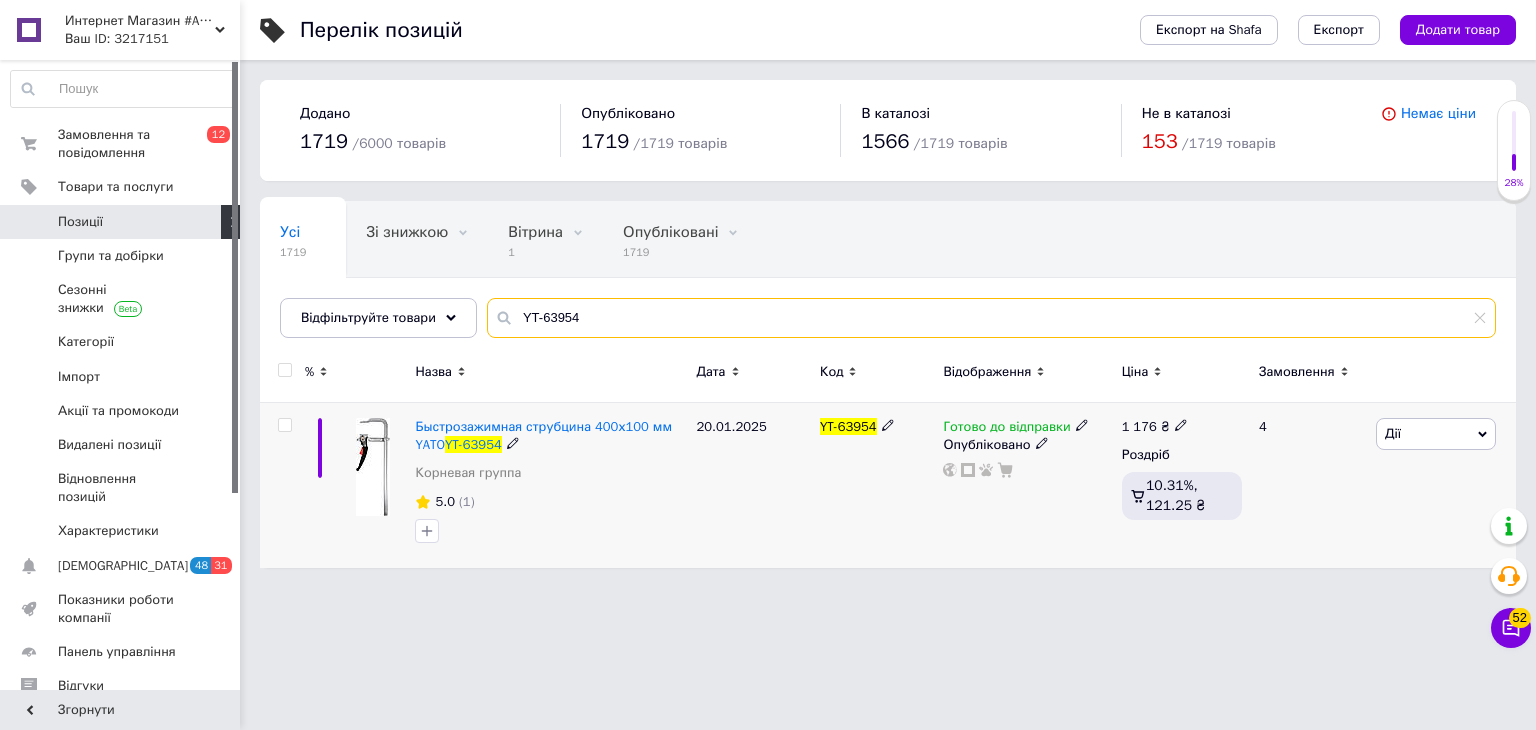 type on "YT-63954" 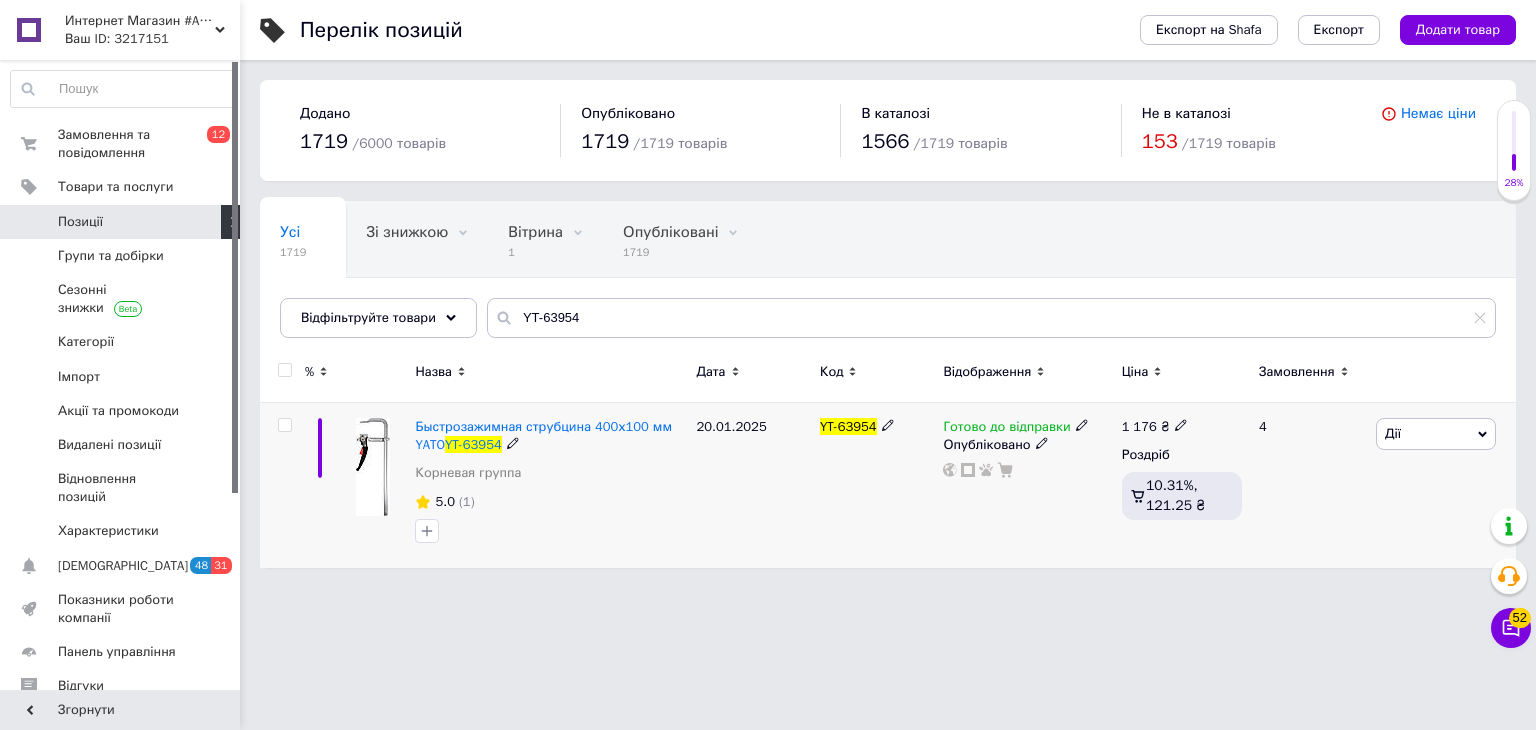 click 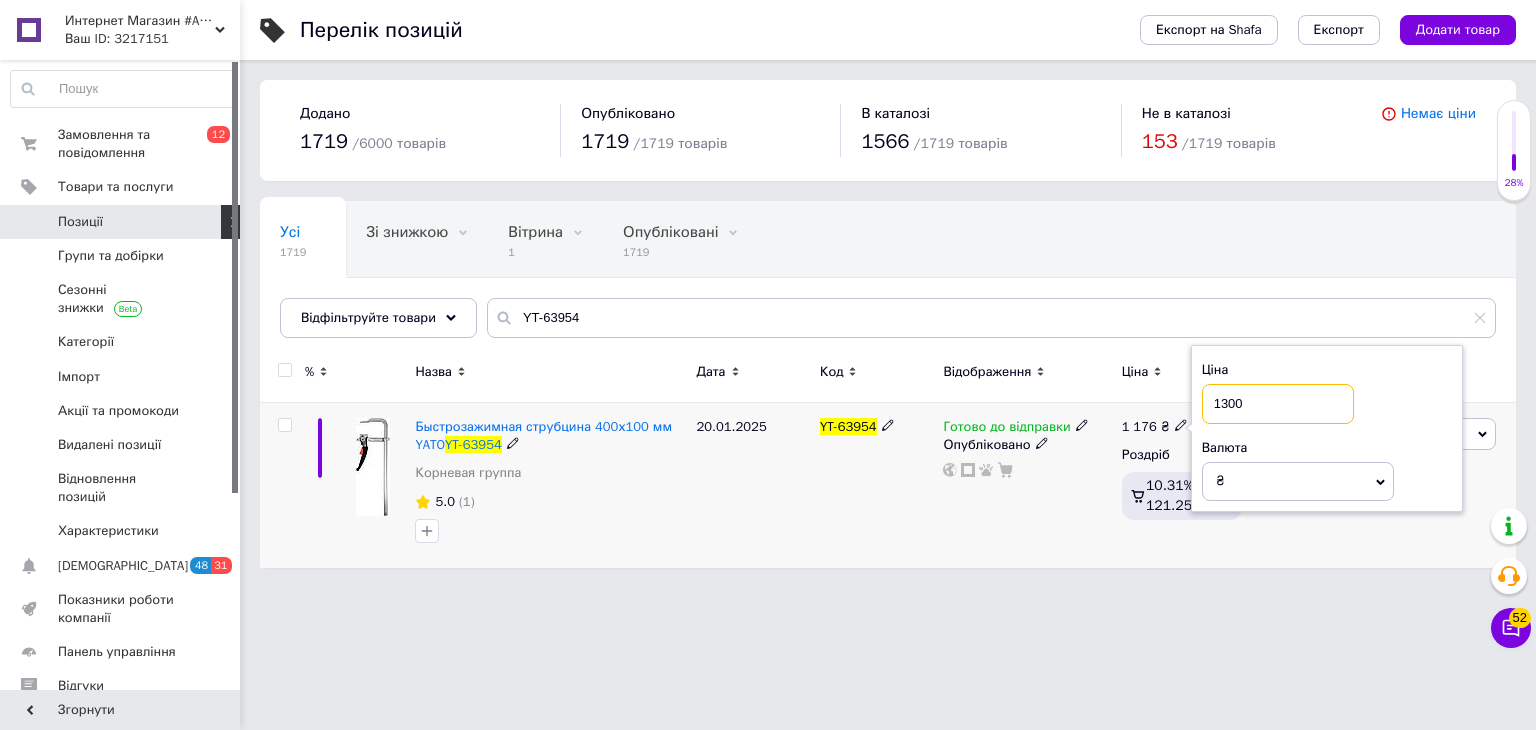 type on "1300" 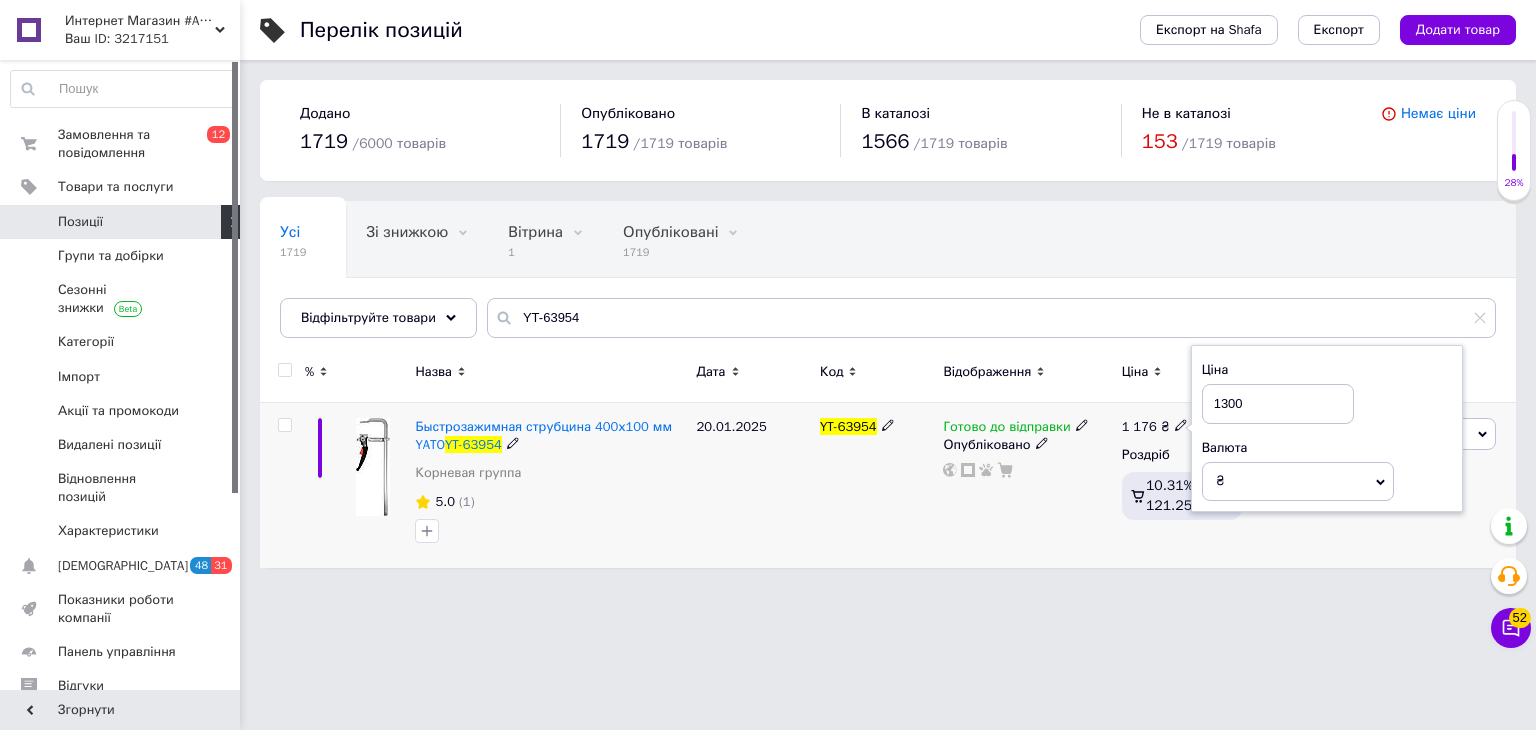 click on "1 176   ₴ Ціна 1300 Валюта ₴ $ EUR CHF GBP ¥ PLN ₸ MDL HUF KGS CNY TRY KRW lei Роздріб 10.31%, 121.25 ₴" at bounding box center [1182, 486] 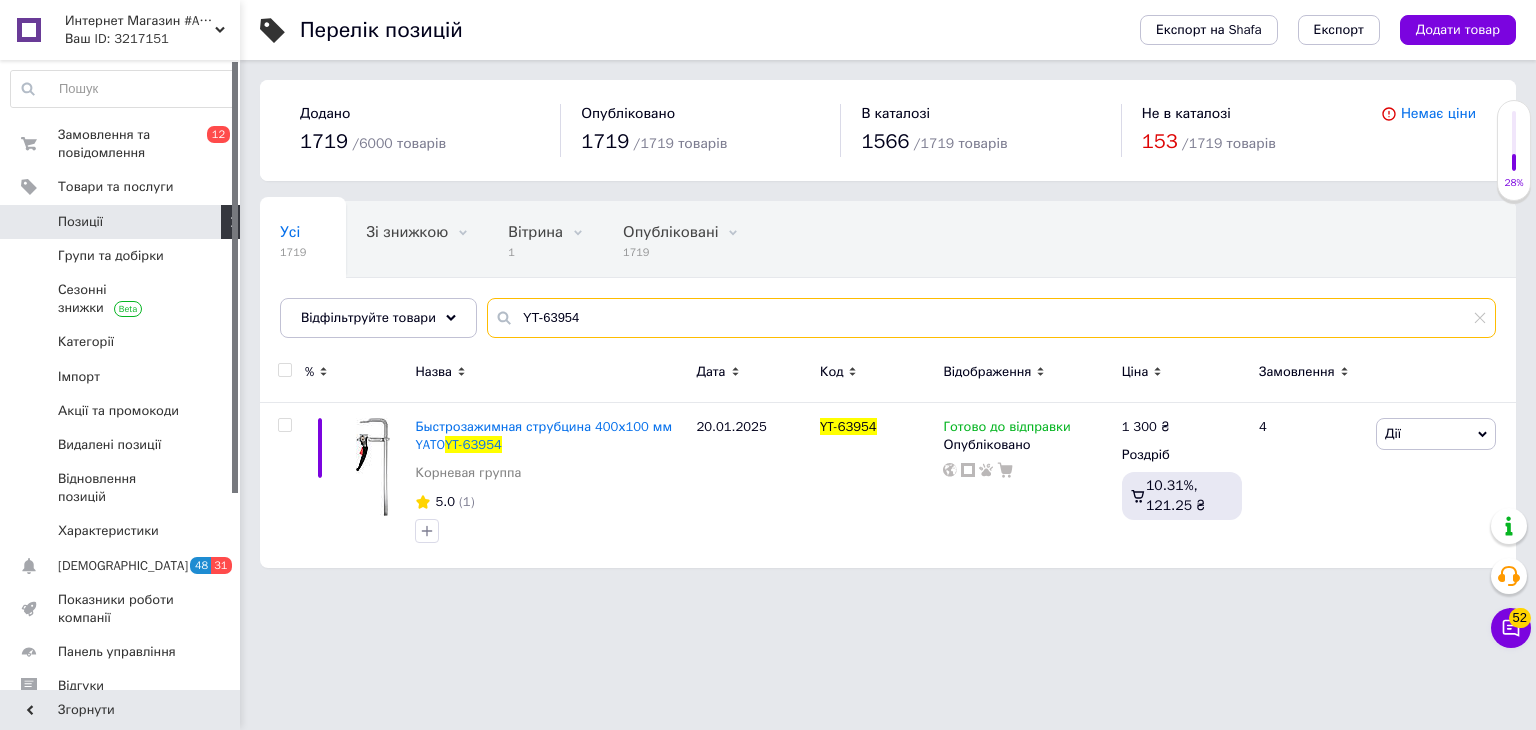 click on "YT-63954" at bounding box center (991, 318) 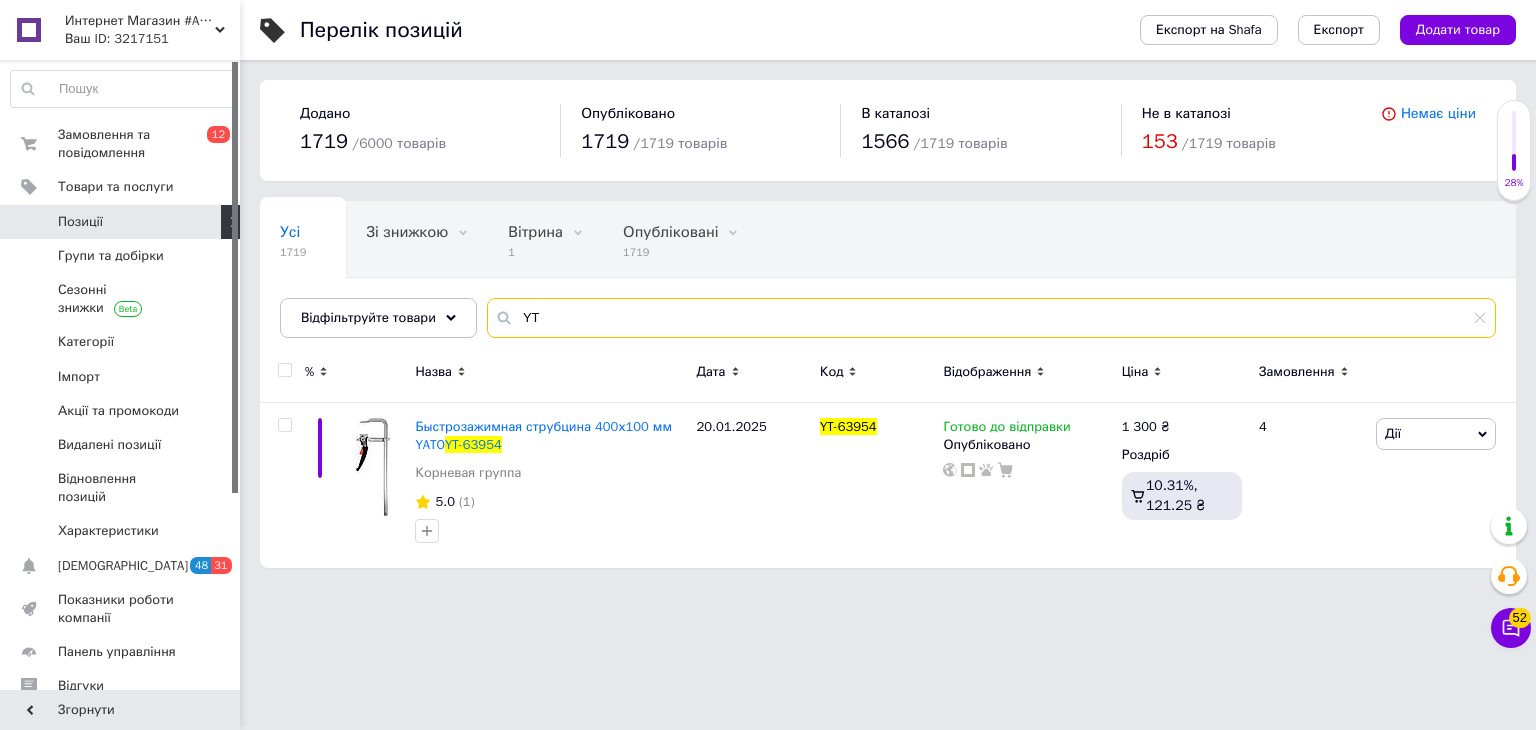 type on "Y" 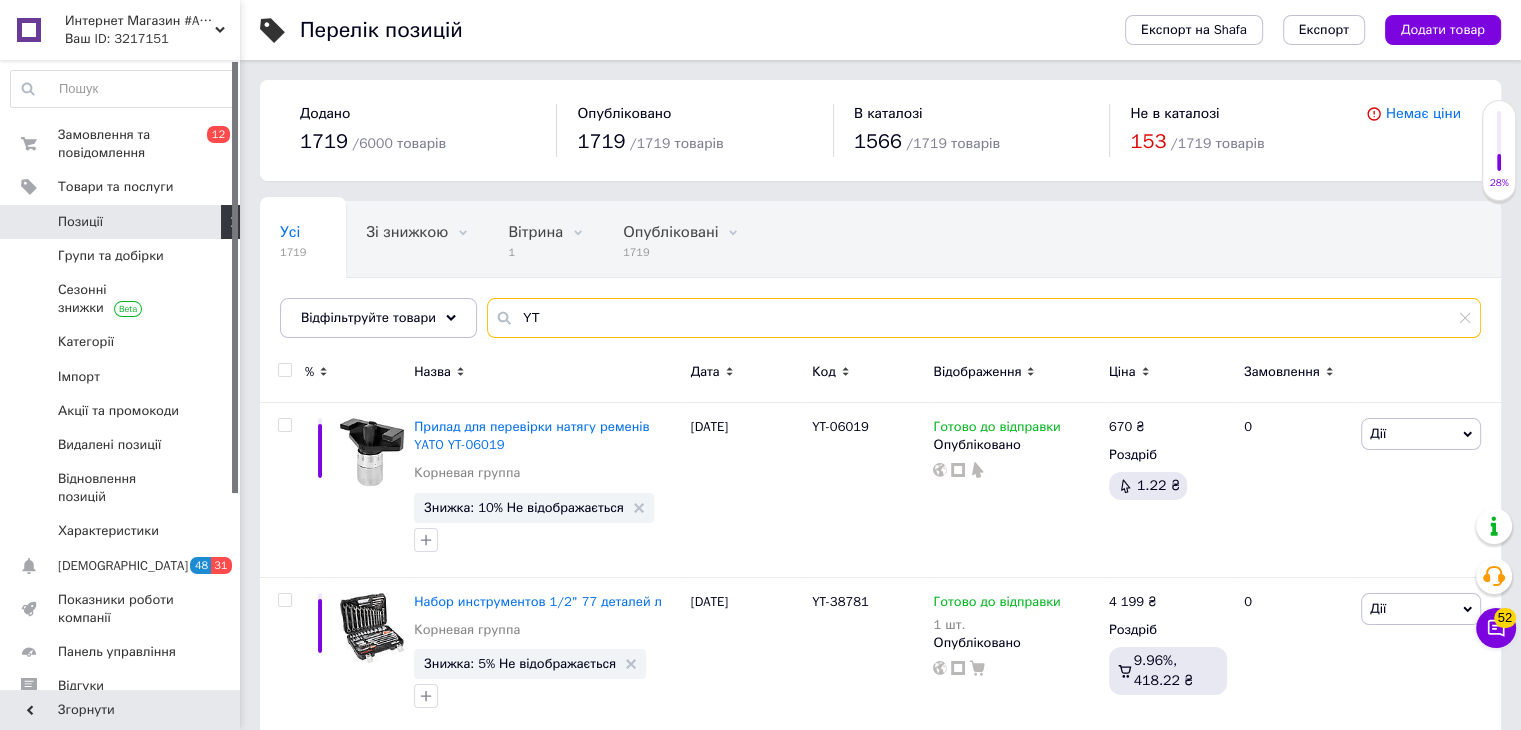 type on "Y" 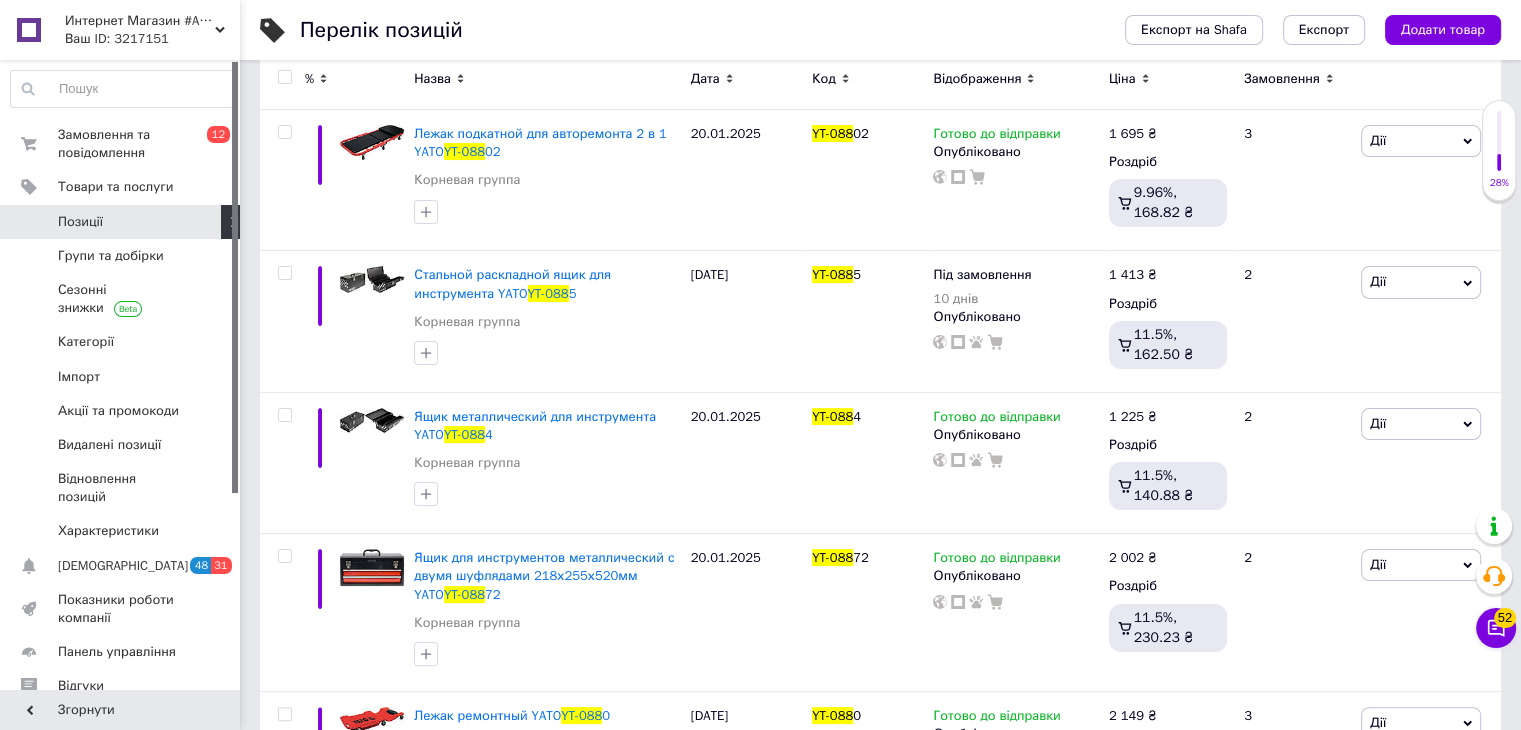 scroll, scrollTop: 306, scrollLeft: 0, axis: vertical 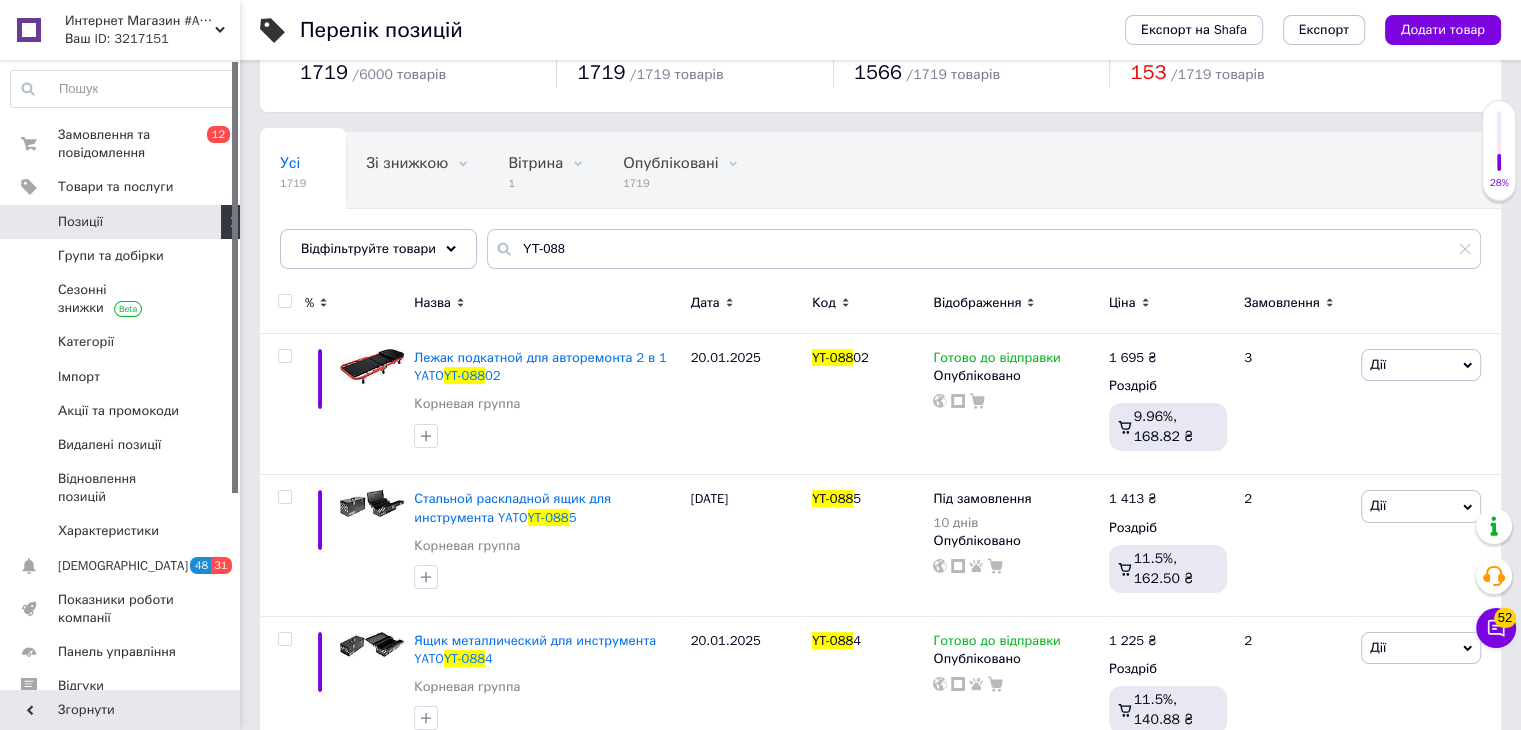 click on "Усі 1719 Зі знижкою 0 Видалити Редагувати Вітрина 1 Видалити Редагувати Опубліковані 1719 Видалити Редагувати Приховані 0 Видалити Редагувати Ok Відфільтровано...  Зберегти" at bounding box center (880, 210) 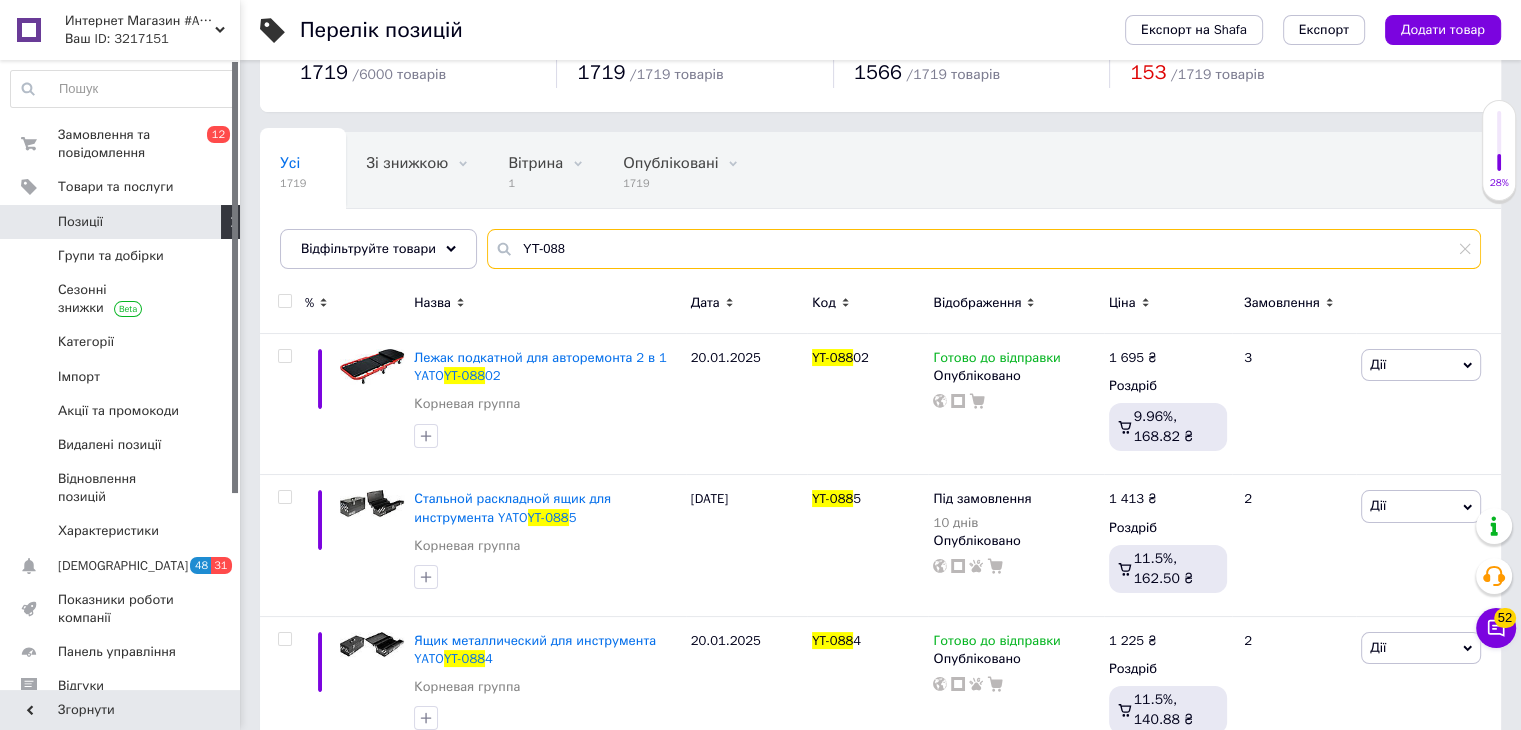 click on "YT-088" at bounding box center [984, 249] 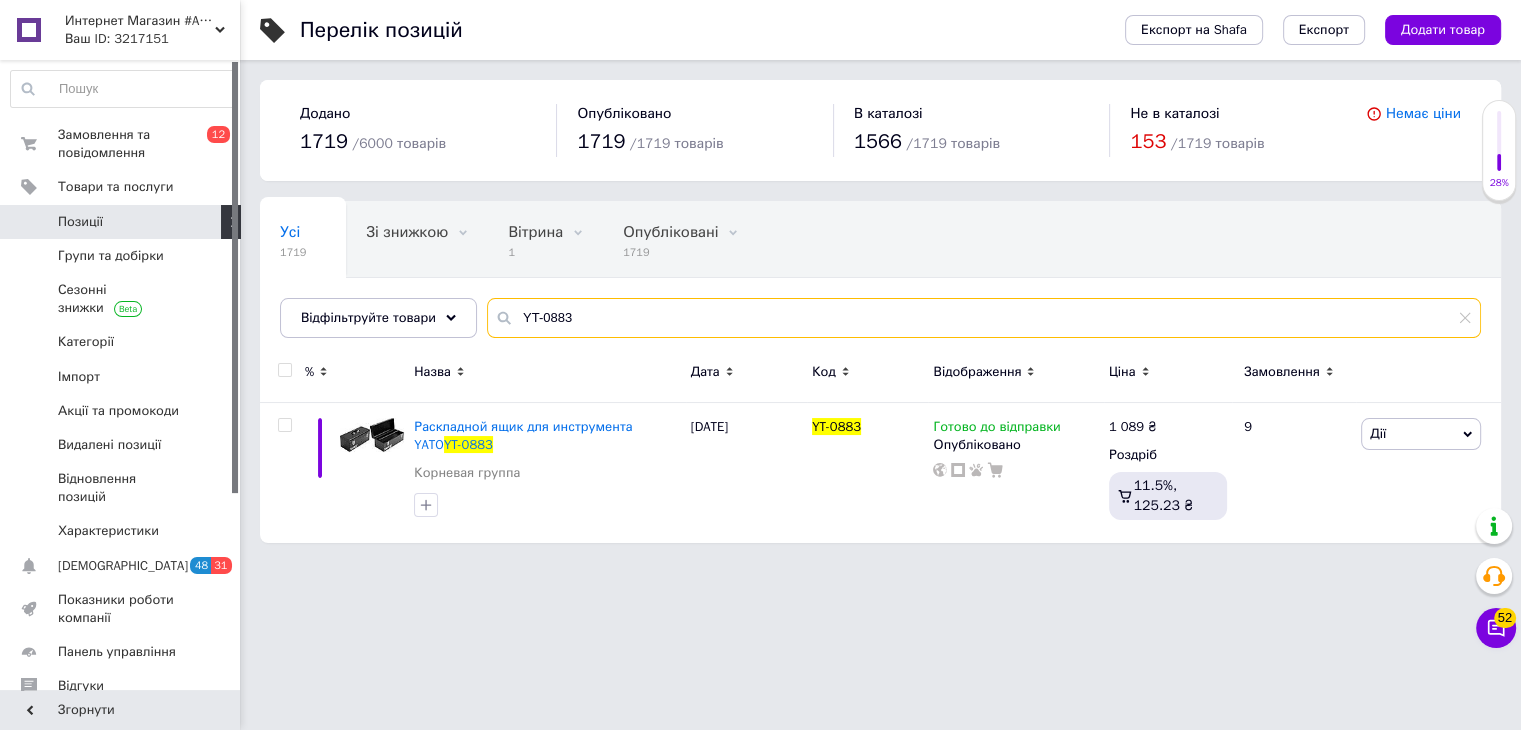 scroll, scrollTop: 0, scrollLeft: 0, axis: both 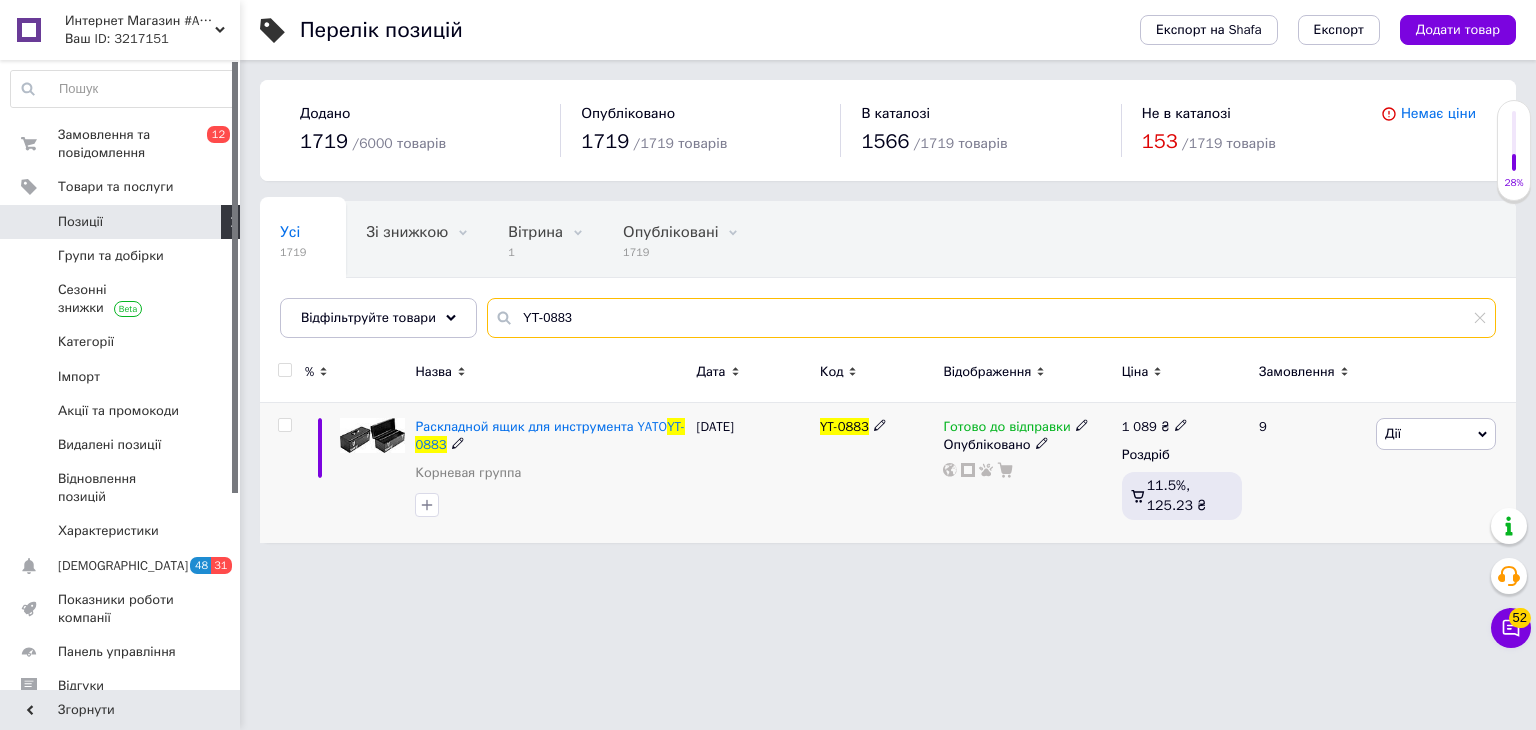 type on "YT-0883" 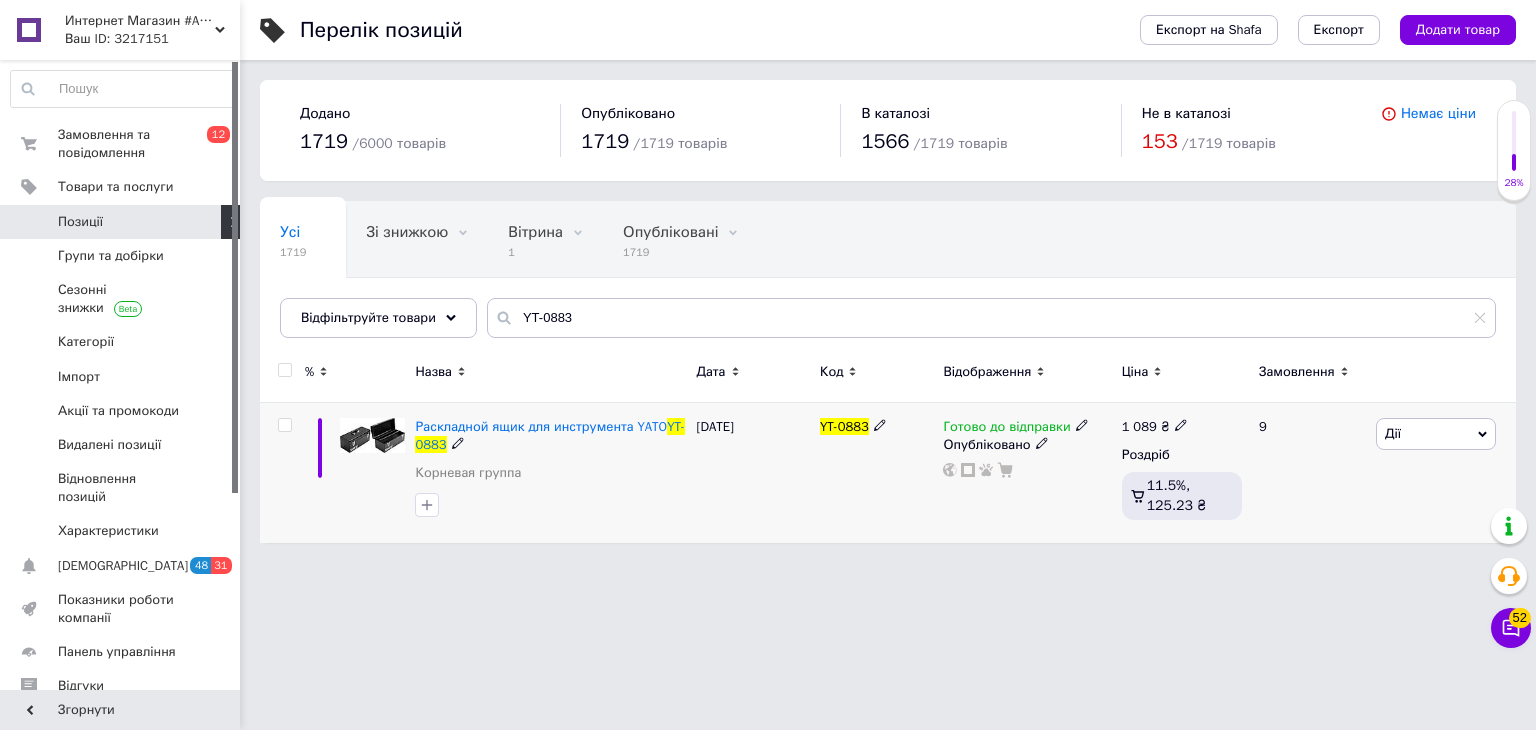 click 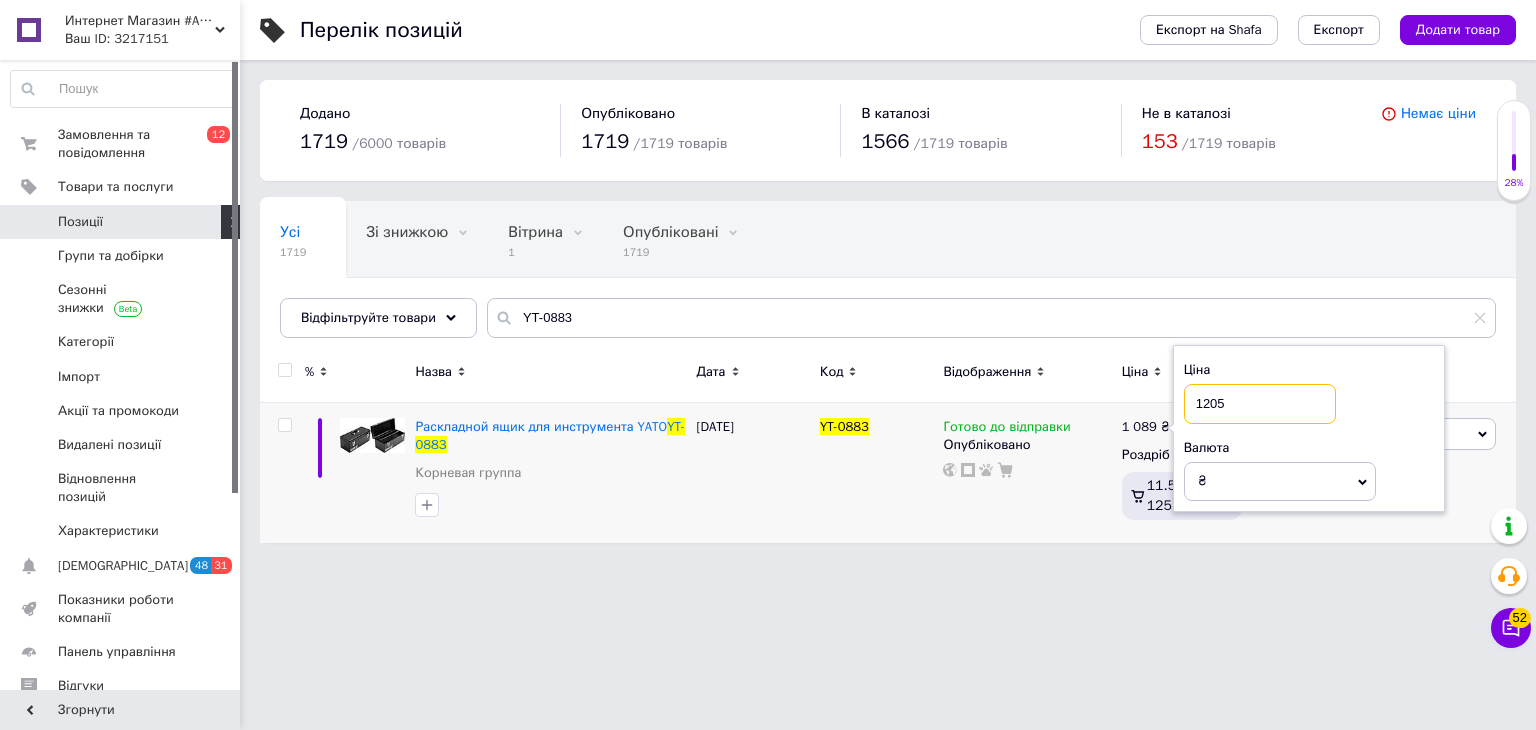 type on "1205" 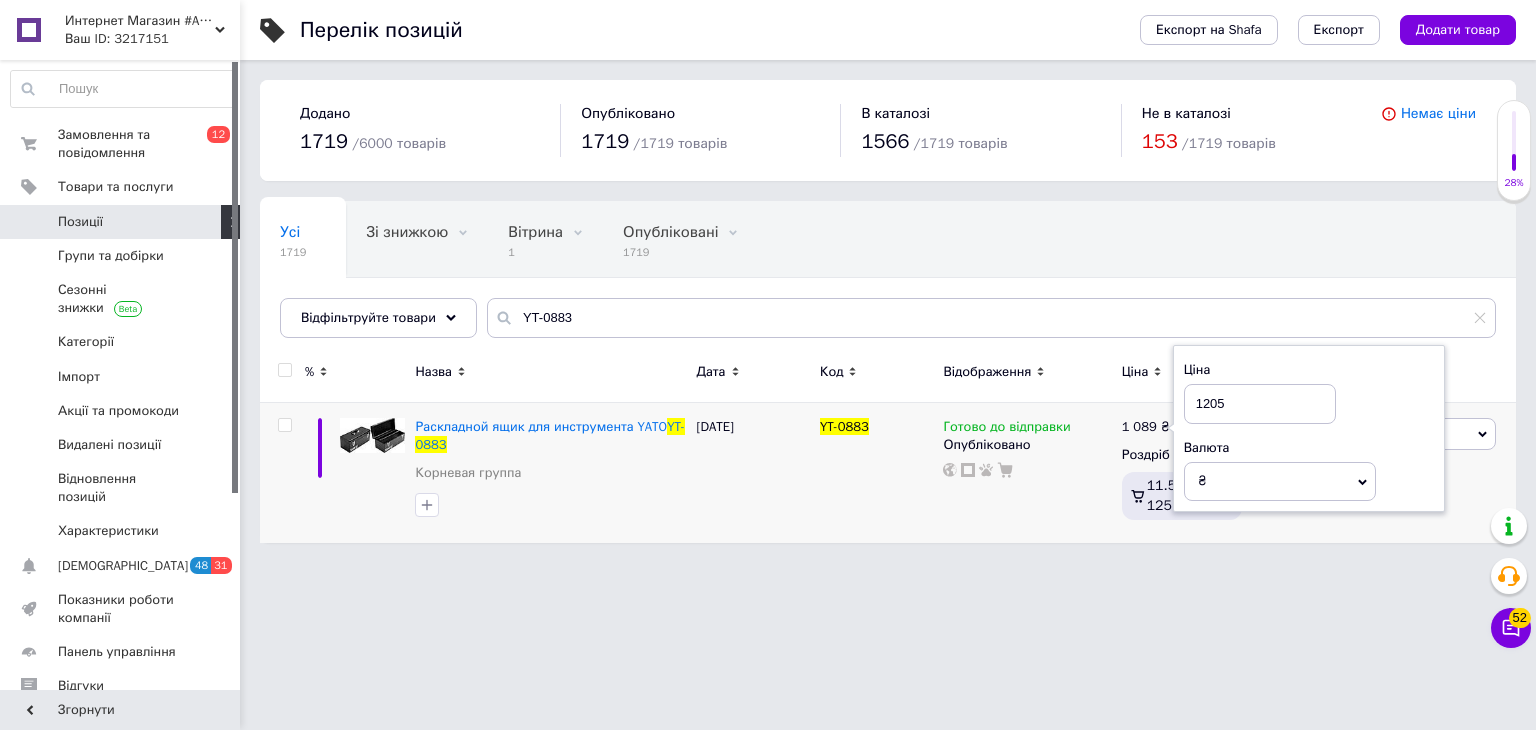 click on "Интернет Магазин #Auto_Vida Ваш ID: 3217151 Сайт Интернет Магазин #Auto_Vida Кабінет покупця Перевірити стан системи Сторінка на порталі [PERSON_NAME] Довідка Вийти Замовлення та повідомлення 0 12 Товари та послуги Позиції Групи та добірки Сезонні знижки Категорії Імпорт Акції та промокоди Видалені позиції Відновлення позицій Характеристики Сповіщення 48 31 Показники роботи компанії Панель управління Відгуки Клієнти Каталог ProSale Аналітика Управління сайтом Гаманець компанії [PERSON_NAME] Тарифи та рахунки   /" at bounding box center [768, 281] 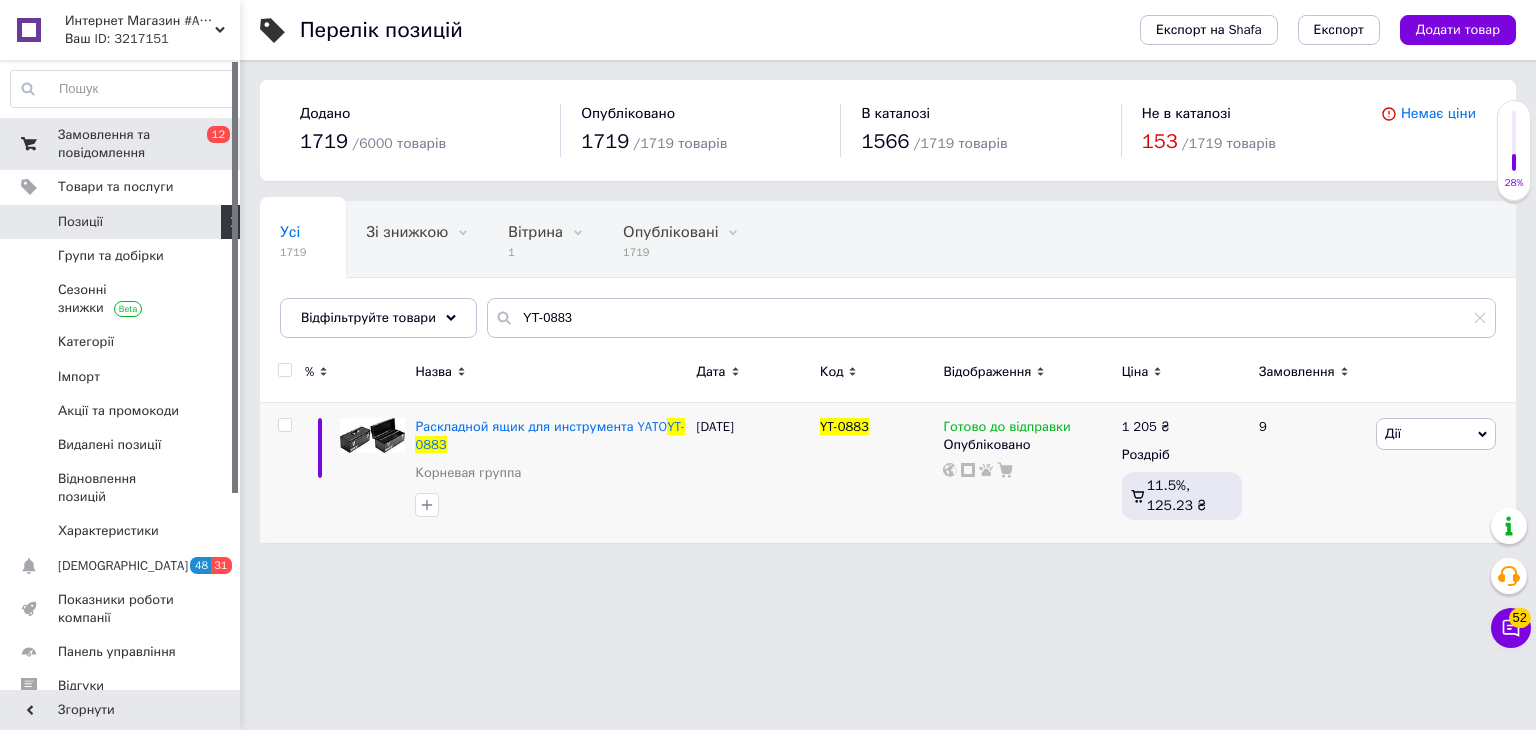click on "Замовлення та повідомлення" at bounding box center [121, 144] 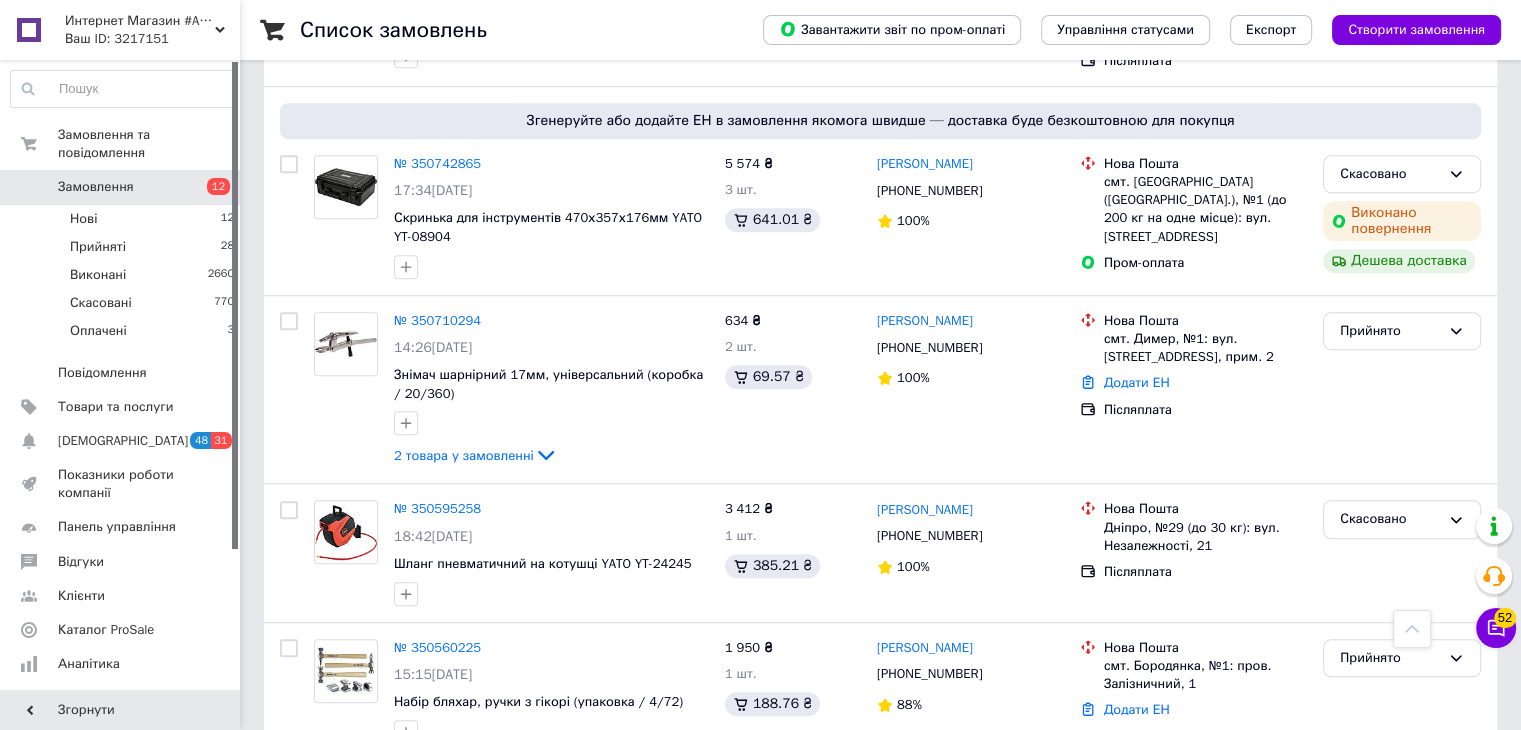 scroll, scrollTop: 1239, scrollLeft: 0, axis: vertical 